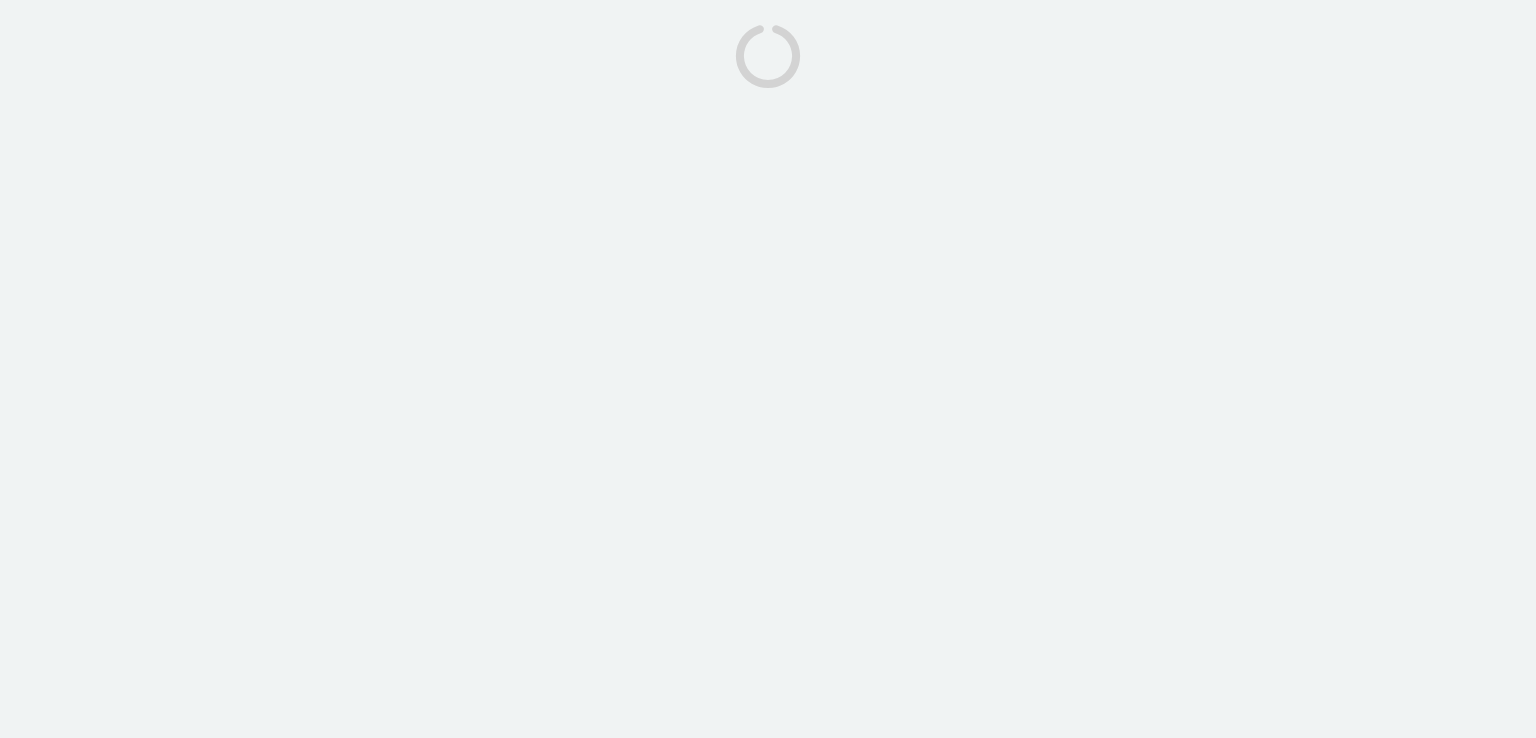 scroll, scrollTop: 0, scrollLeft: 0, axis: both 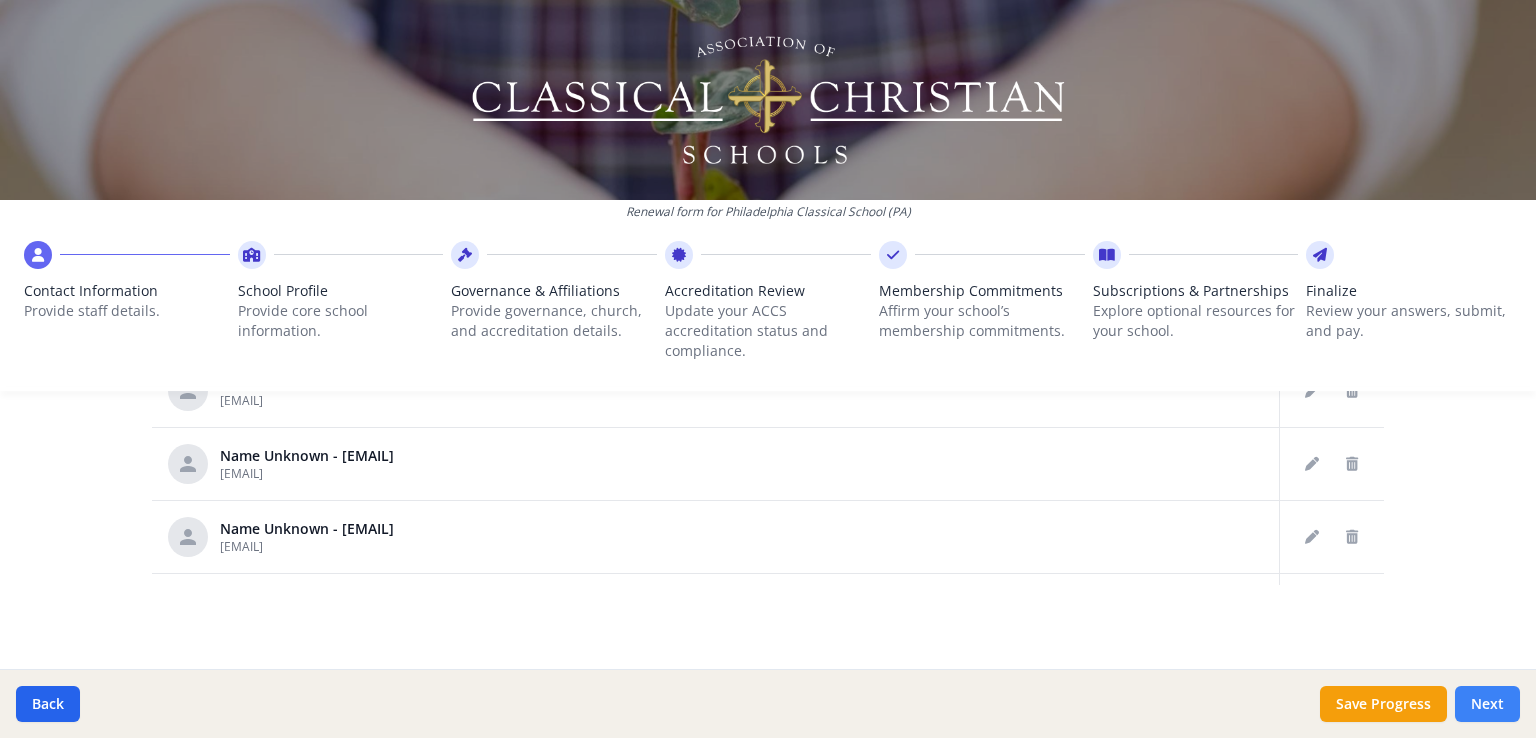 click on "Next" at bounding box center (1487, 704) 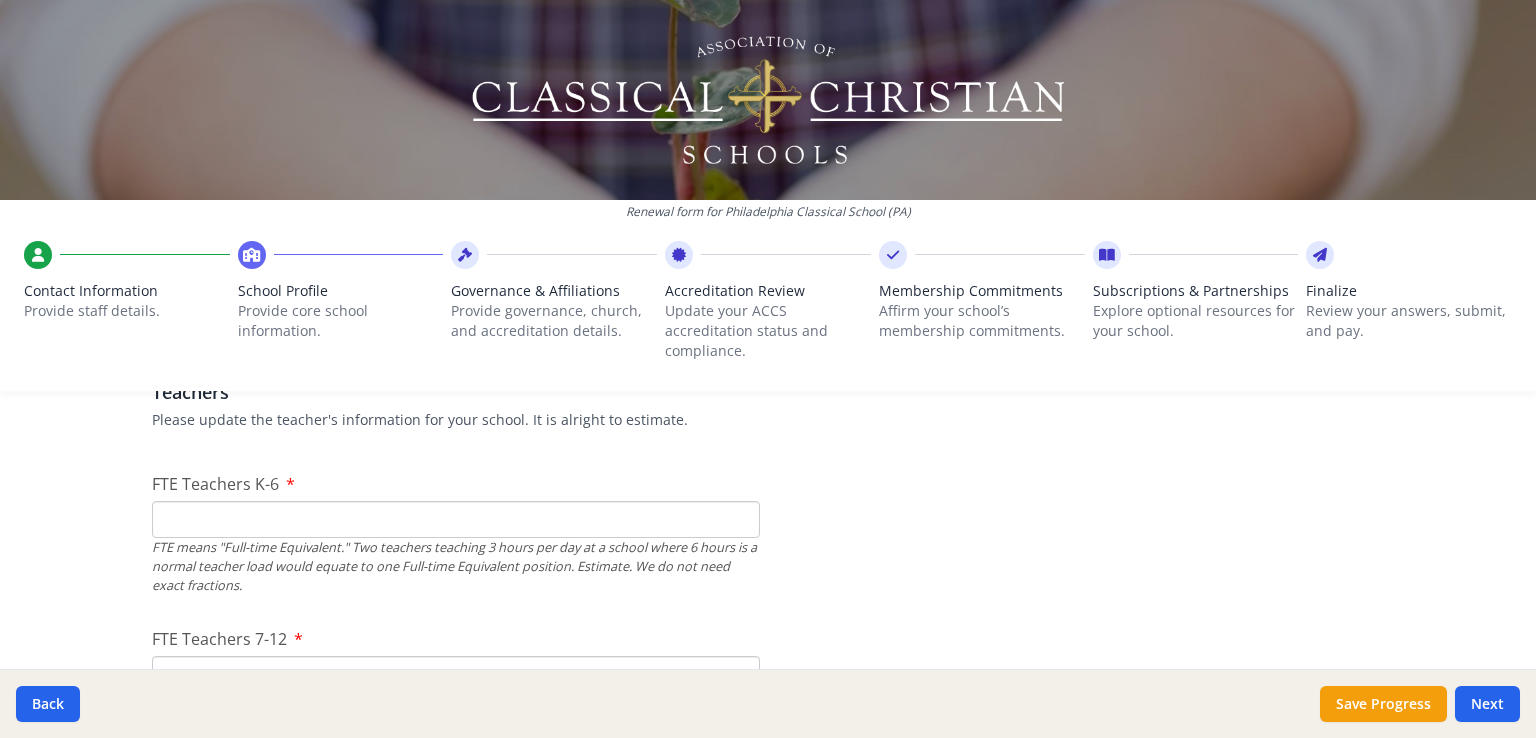 scroll, scrollTop: 1216, scrollLeft: 0, axis: vertical 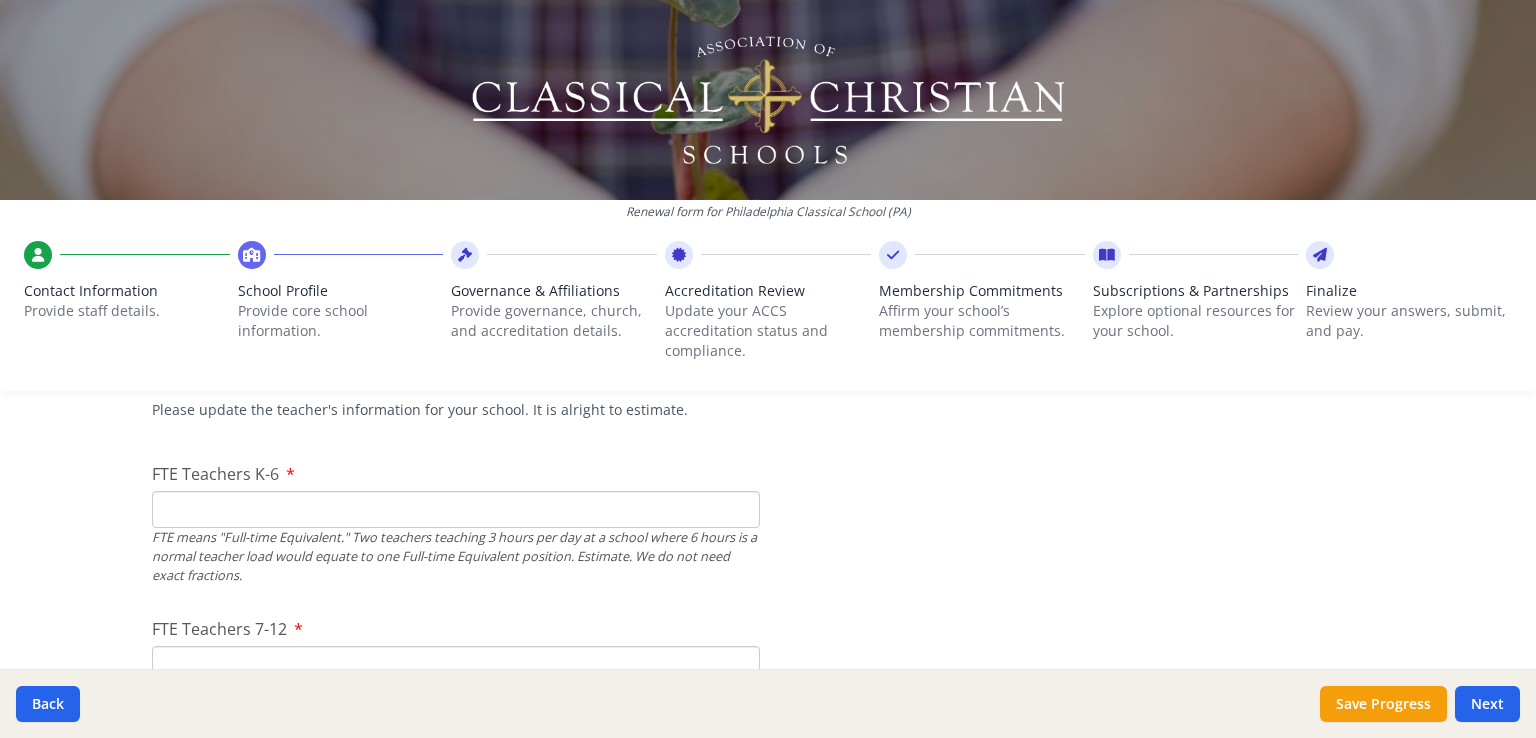 click on "FTE Teachers K-6" at bounding box center [456, 509] 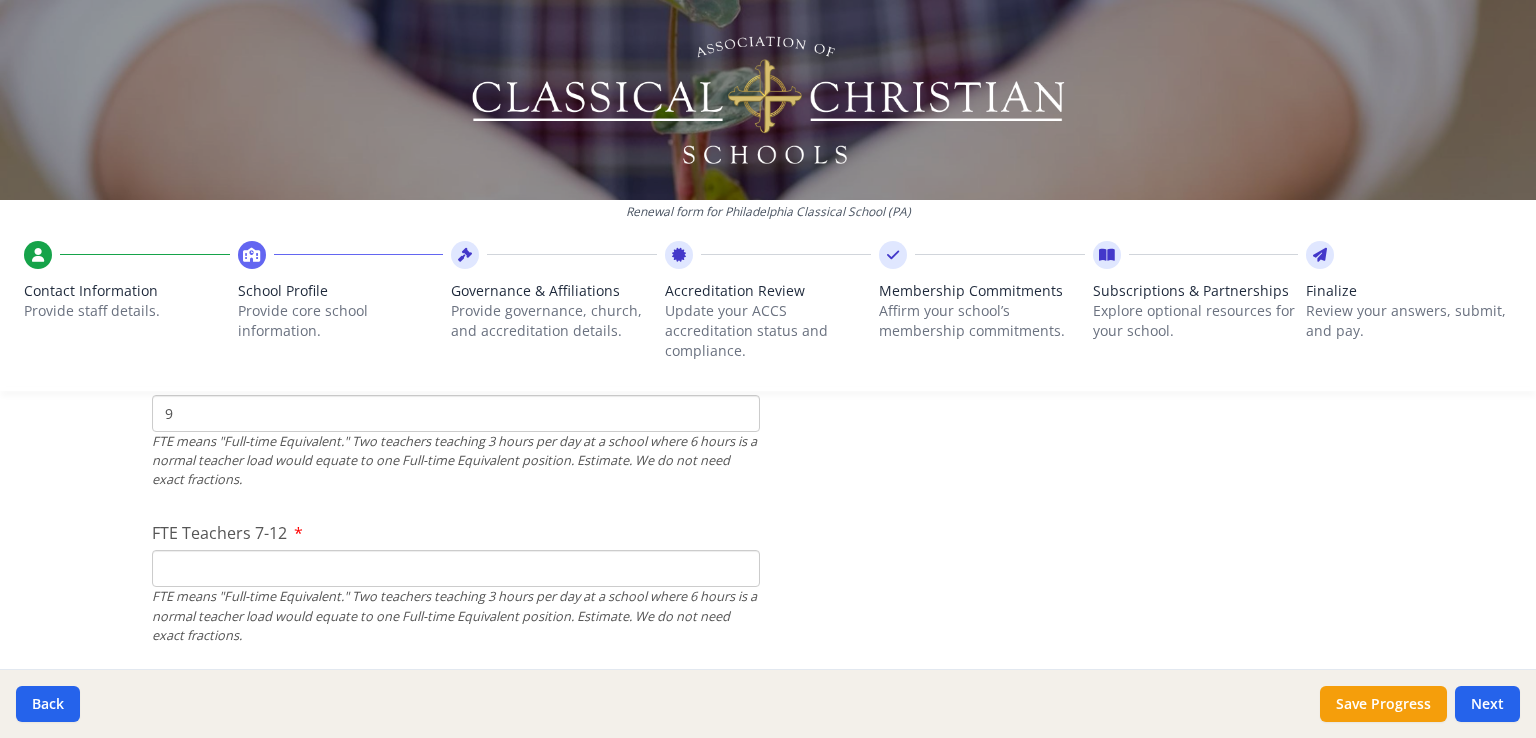 scroll, scrollTop: 1294, scrollLeft: 0, axis: vertical 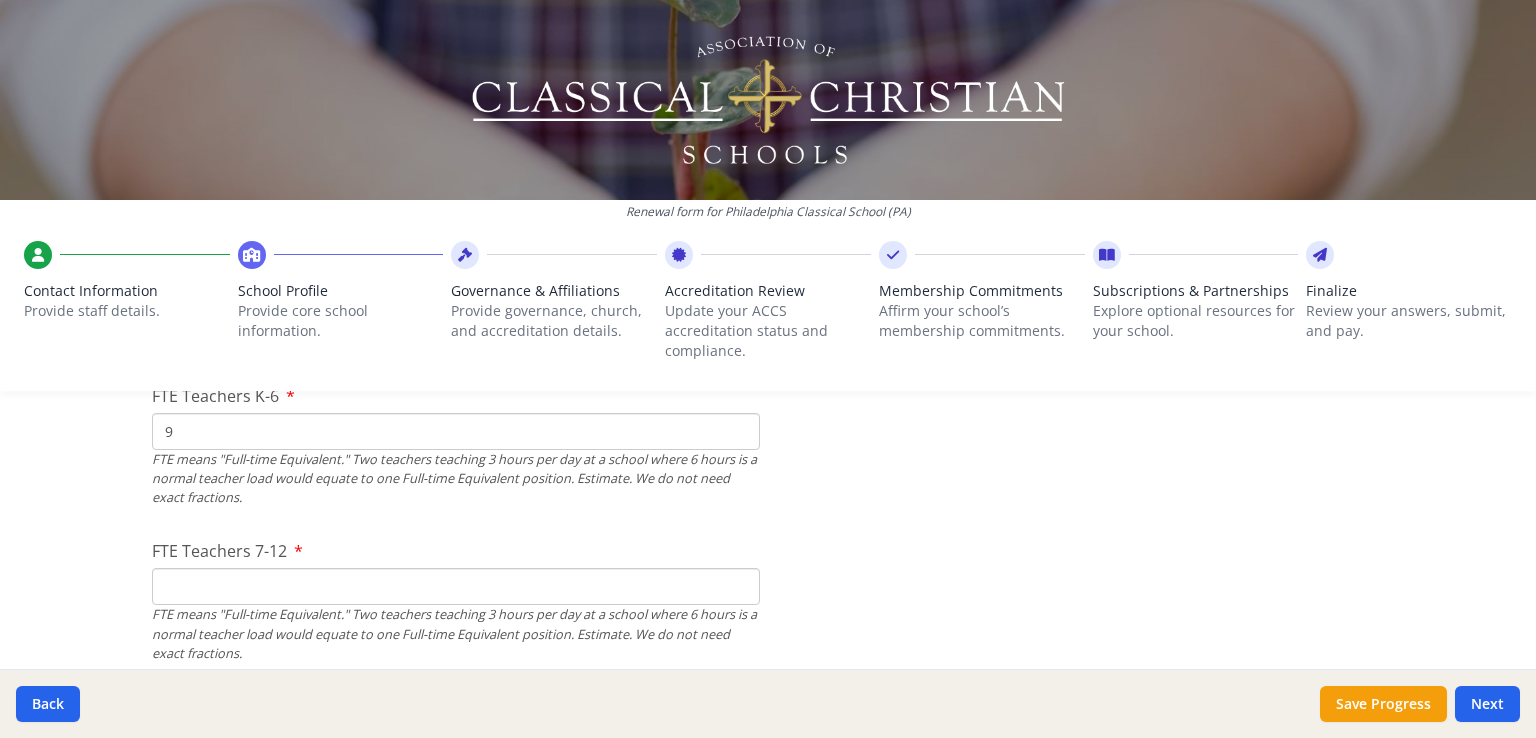 type on "9" 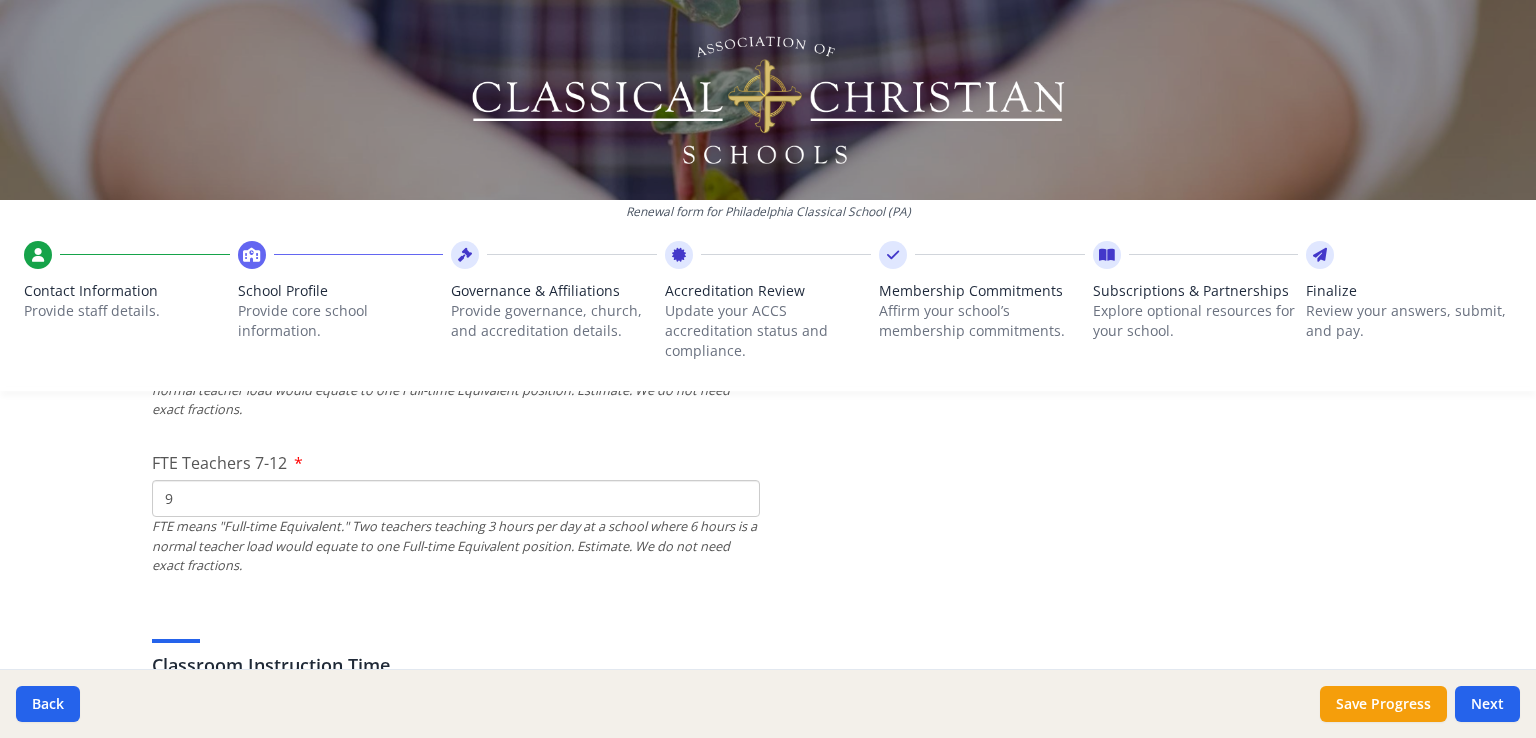 scroll, scrollTop: 1292, scrollLeft: 0, axis: vertical 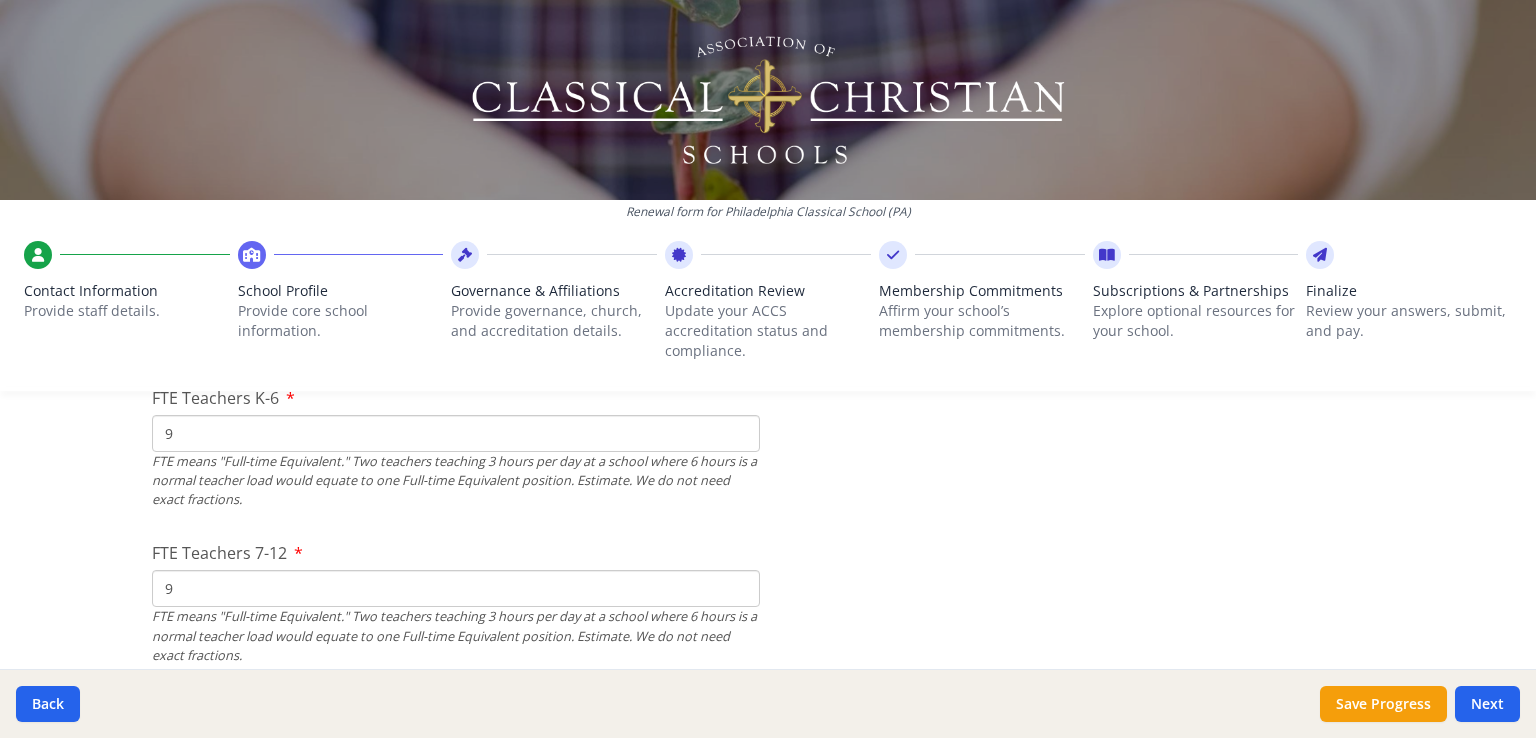 type on "9" 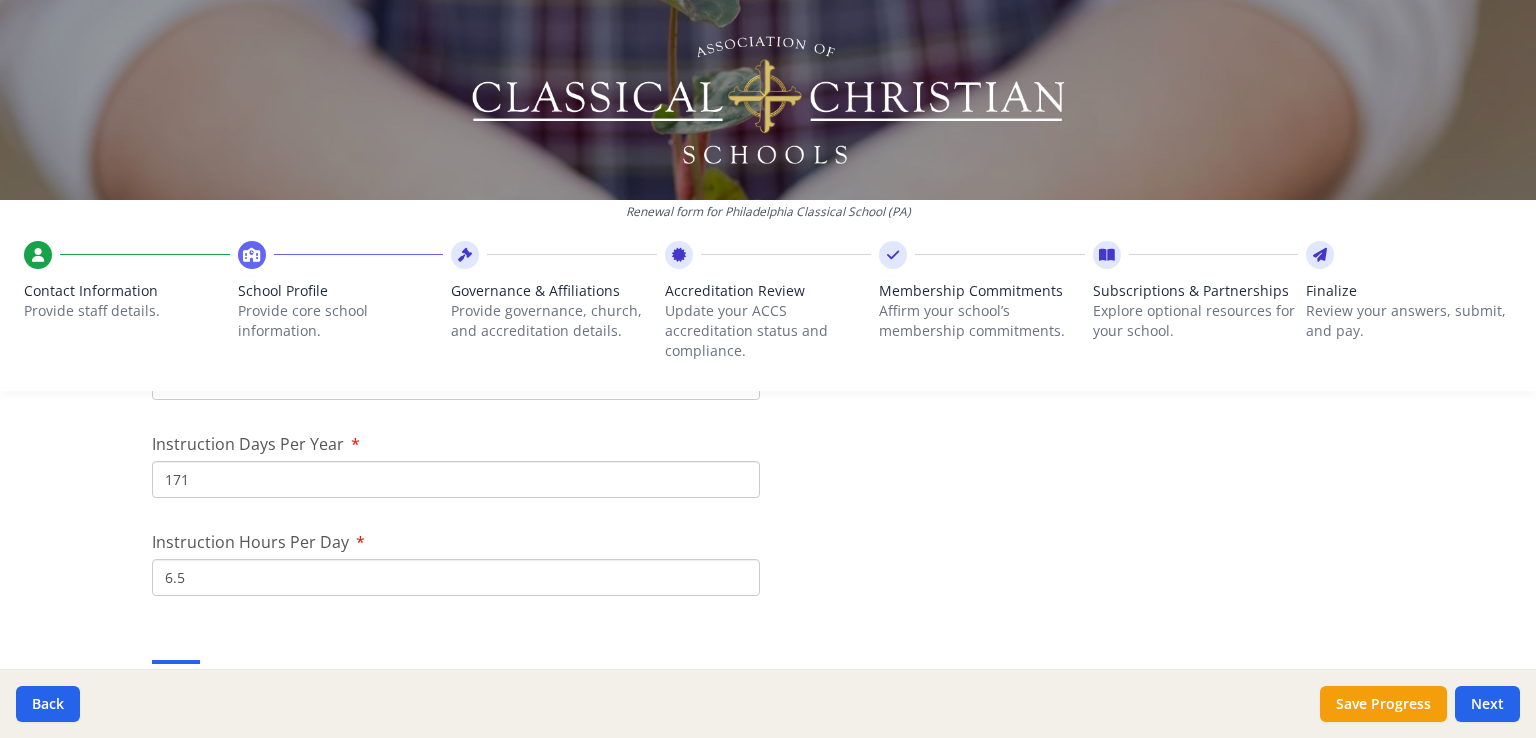 scroll, scrollTop: 1784, scrollLeft: 0, axis: vertical 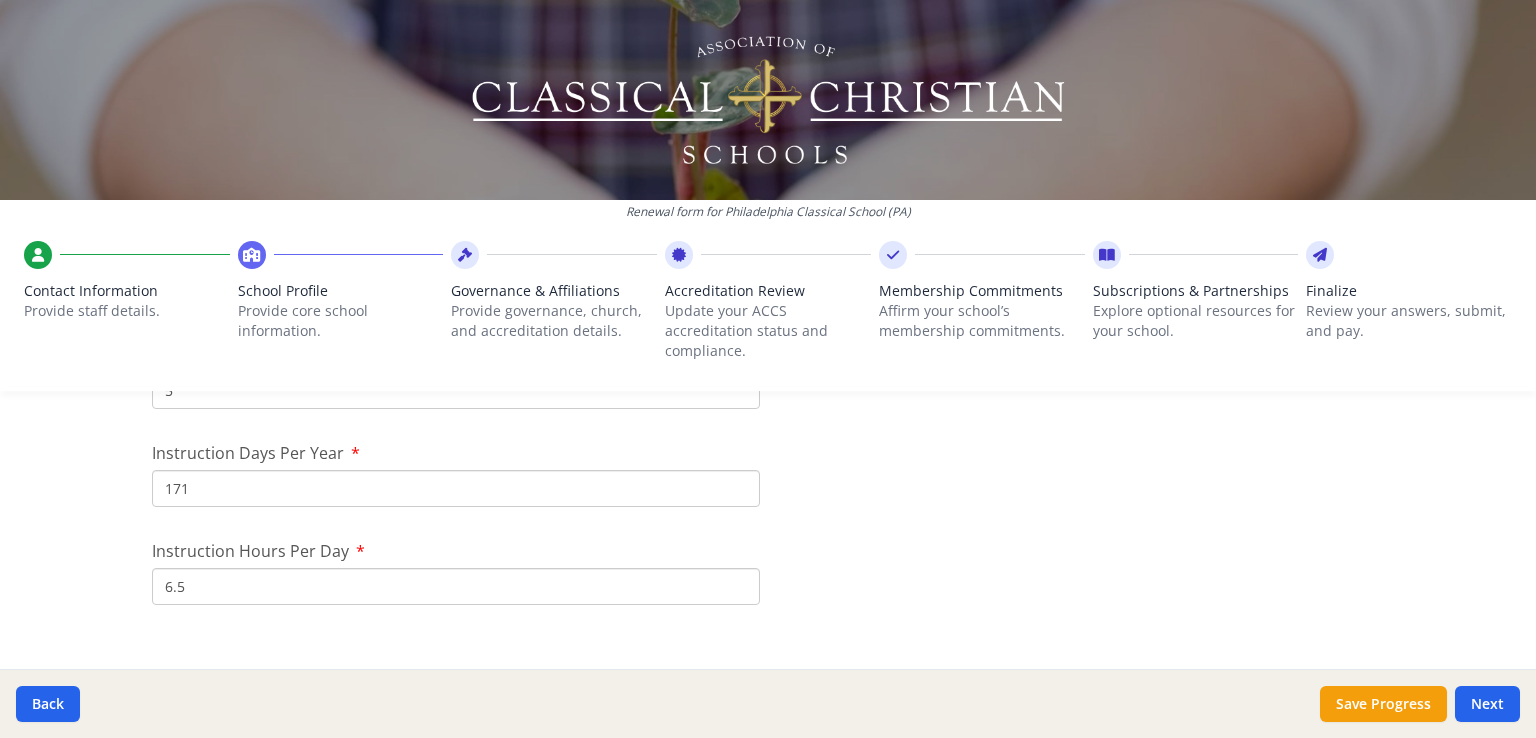 type on "9.5" 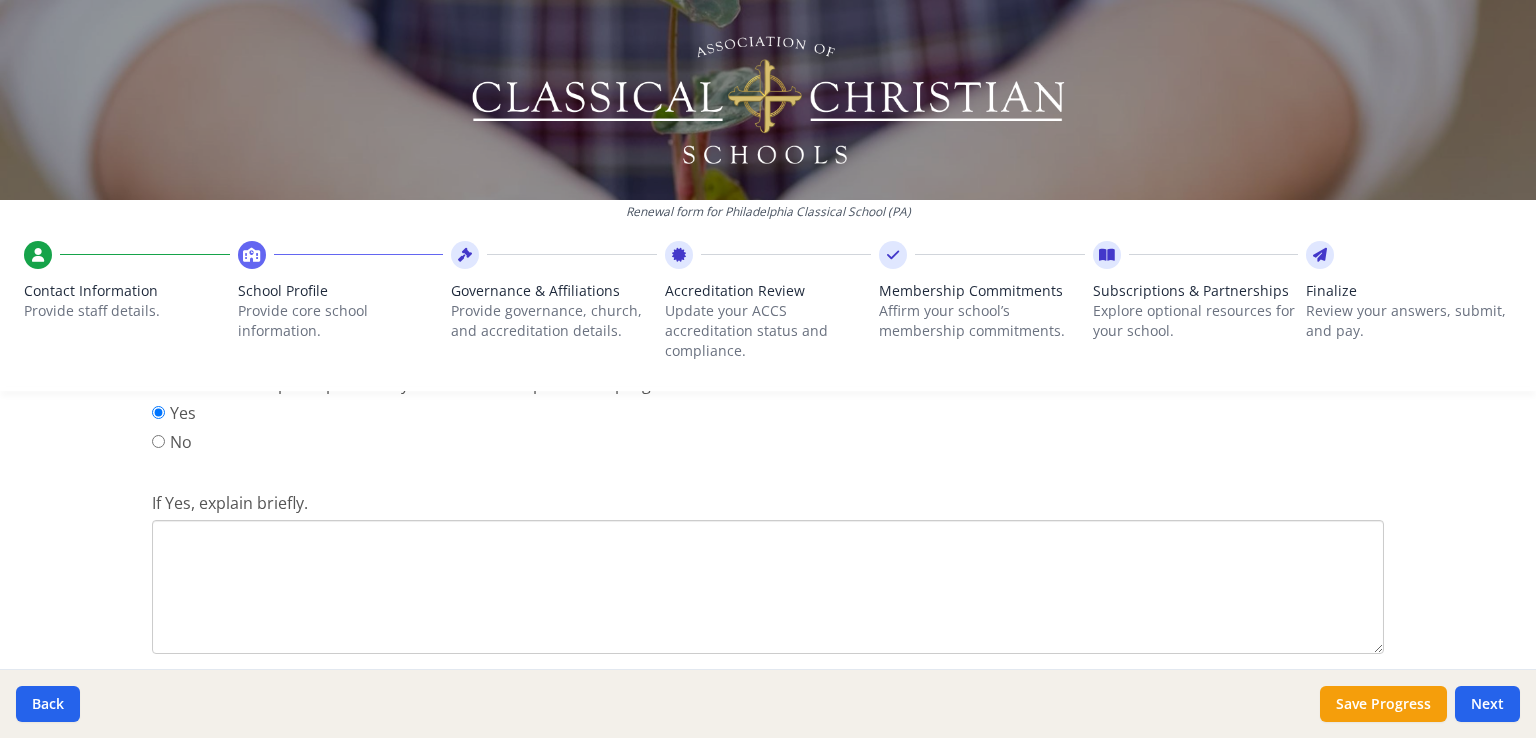 scroll, scrollTop: 2932, scrollLeft: 0, axis: vertical 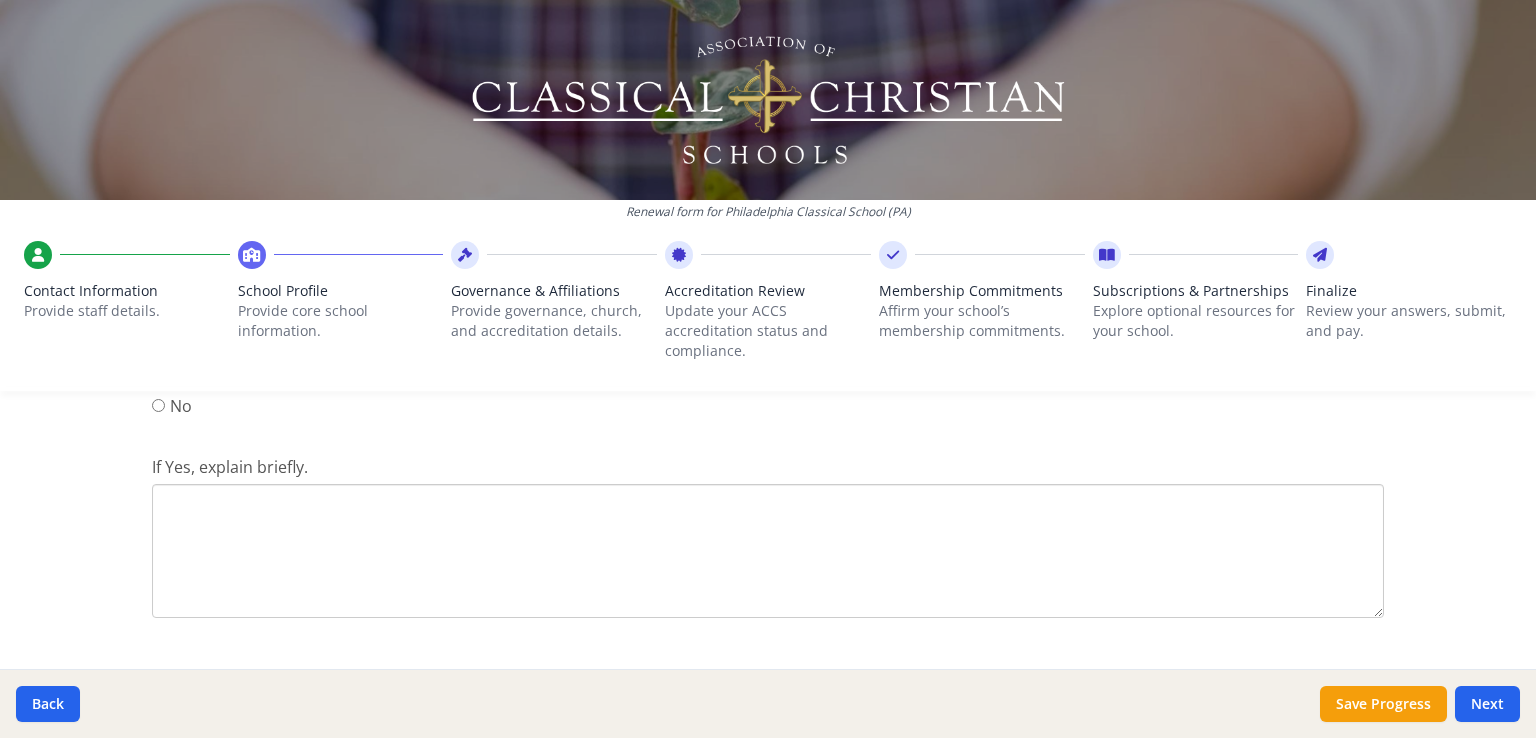 type on "170" 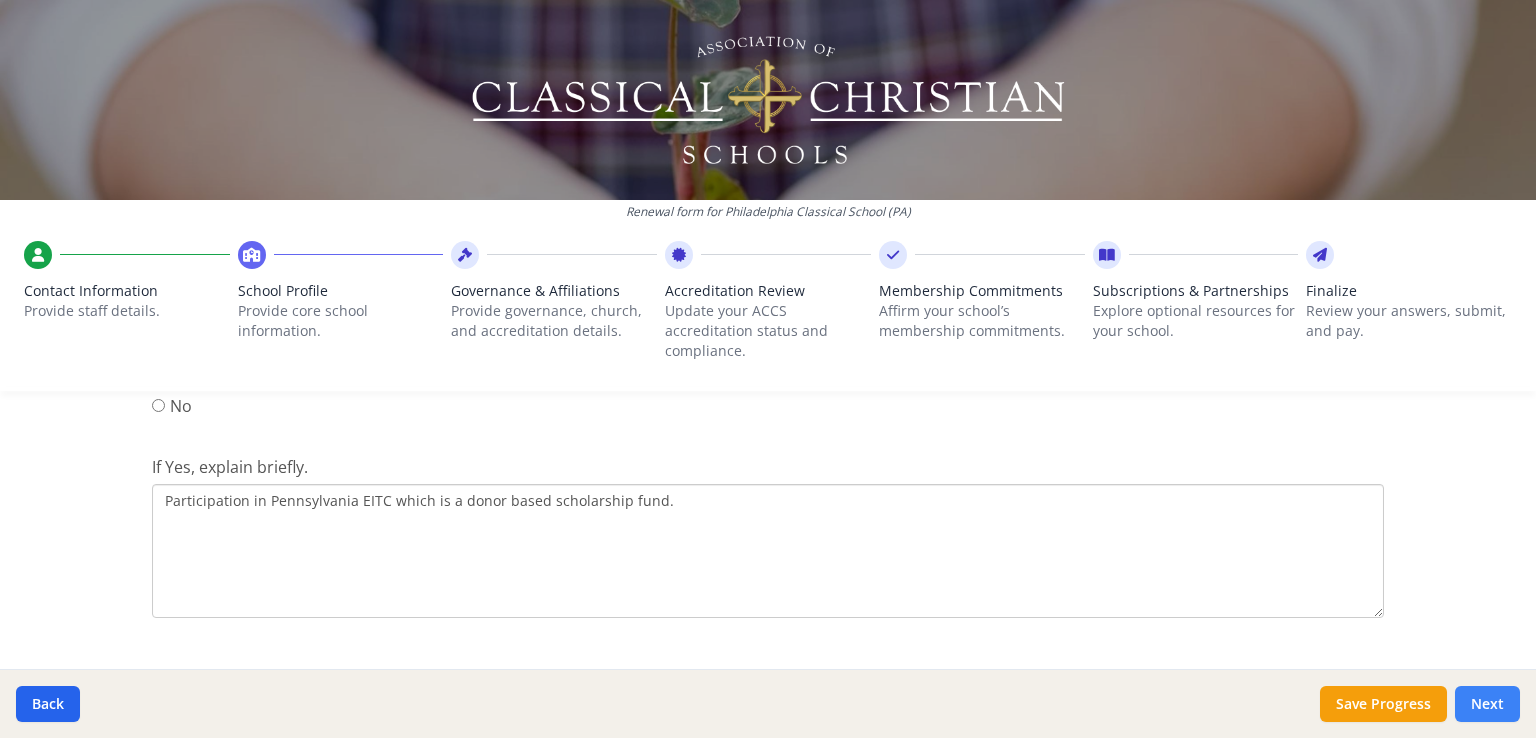type on "Participation in Pennsylvania EITC which is a donor based scholarship fund." 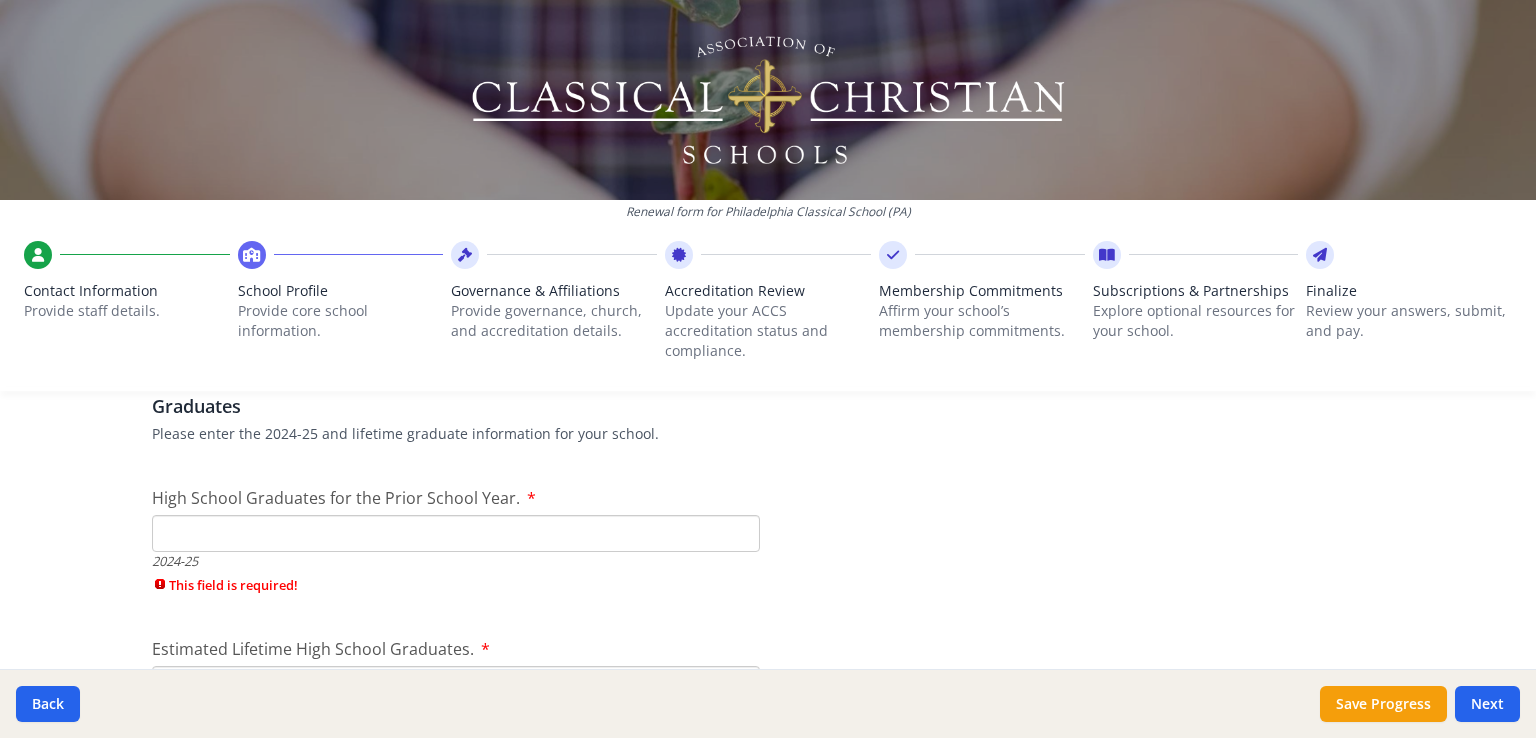scroll, scrollTop: 3264, scrollLeft: 0, axis: vertical 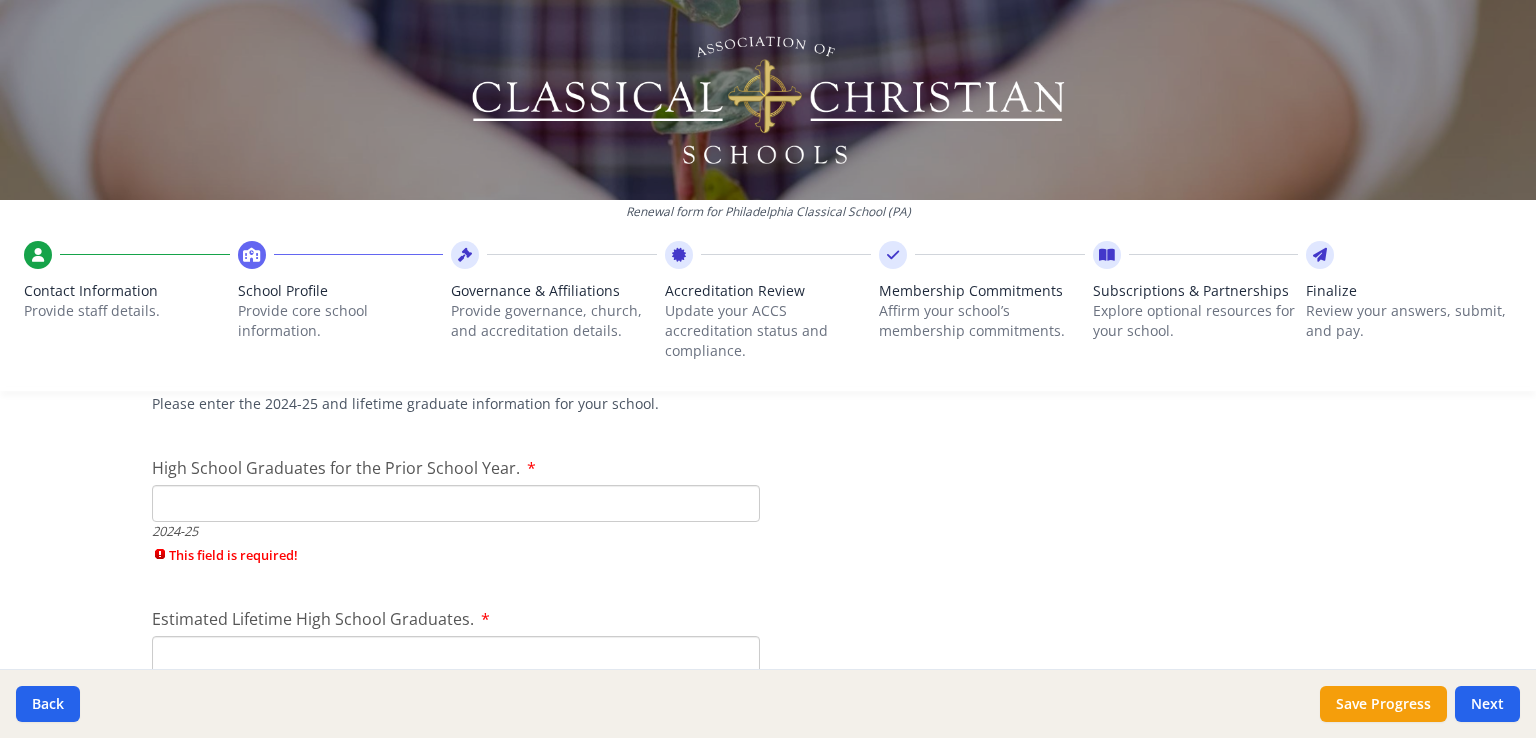 click on "High School Graduates for the Prior School Year." at bounding box center (456, 503) 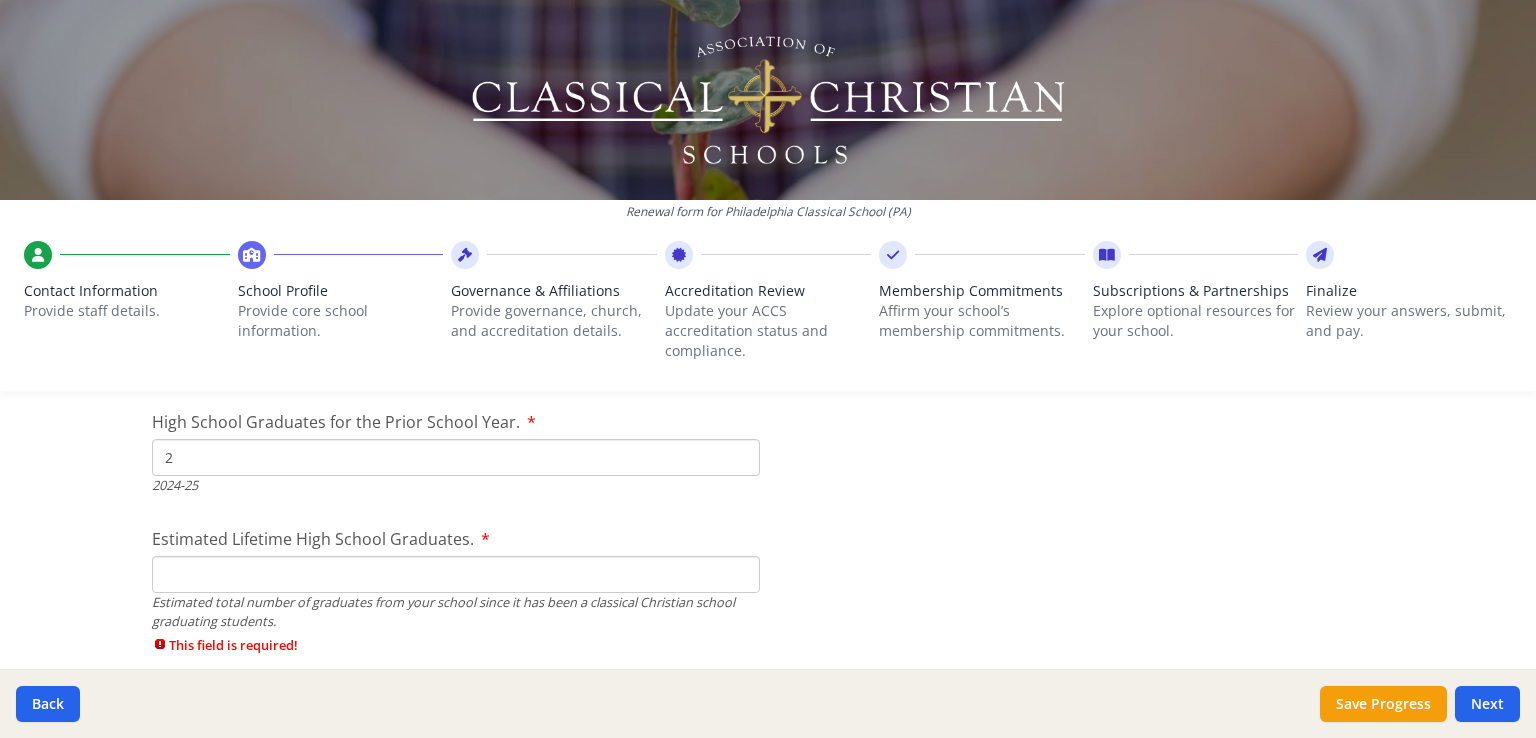 scroll, scrollTop: 3349, scrollLeft: 0, axis: vertical 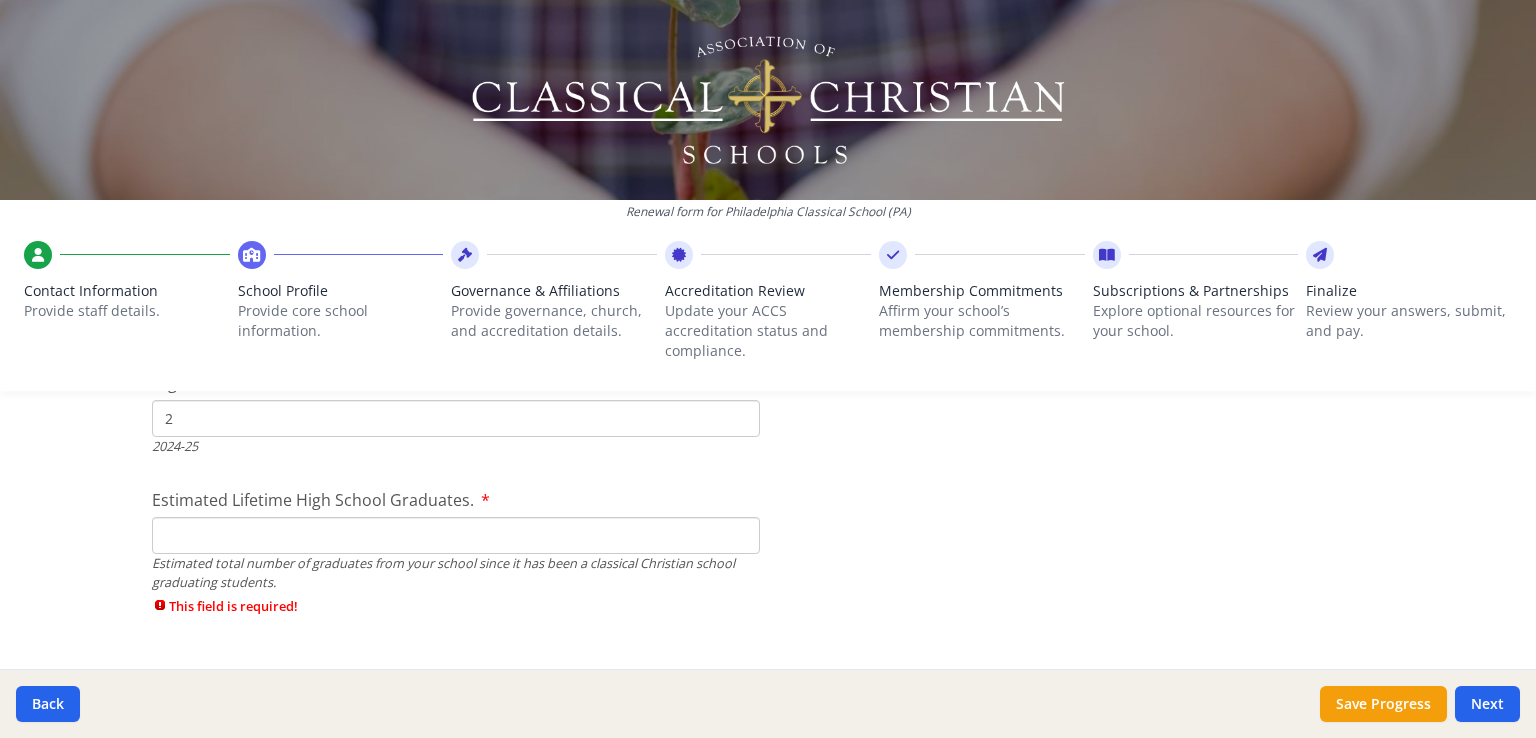 type on "2" 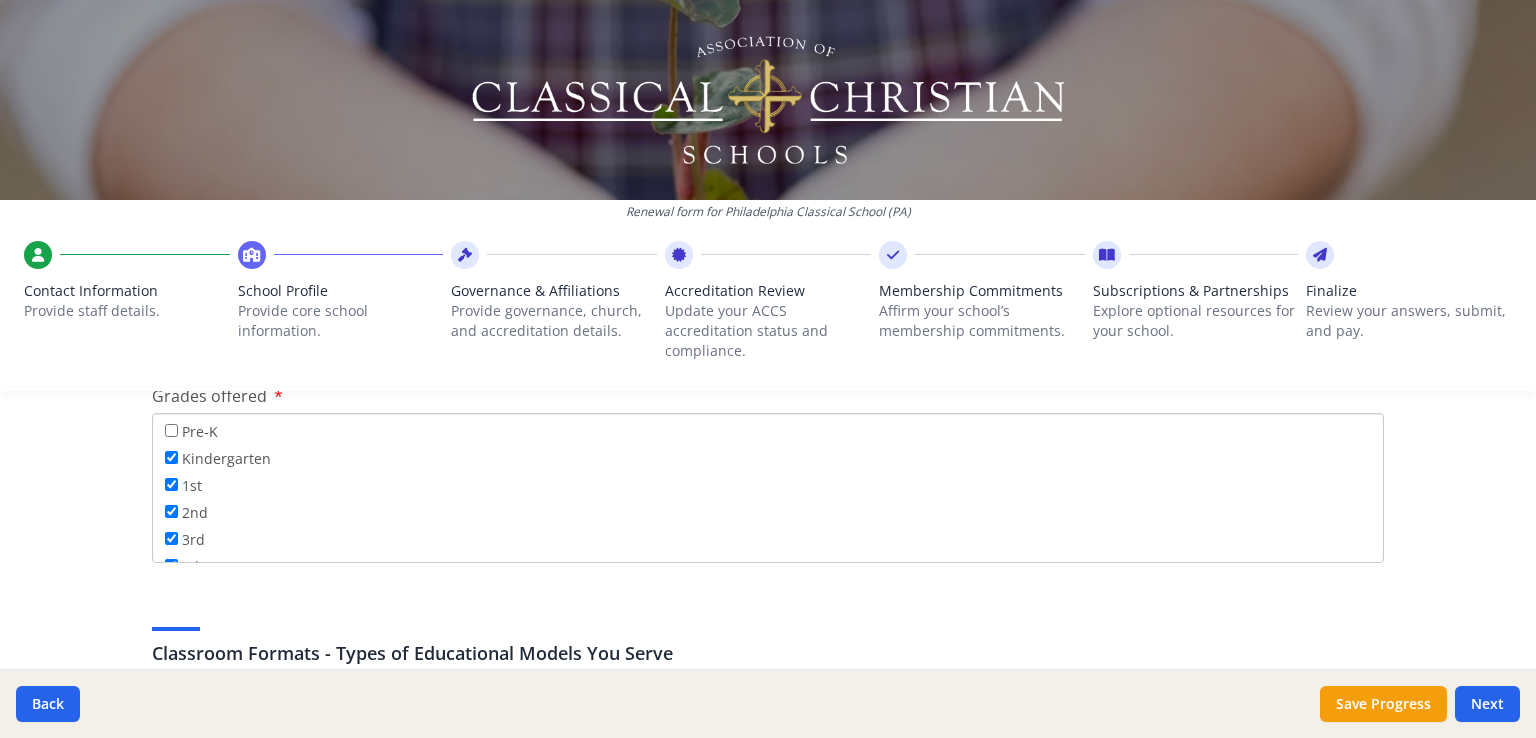 scroll, scrollTop: 3756, scrollLeft: 0, axis: vertical 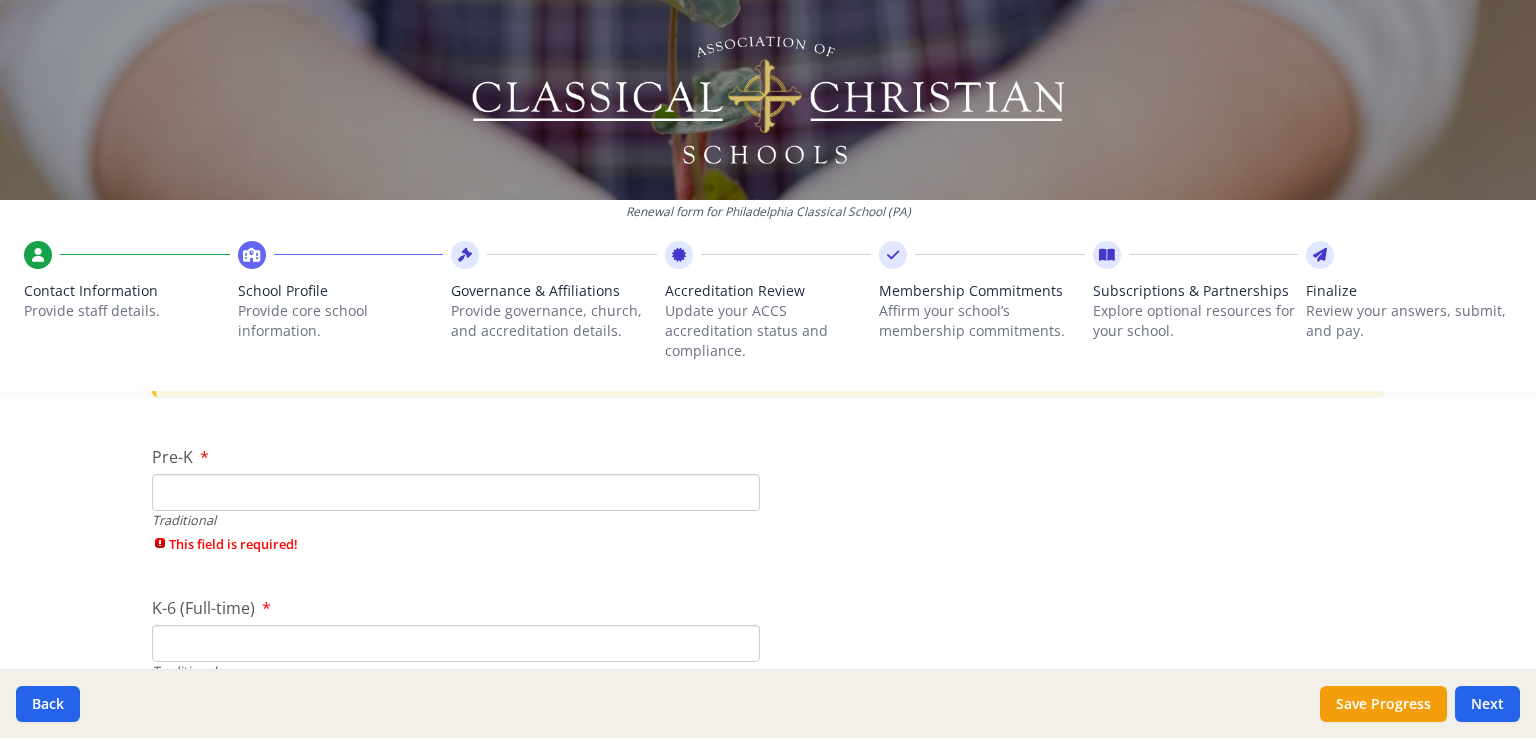 type on "6" 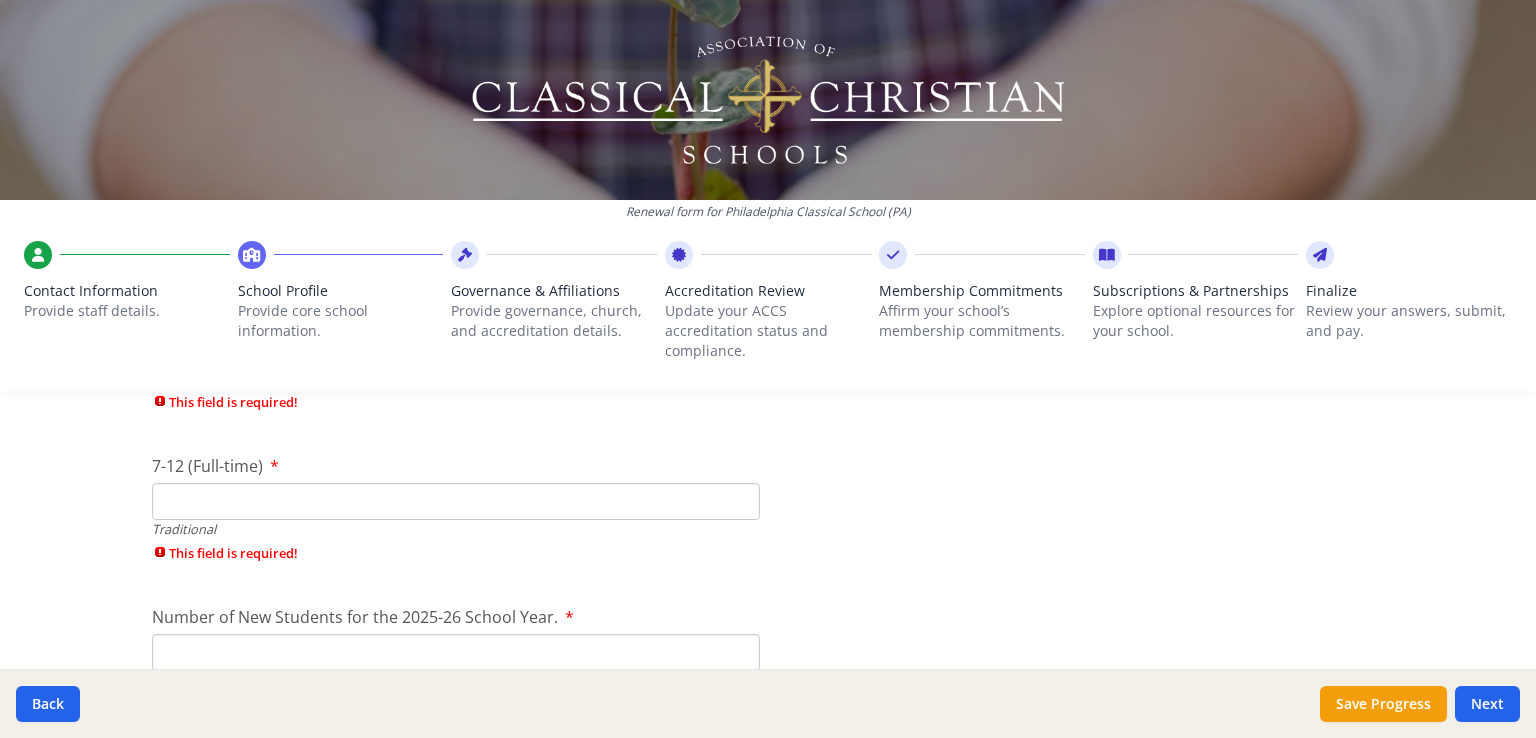 scroll, scrollTop: 4692, scrollLeft: 0, axis: vertical 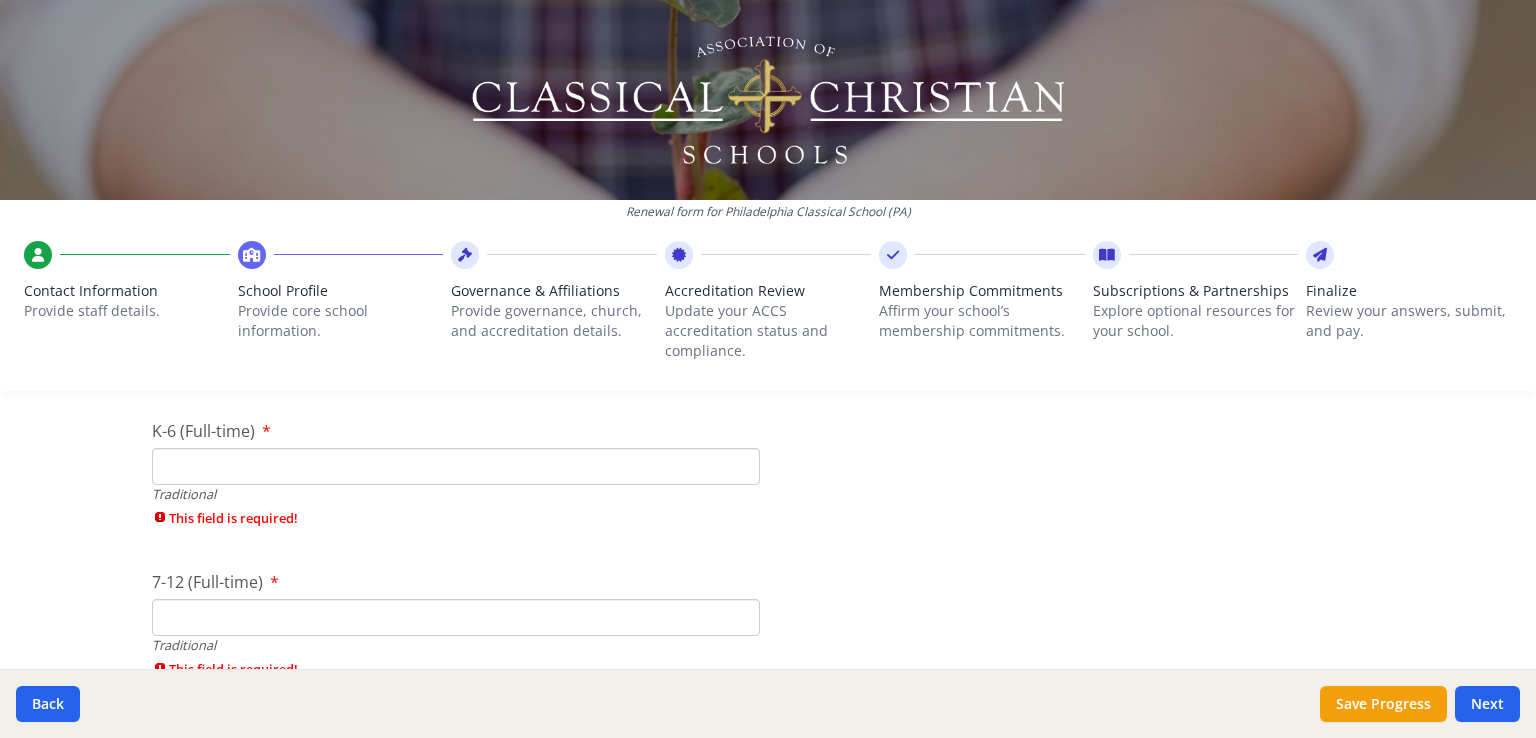type on "0" 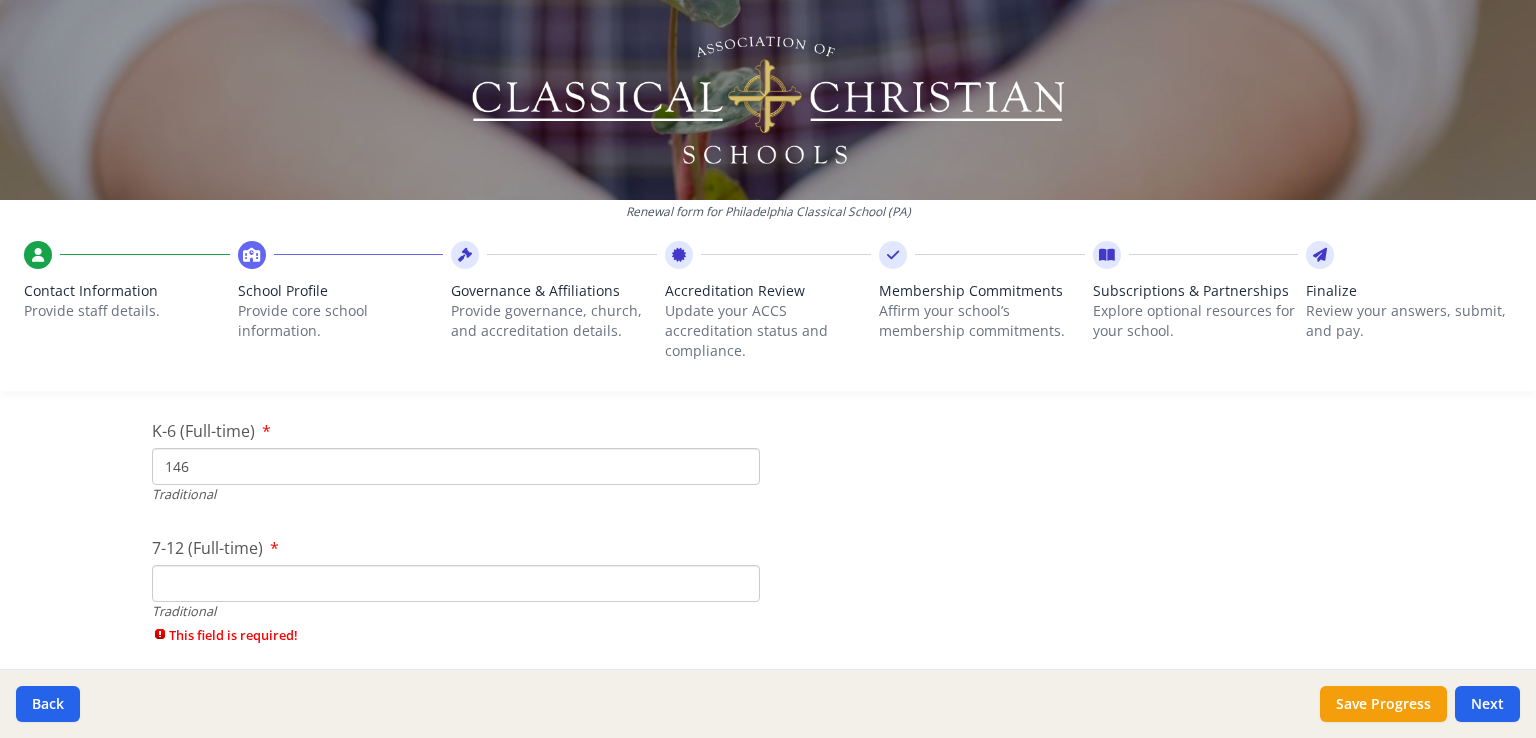 type on "146" 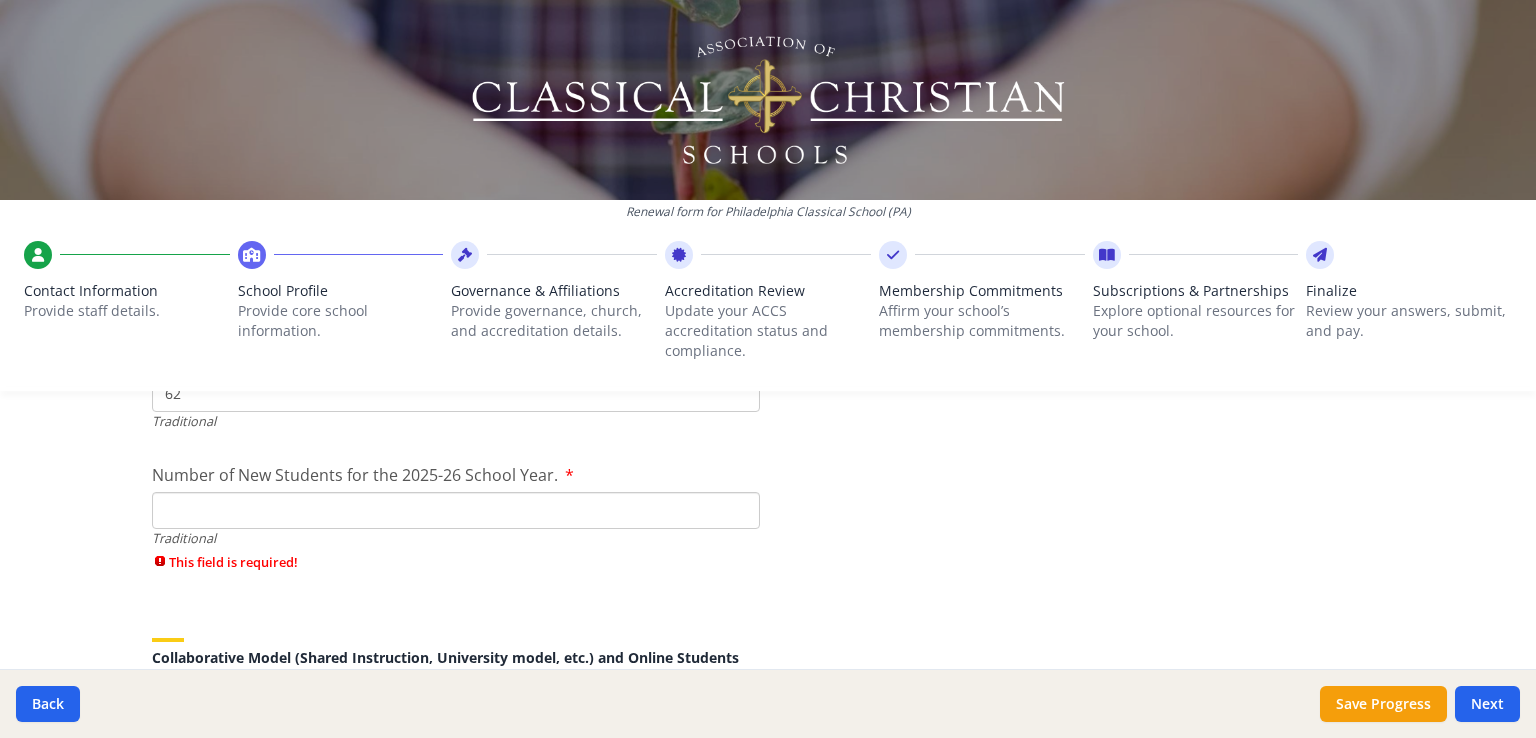 scroll, scrollTop: 4872, scrollLeft: 0, axis: vertical 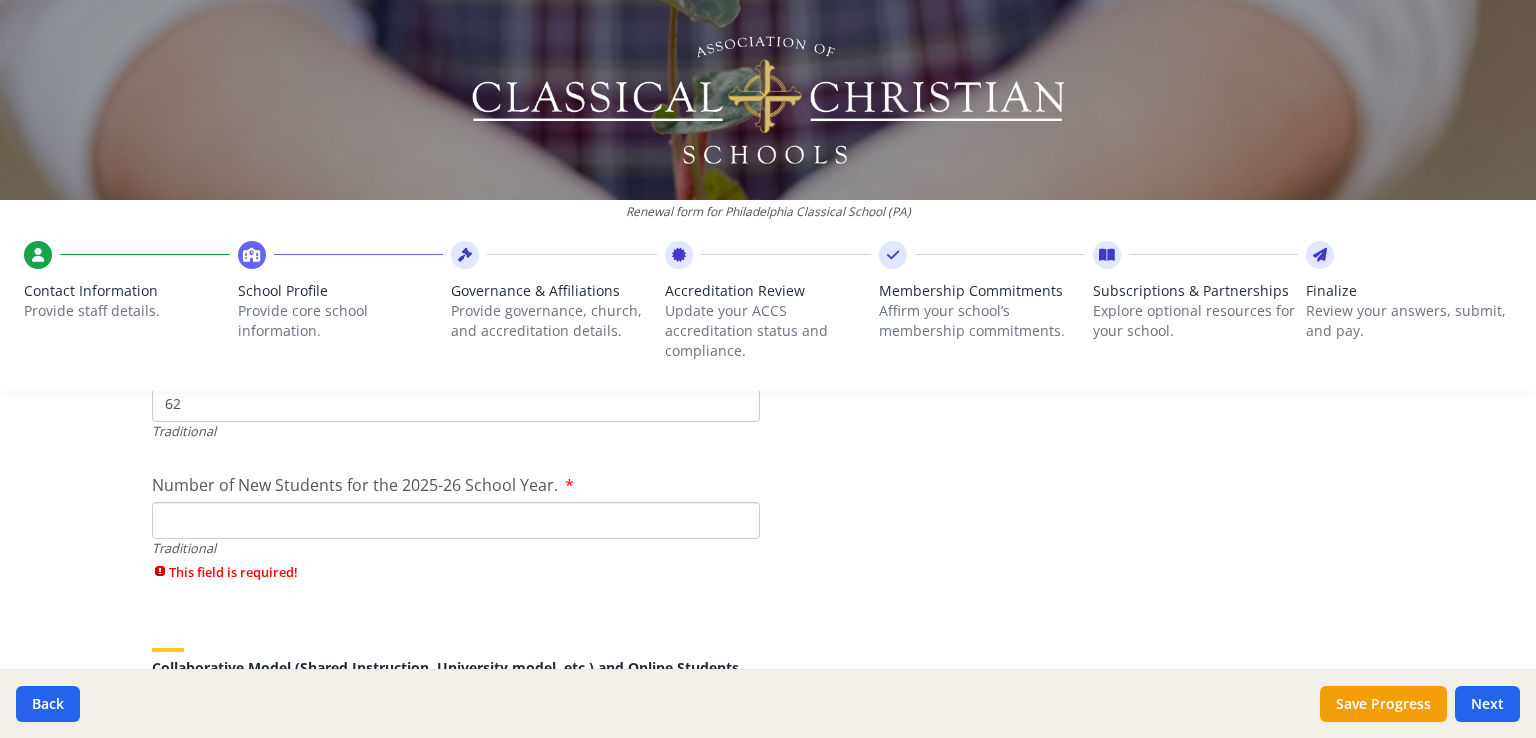 type on "62" 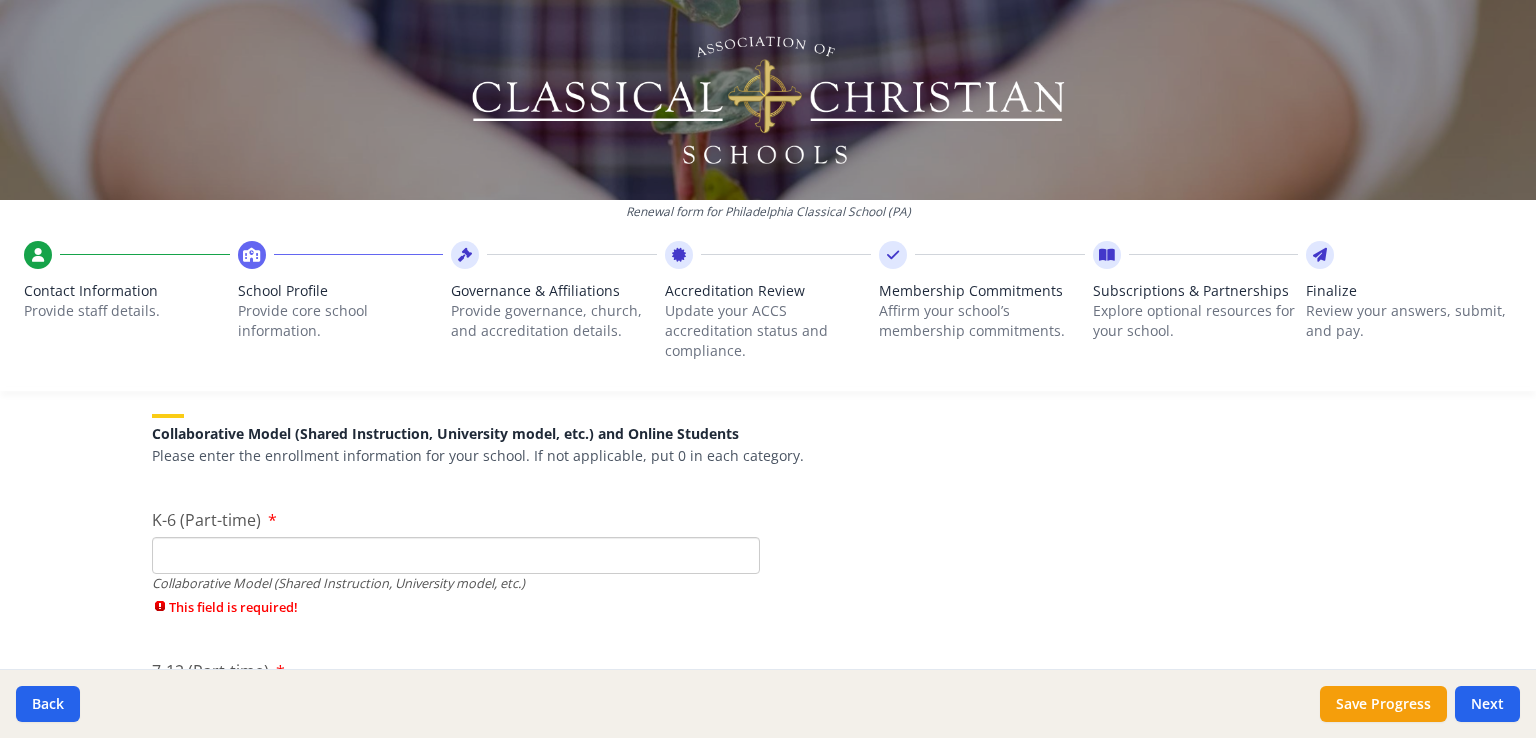 scroll, scrollTop: 5091, scrollLeft: 0, axis: vertical 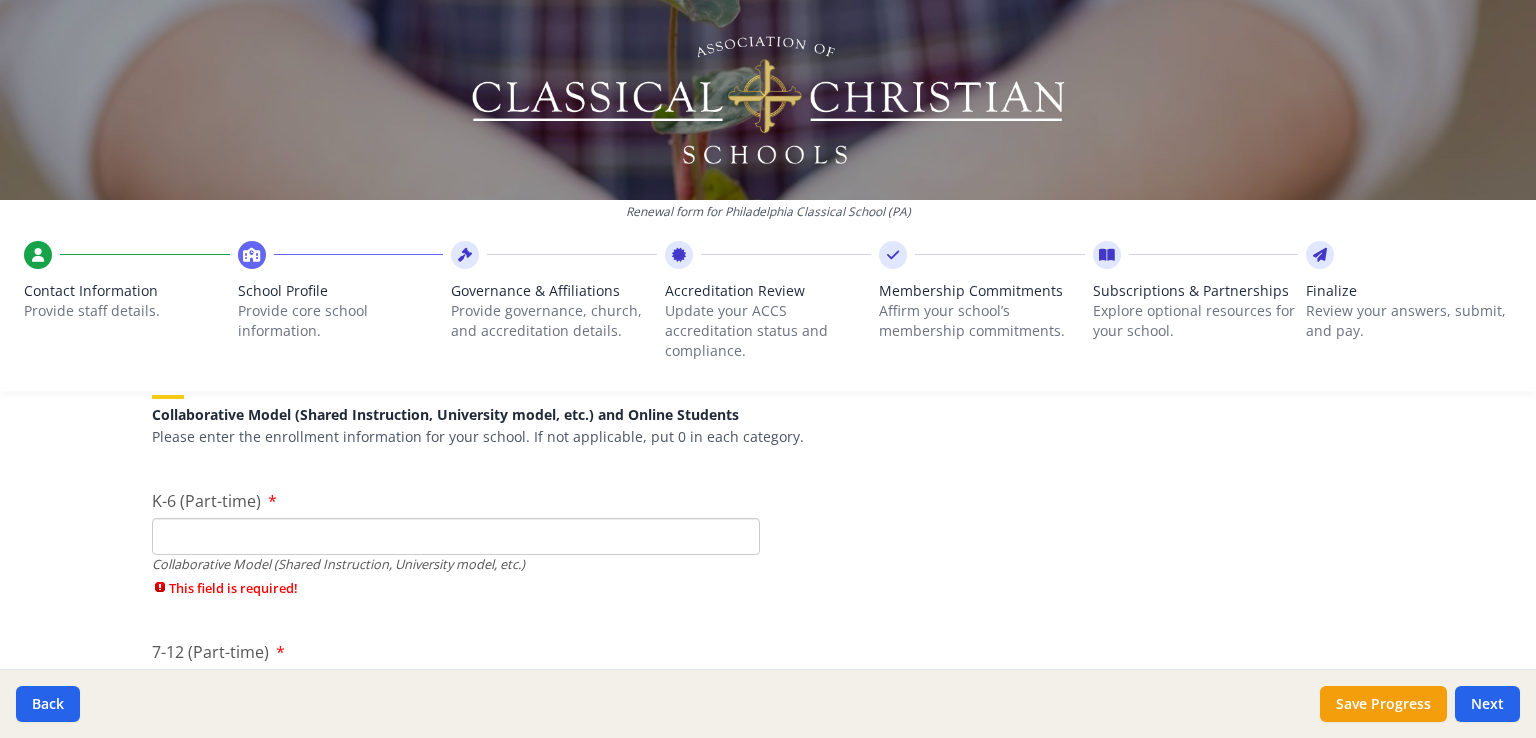 type on "208" 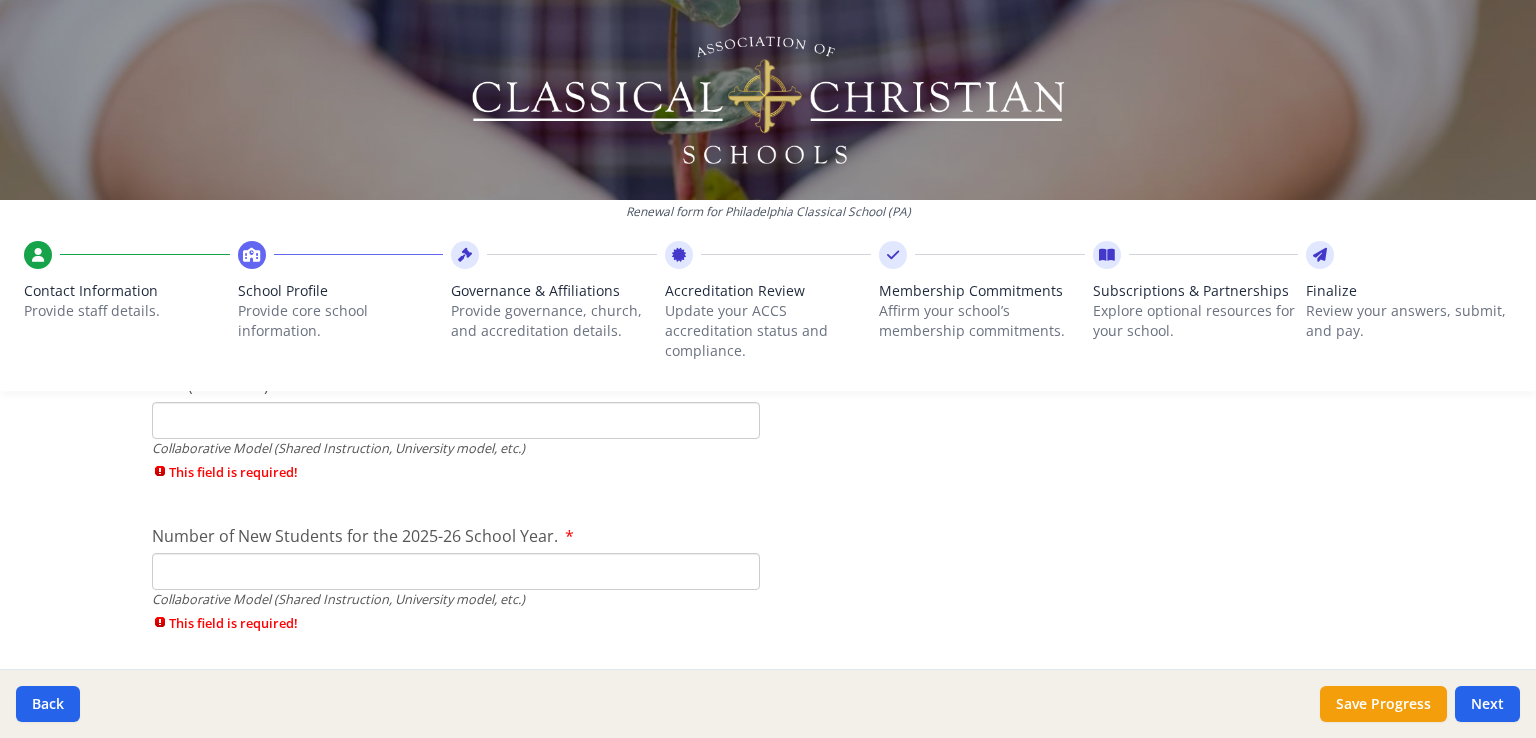 scroll, scrollTop: 5276, scrollLeft: 0, axis: vertical 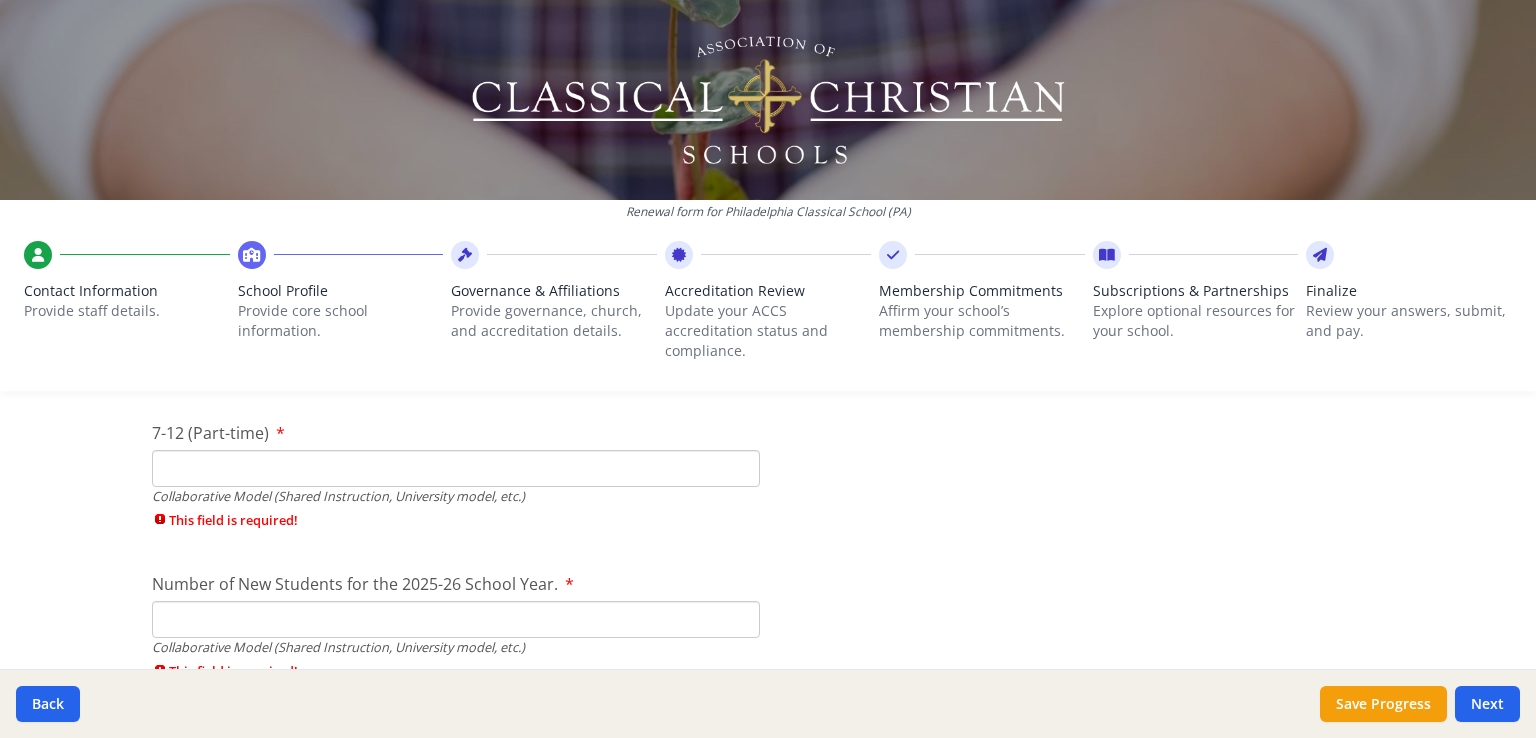 type on "0" 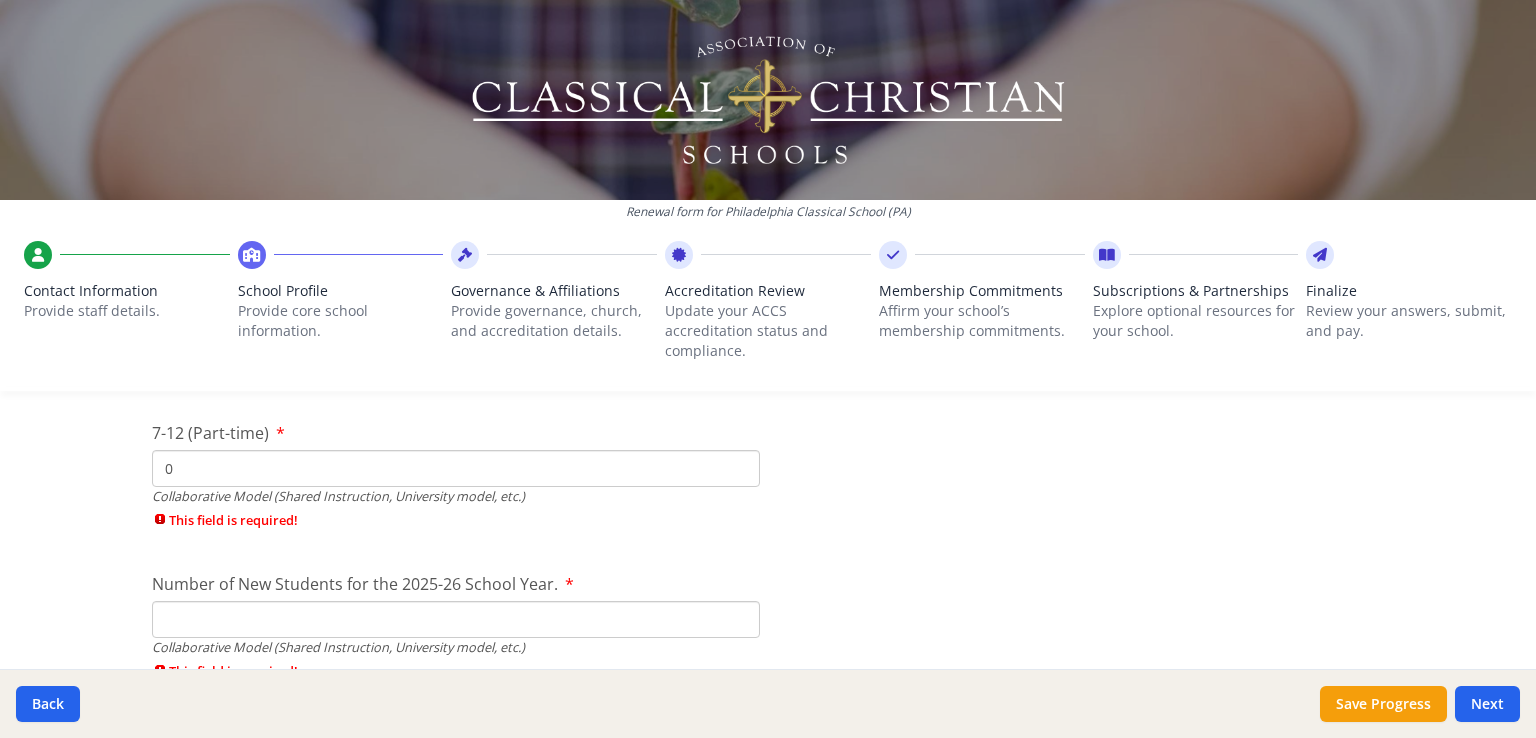 type on "0" 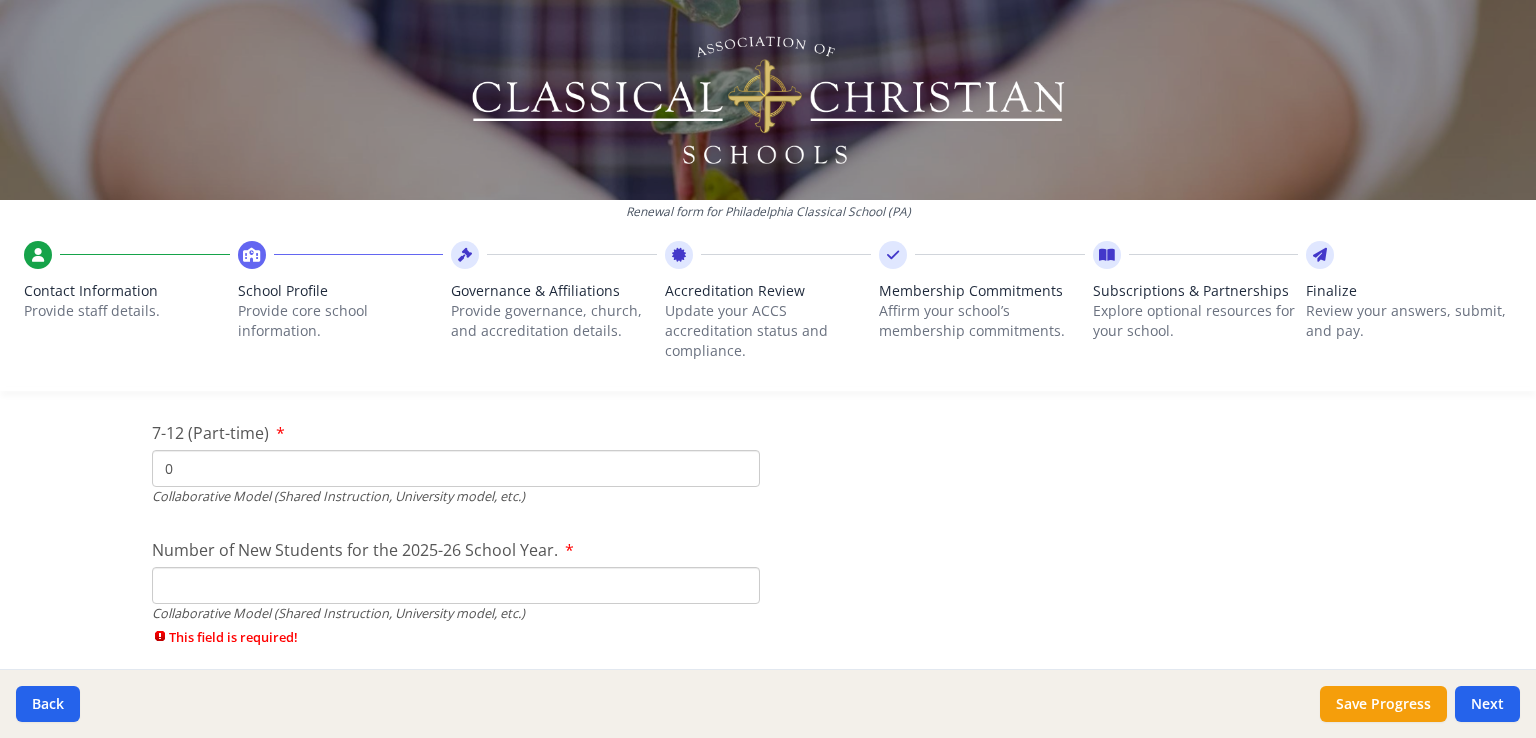 click on "Collaborative Model (Shared Instruction, University model, etc.)" at bounding box center (456, 613) 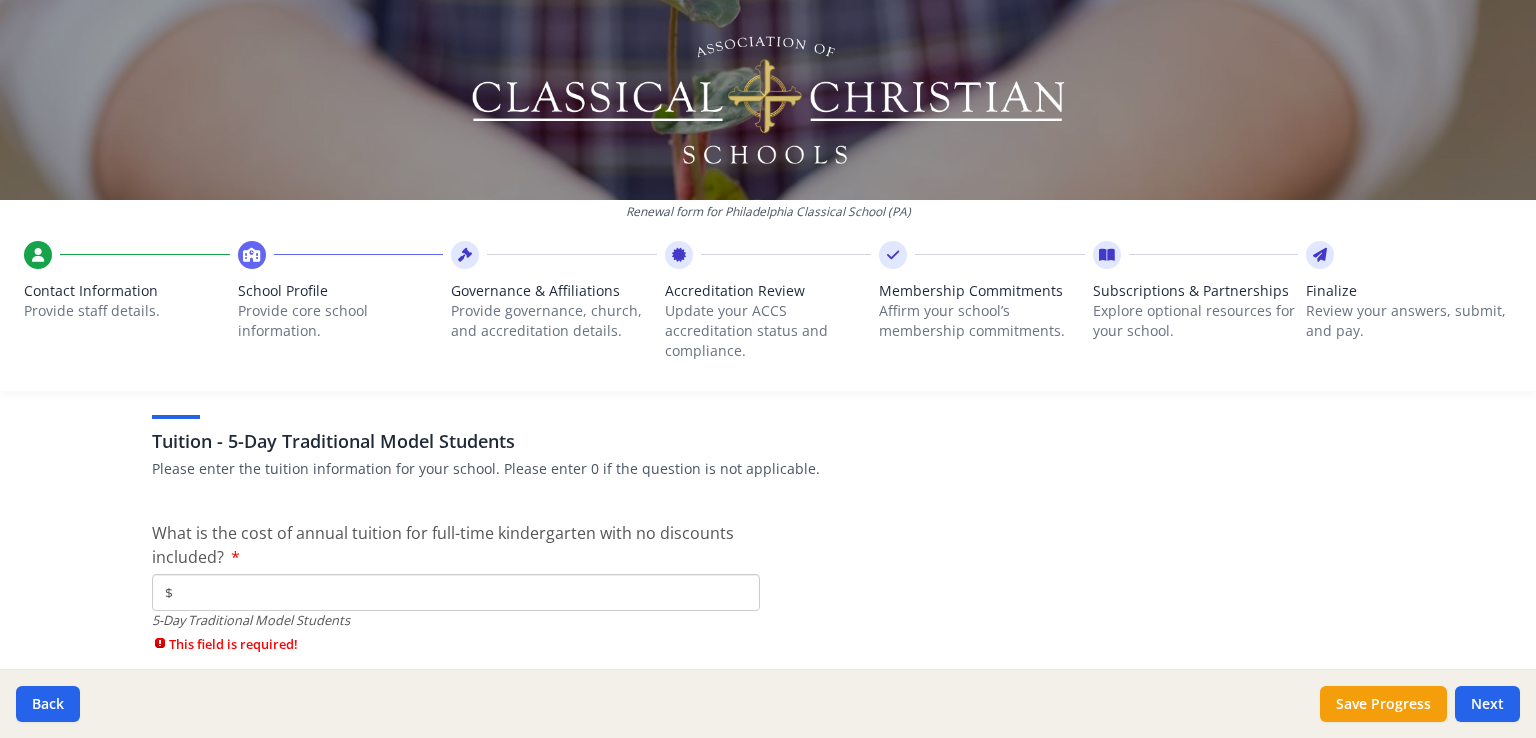 scroll, scrollTop: 5558, scrollLeft: 0, axis: vertical 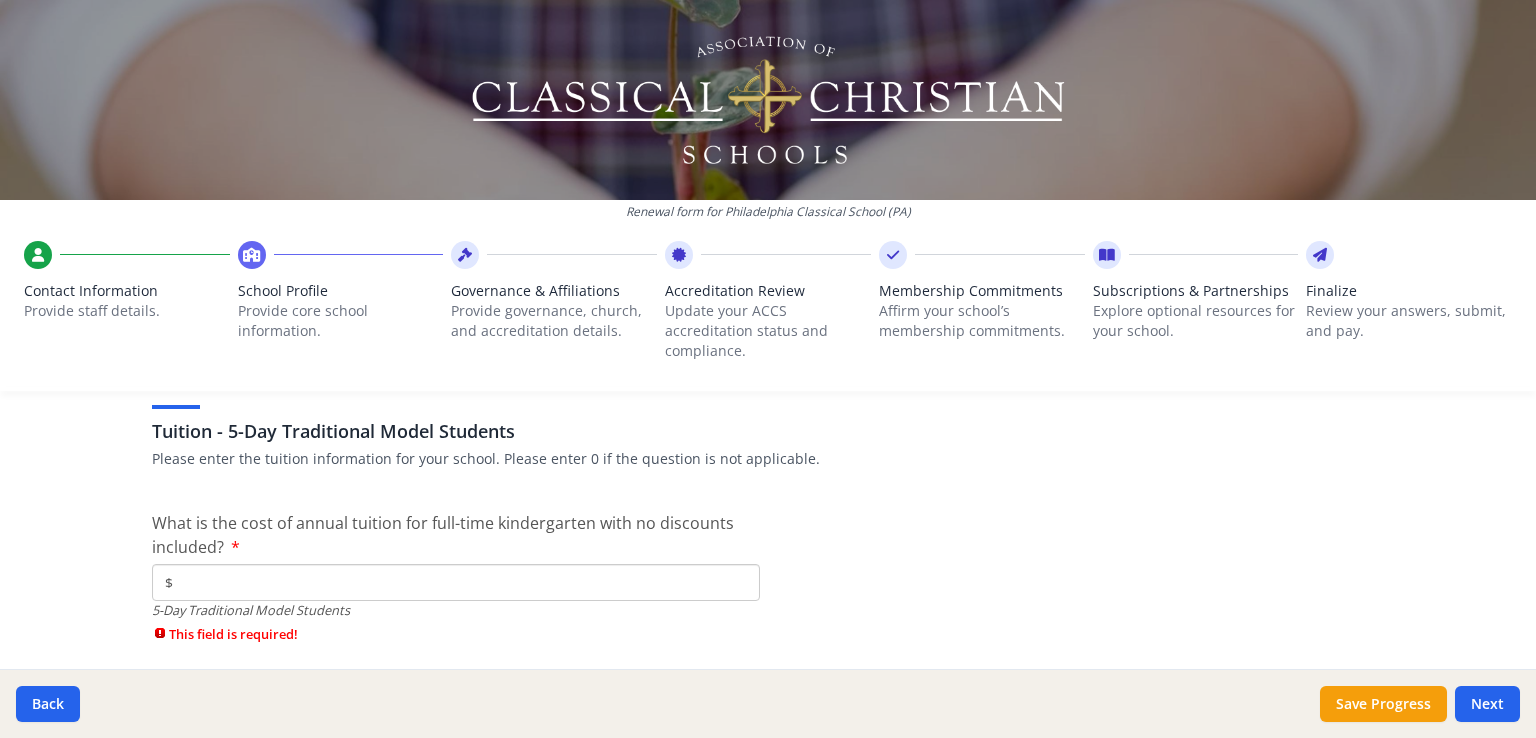 type on "0" 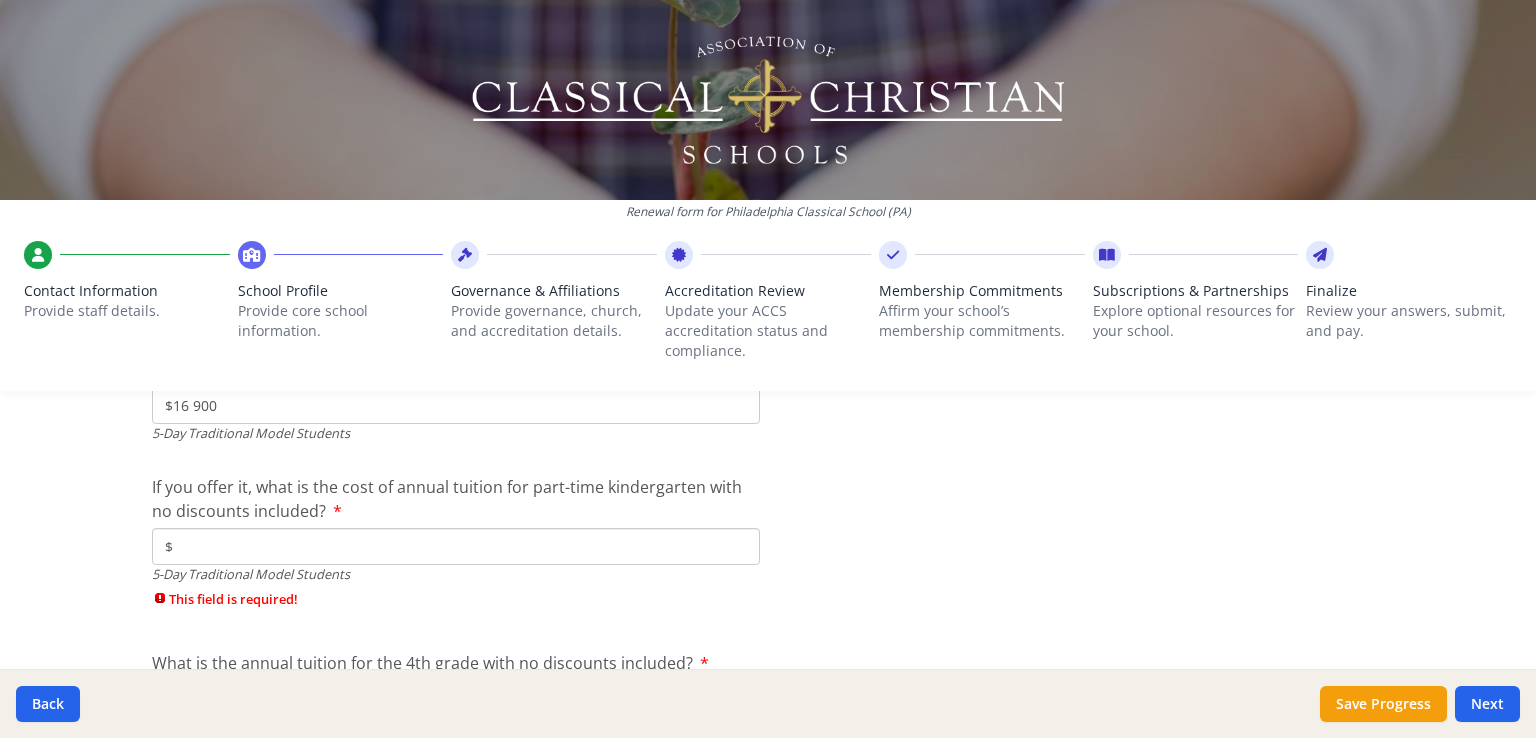 scroll, scrollTop: 5753, scrollLeft: 0, axis: vertical 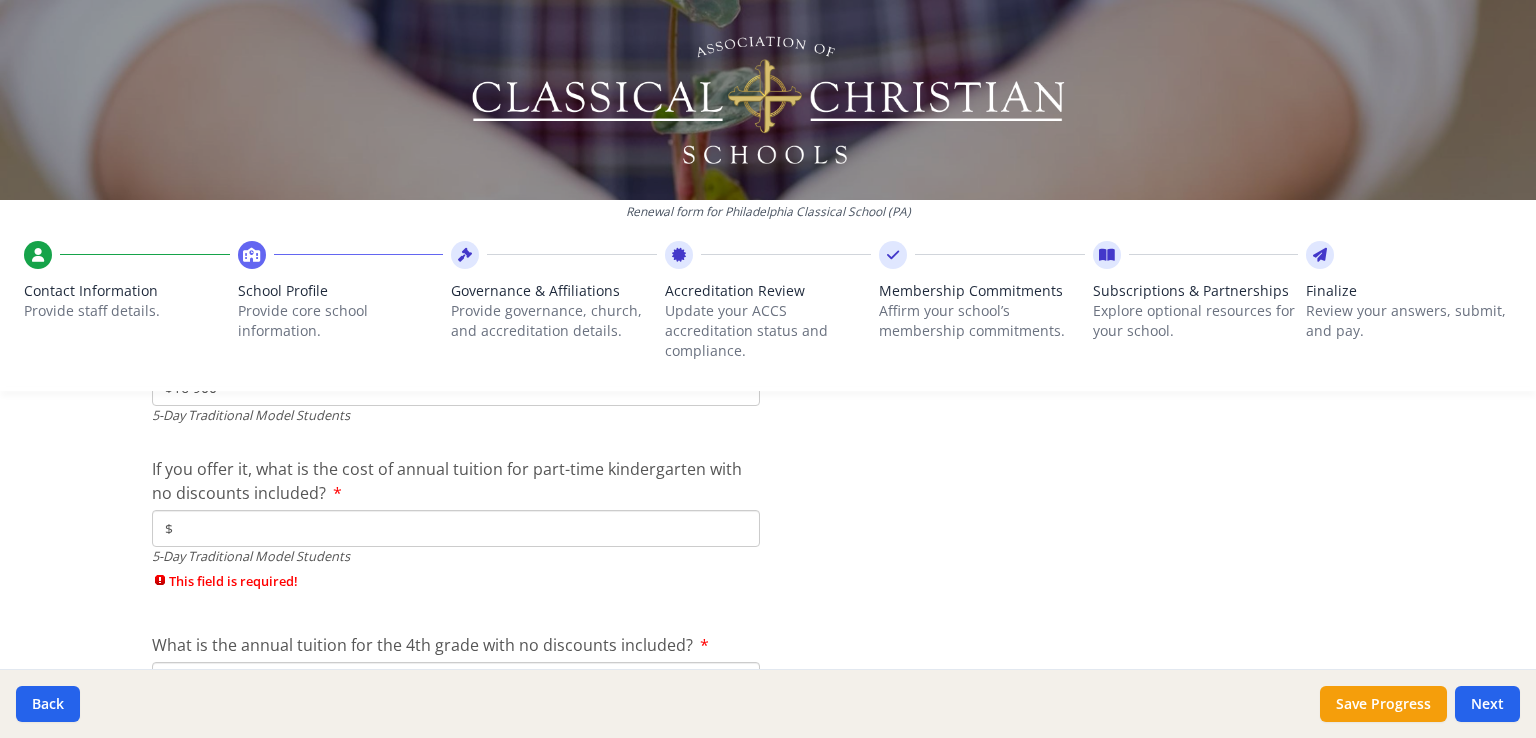 type on "$16 900" 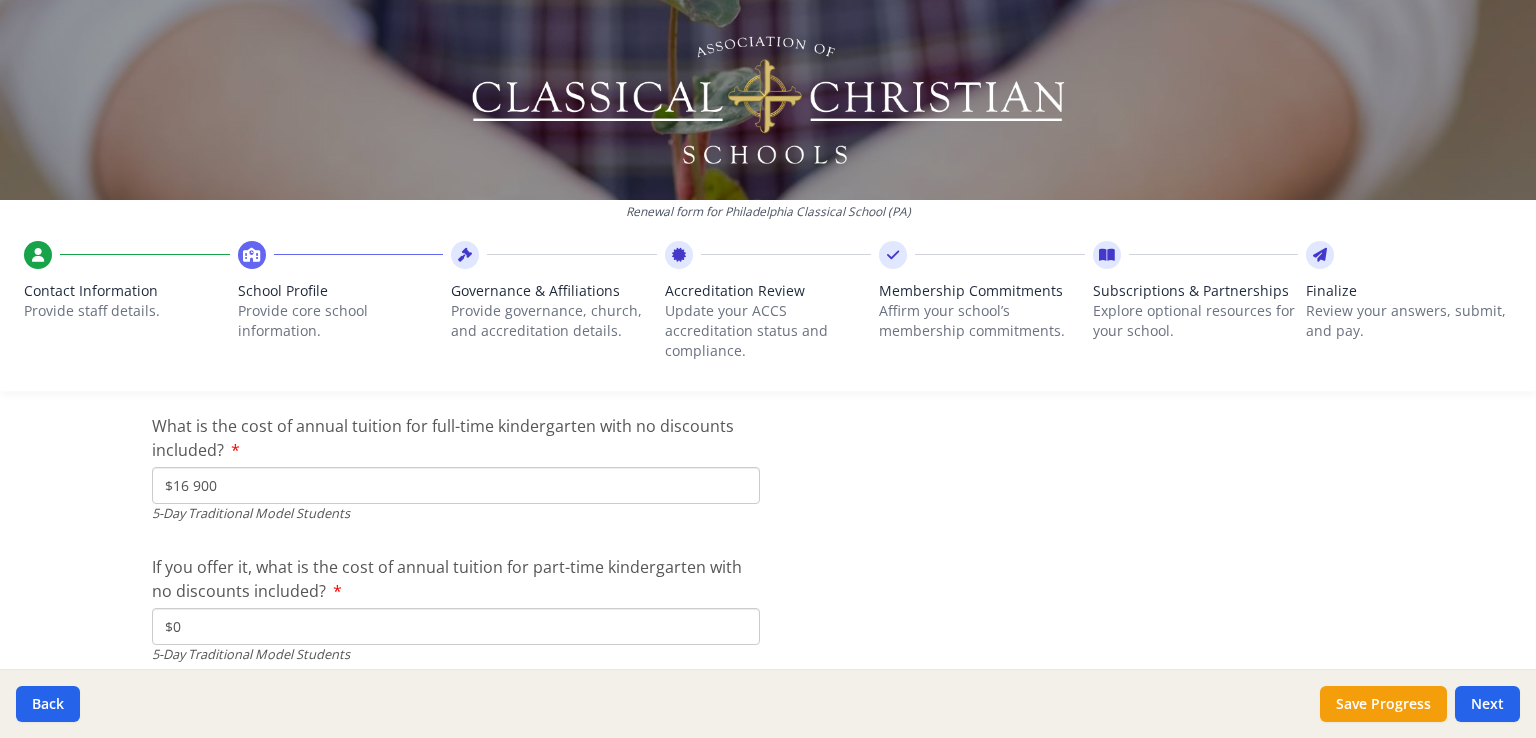 scroll, scrollTop: 5692, scrollLeft: 0, axis: vertical 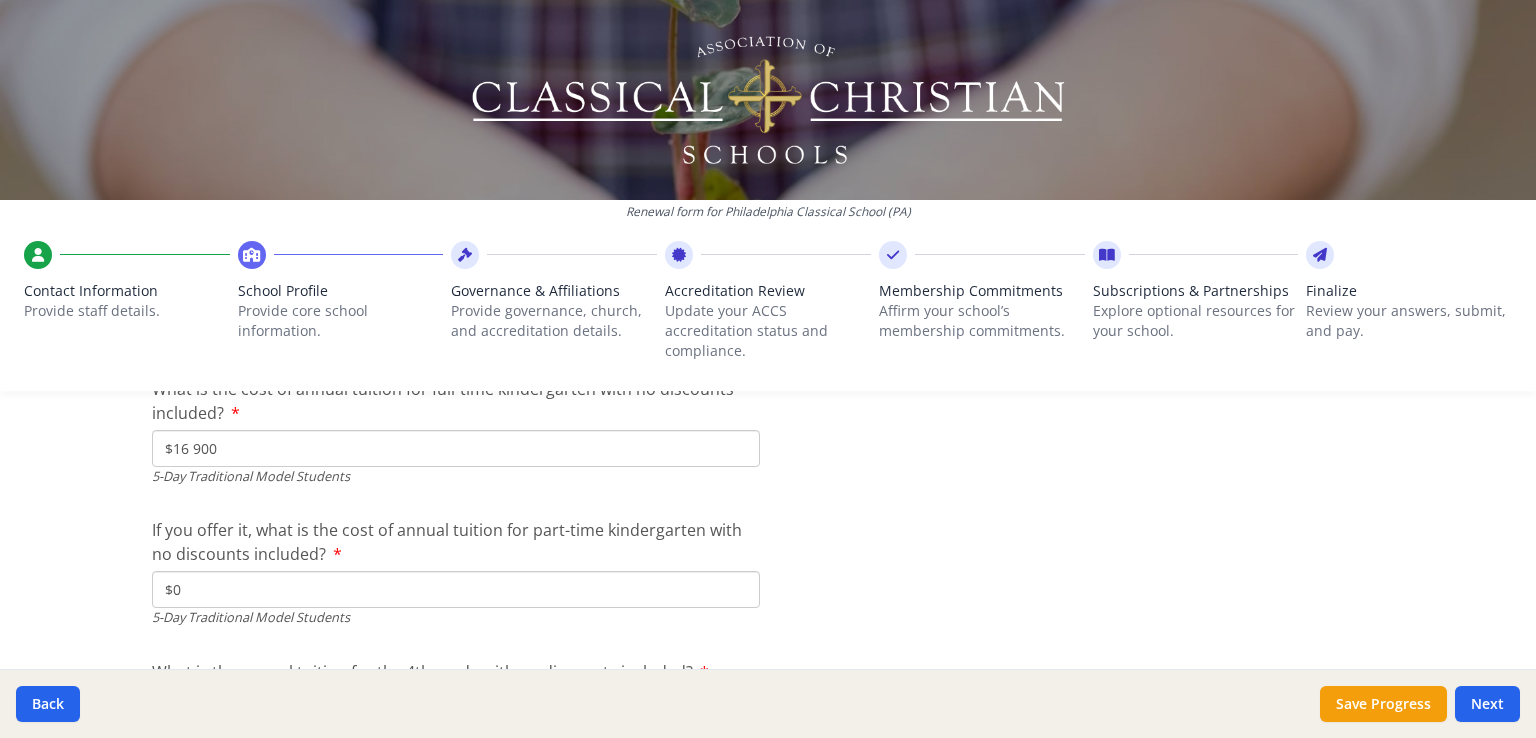 type on "$0" 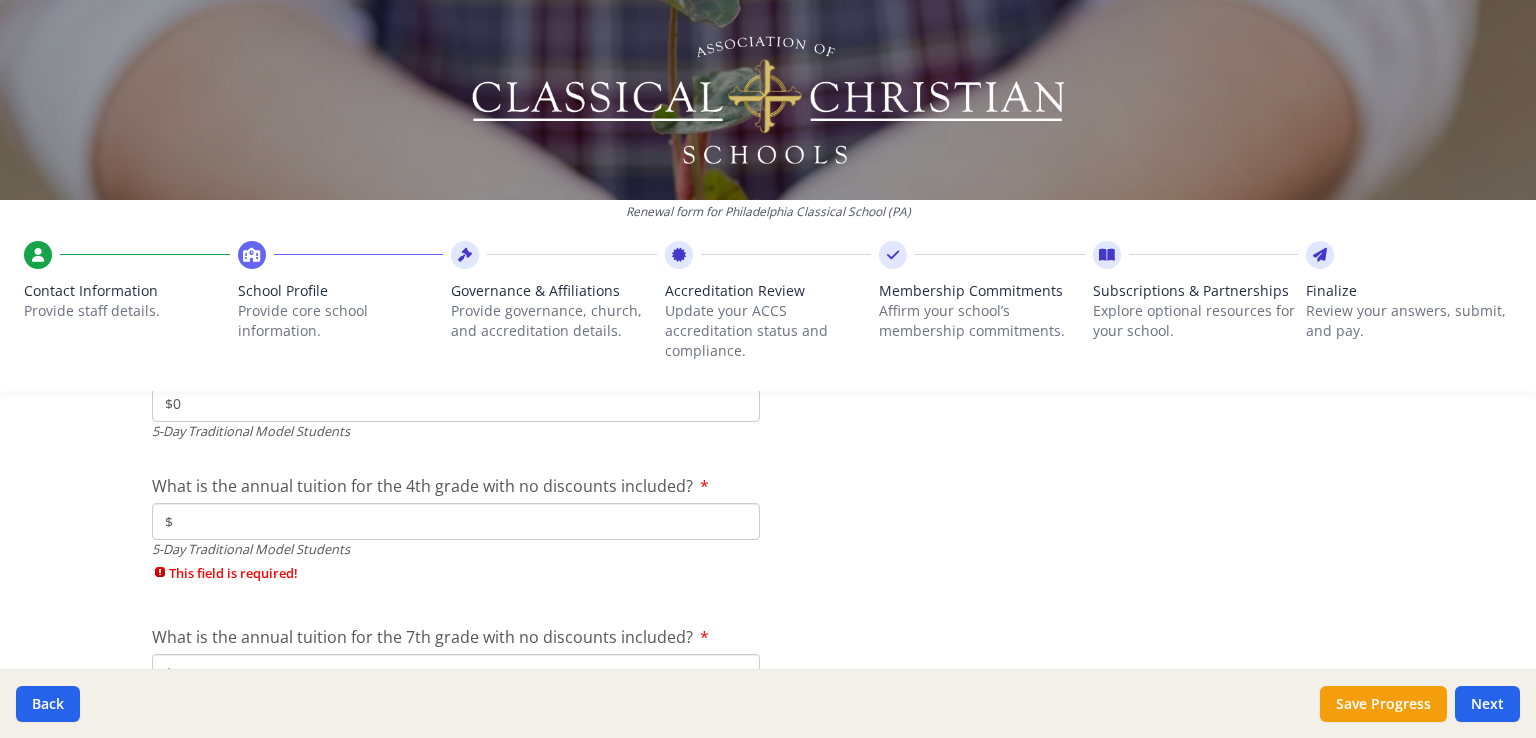 scroll, scrollTop: 5916, scrollLeft: 0, axis: vertical 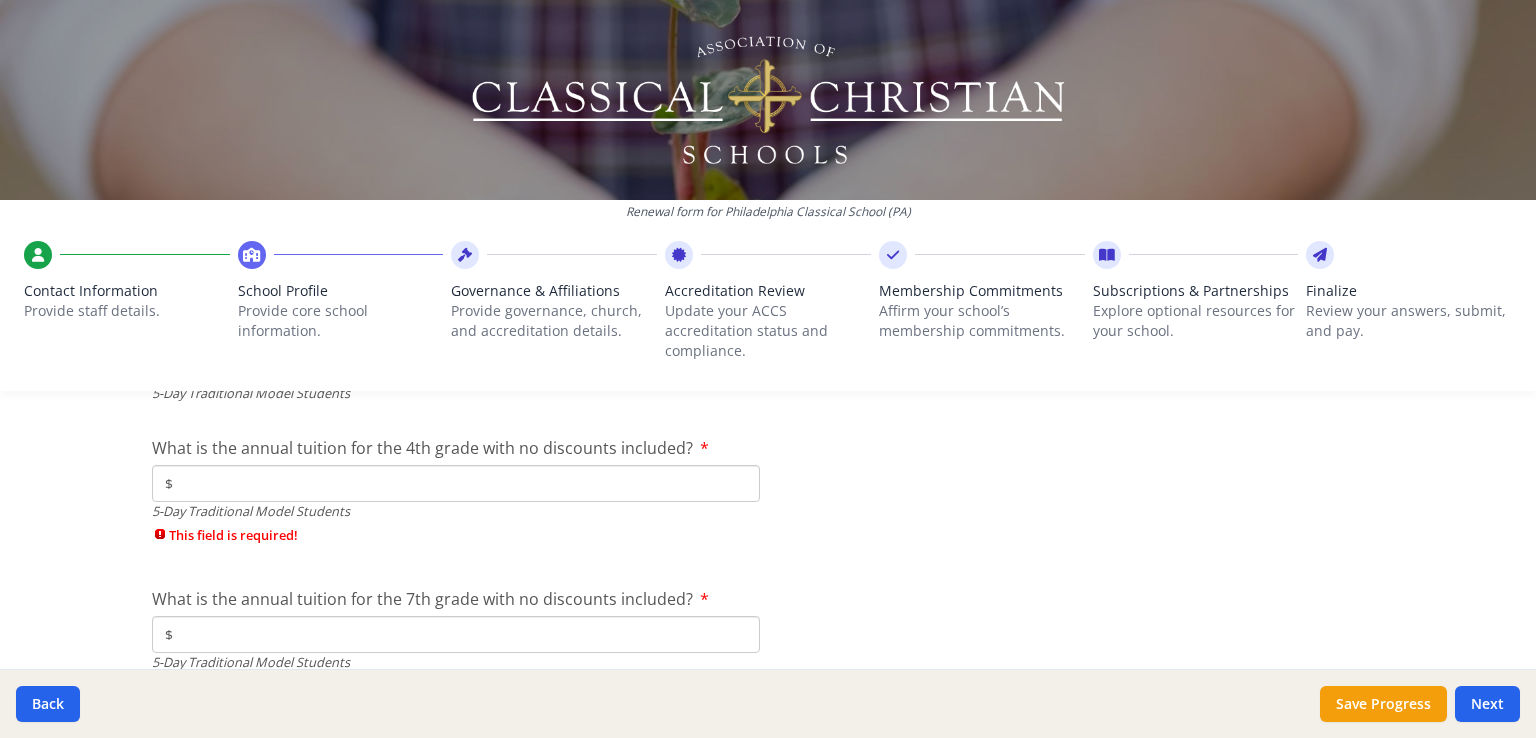 click on "$" at bounding box center [456, 483] 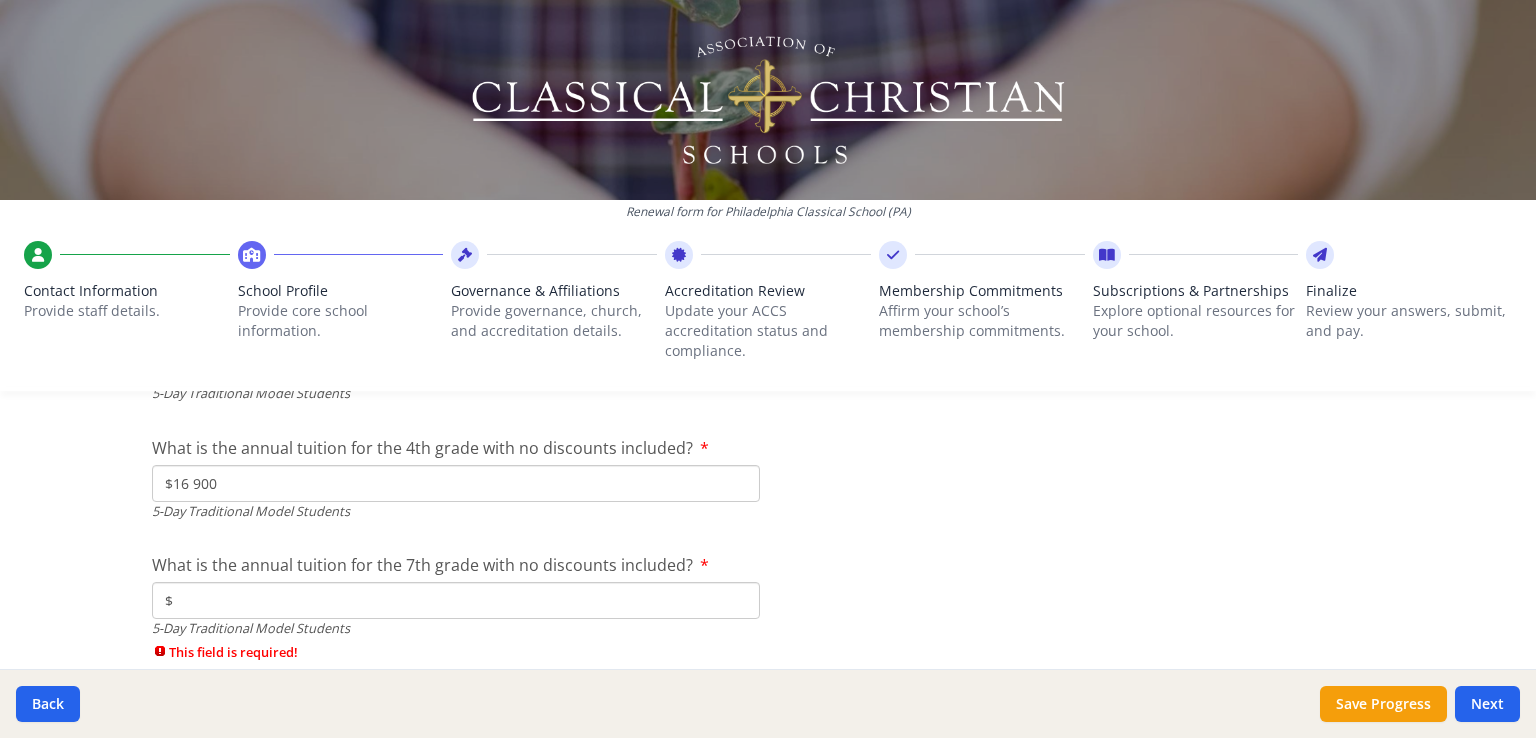 type on "$16 900" 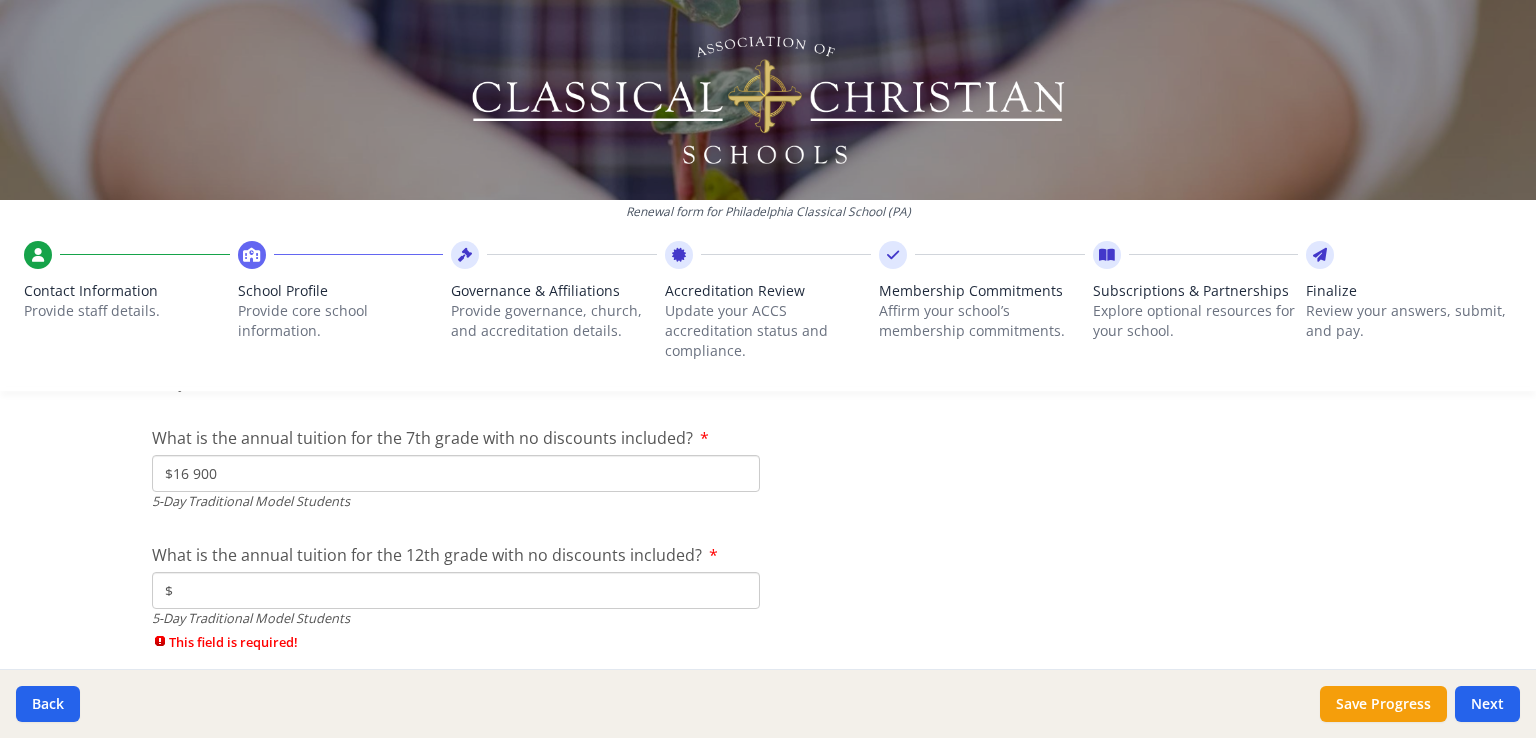 scroll, scrollTop: 6071, scrollLeft: 0, axis: vertical 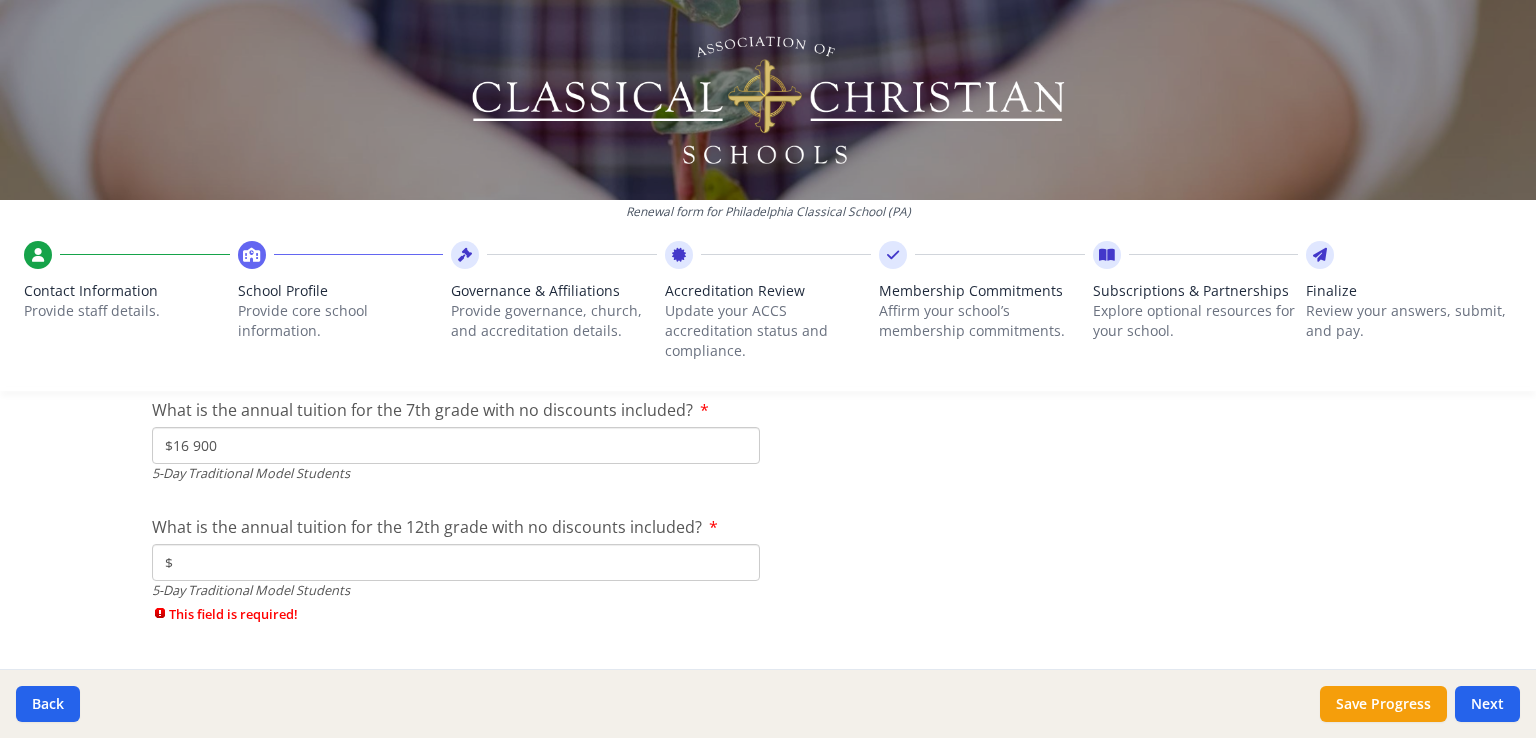 type on "$16 900" 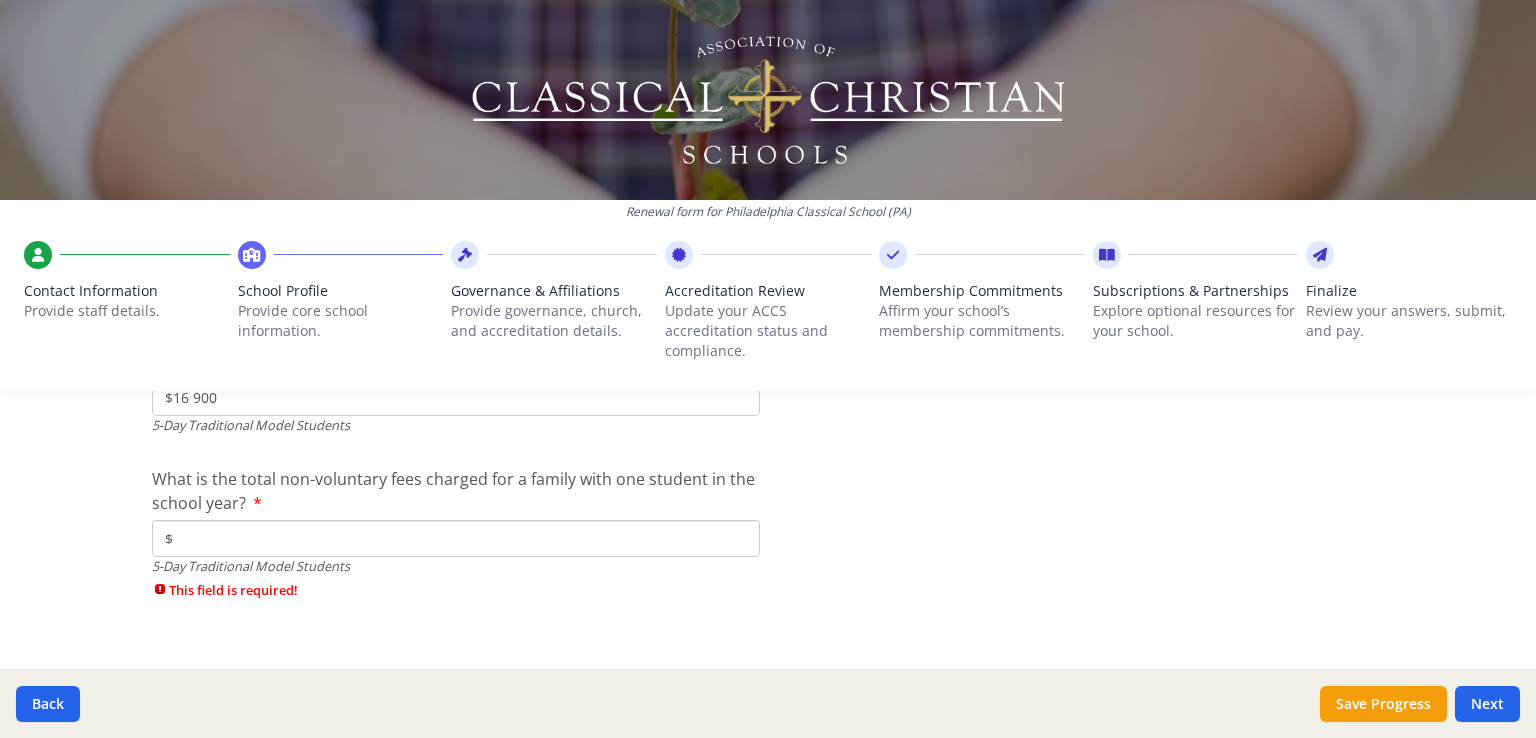 scroll, scrollTop: 6282, scrollLeft: 0, axis: vertical 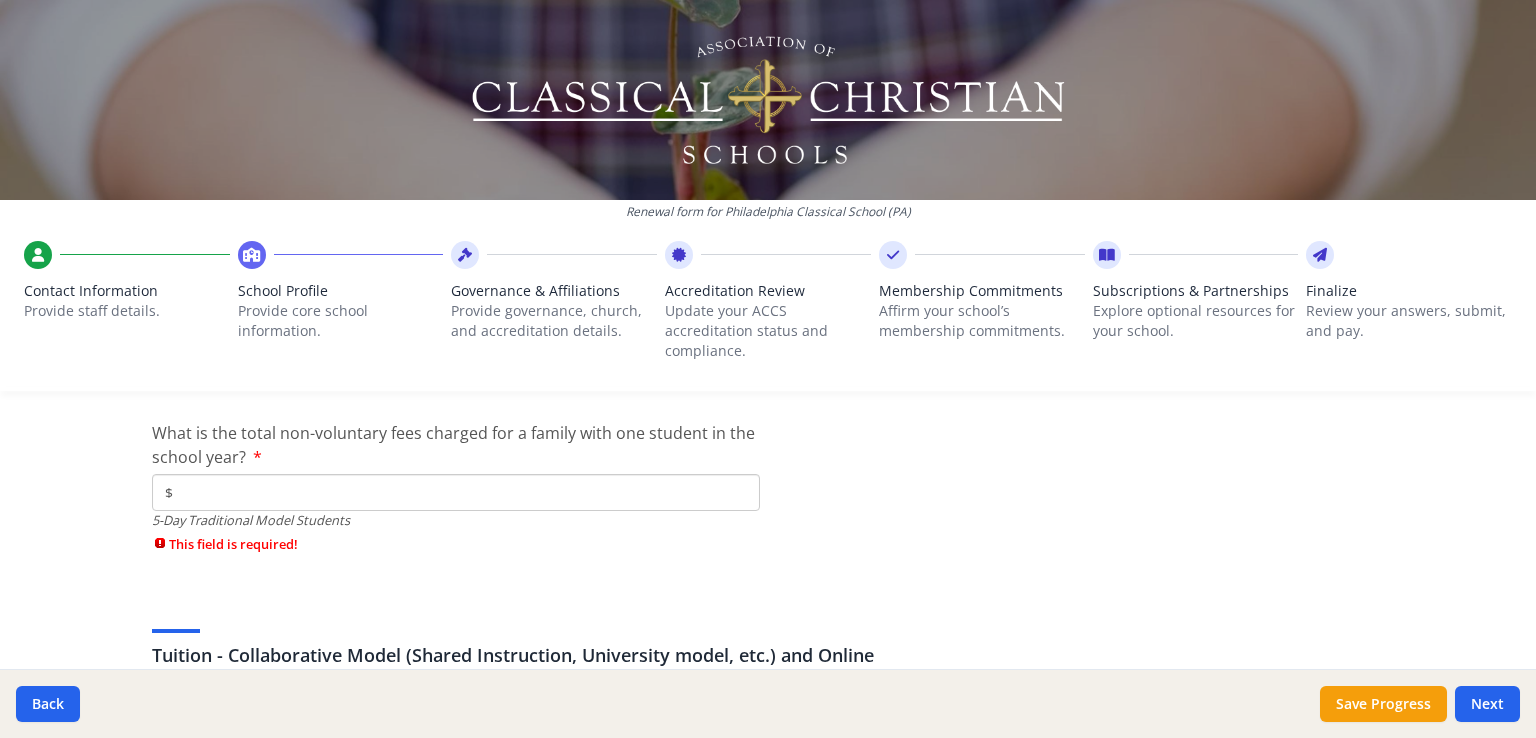 type on "$16 900" 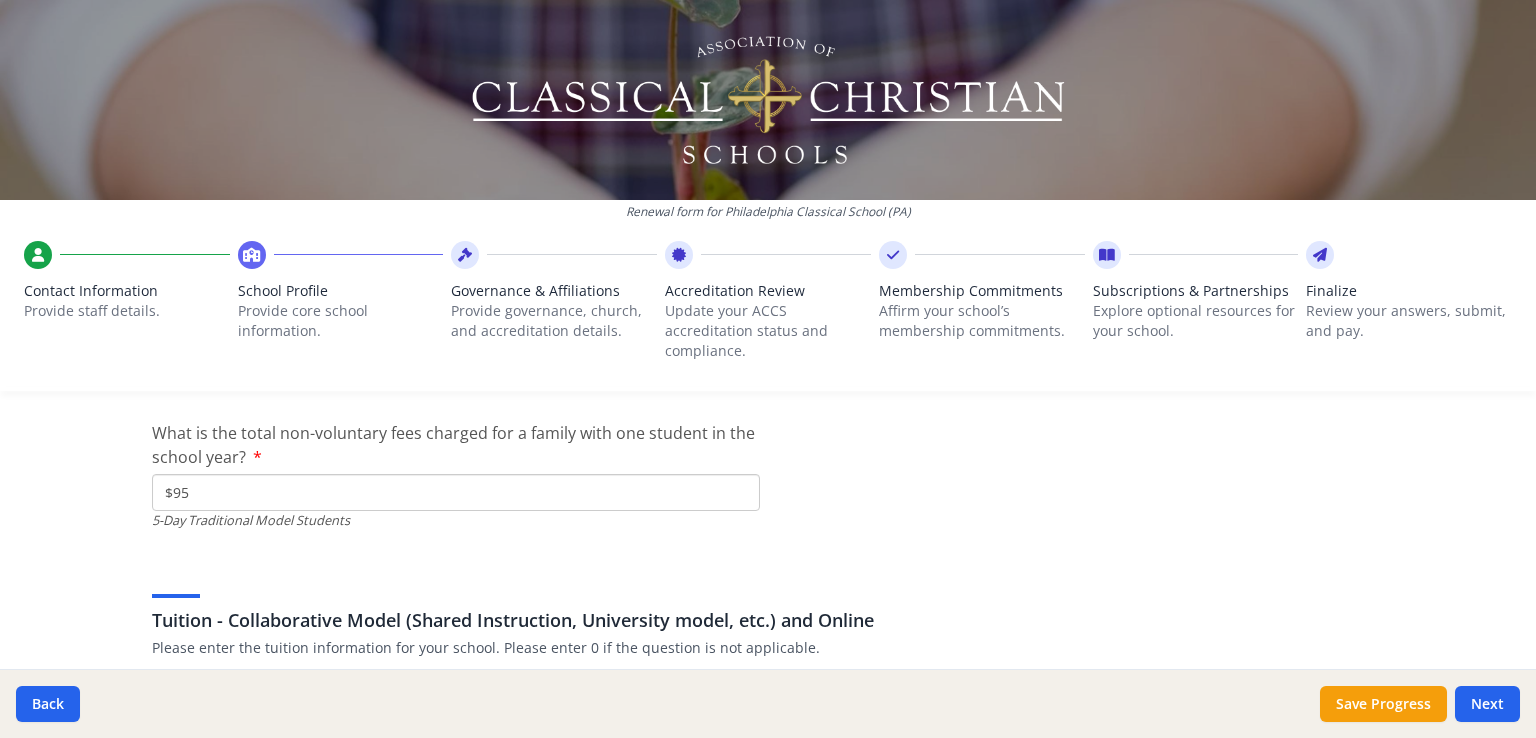 type on "$95" 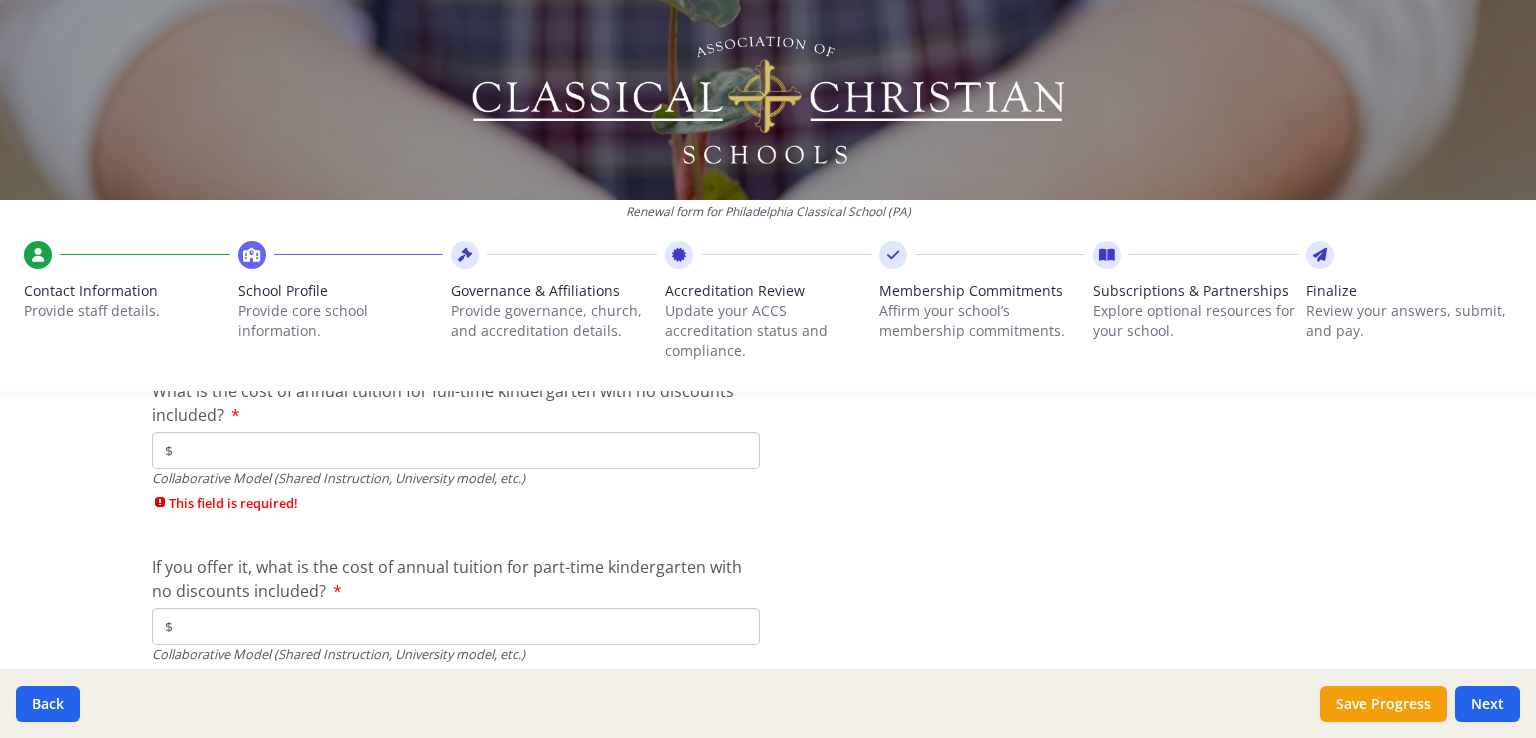 scroll, scrollTop: 6575, scrollLeft: 0, axis: vertical 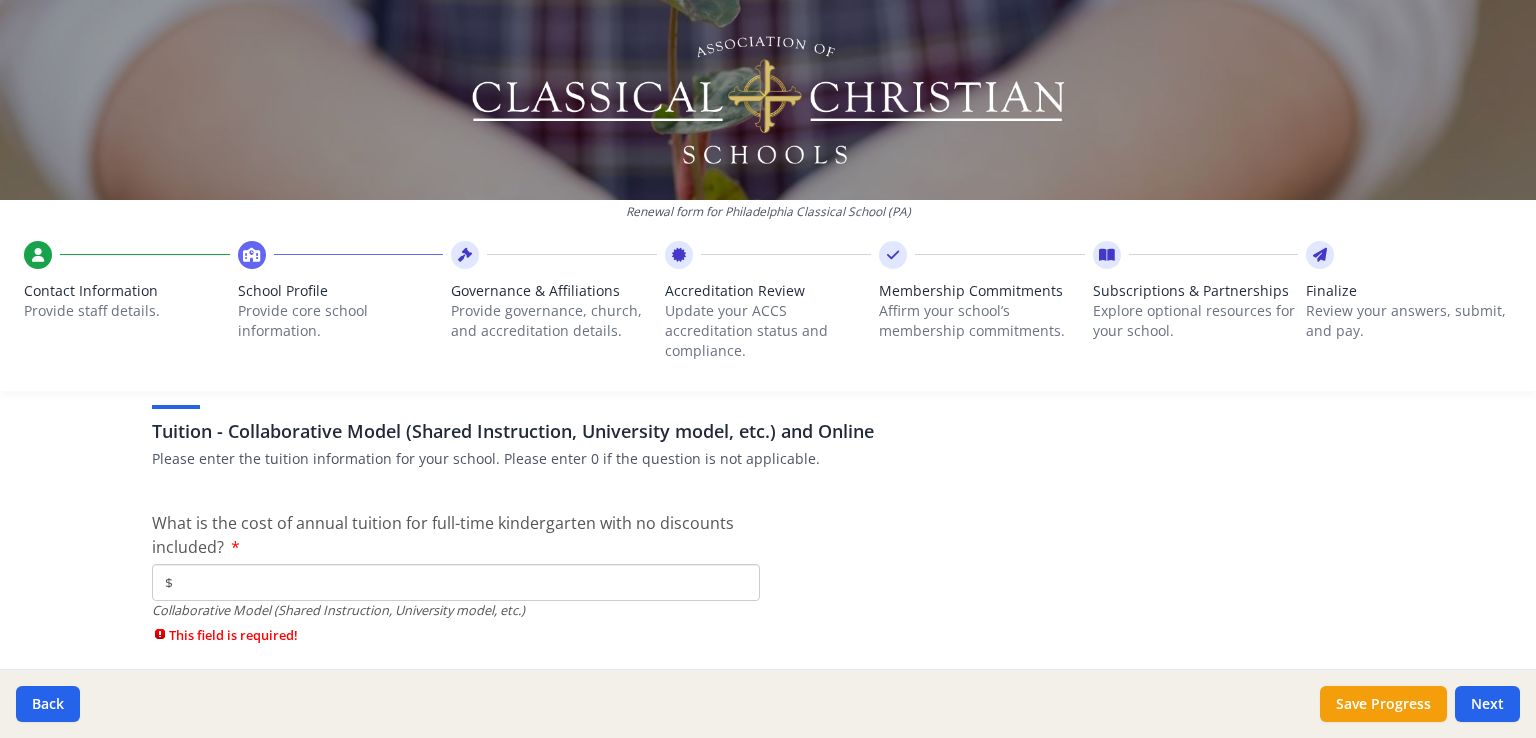 click on "$" at bounding box center (456, 582) 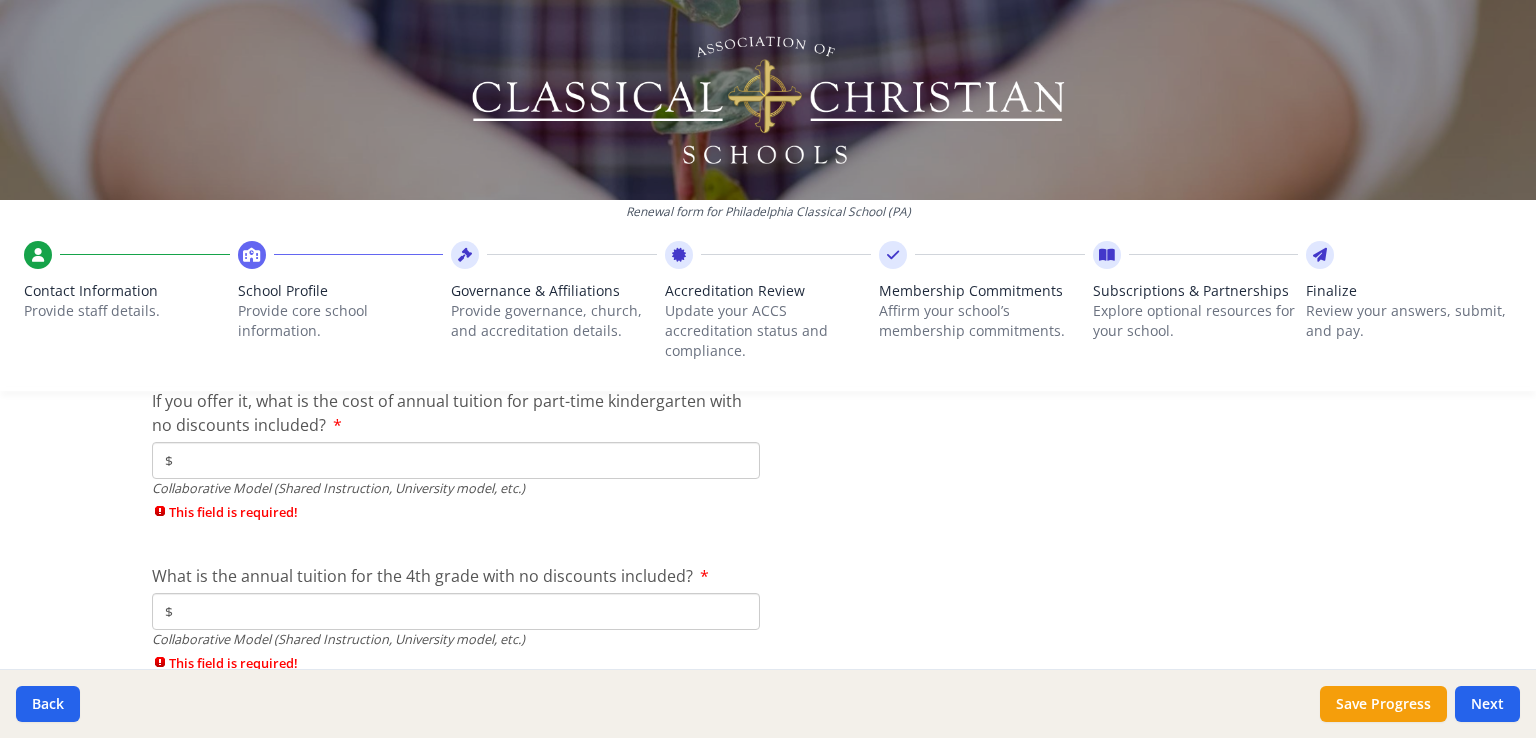 scroll, scrollTop: 6744, scrollLeft: 0, axis: vertical 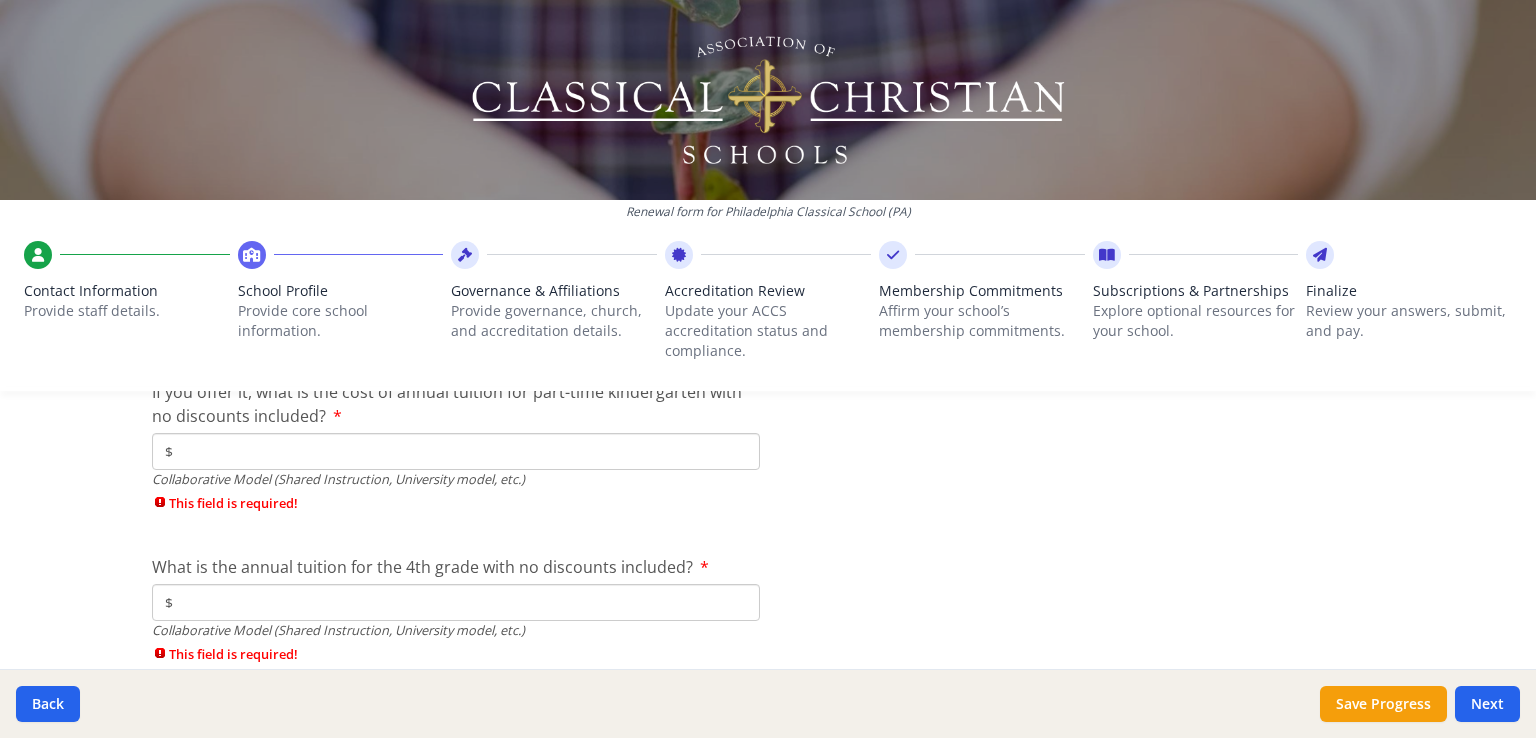type on "$0" 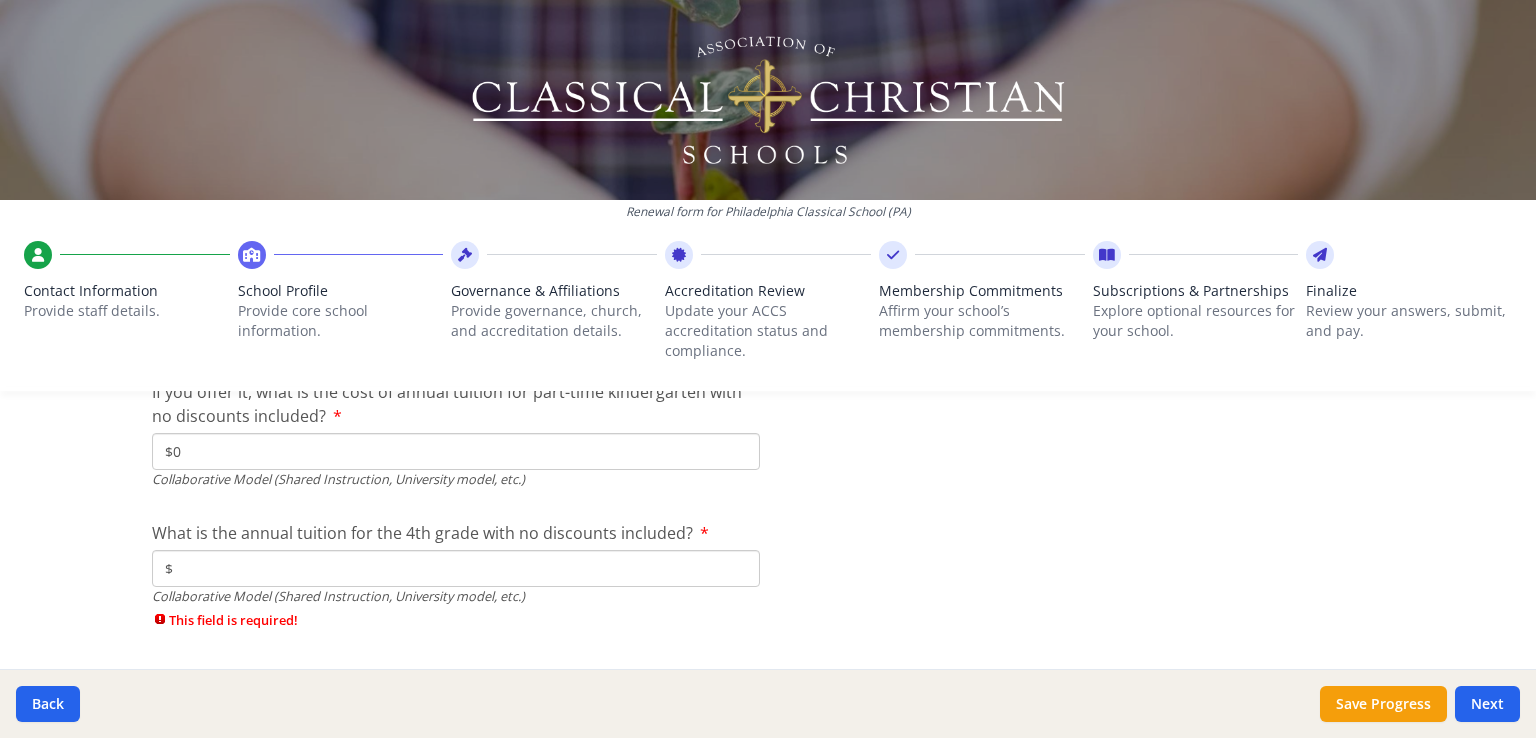 type on "$0" 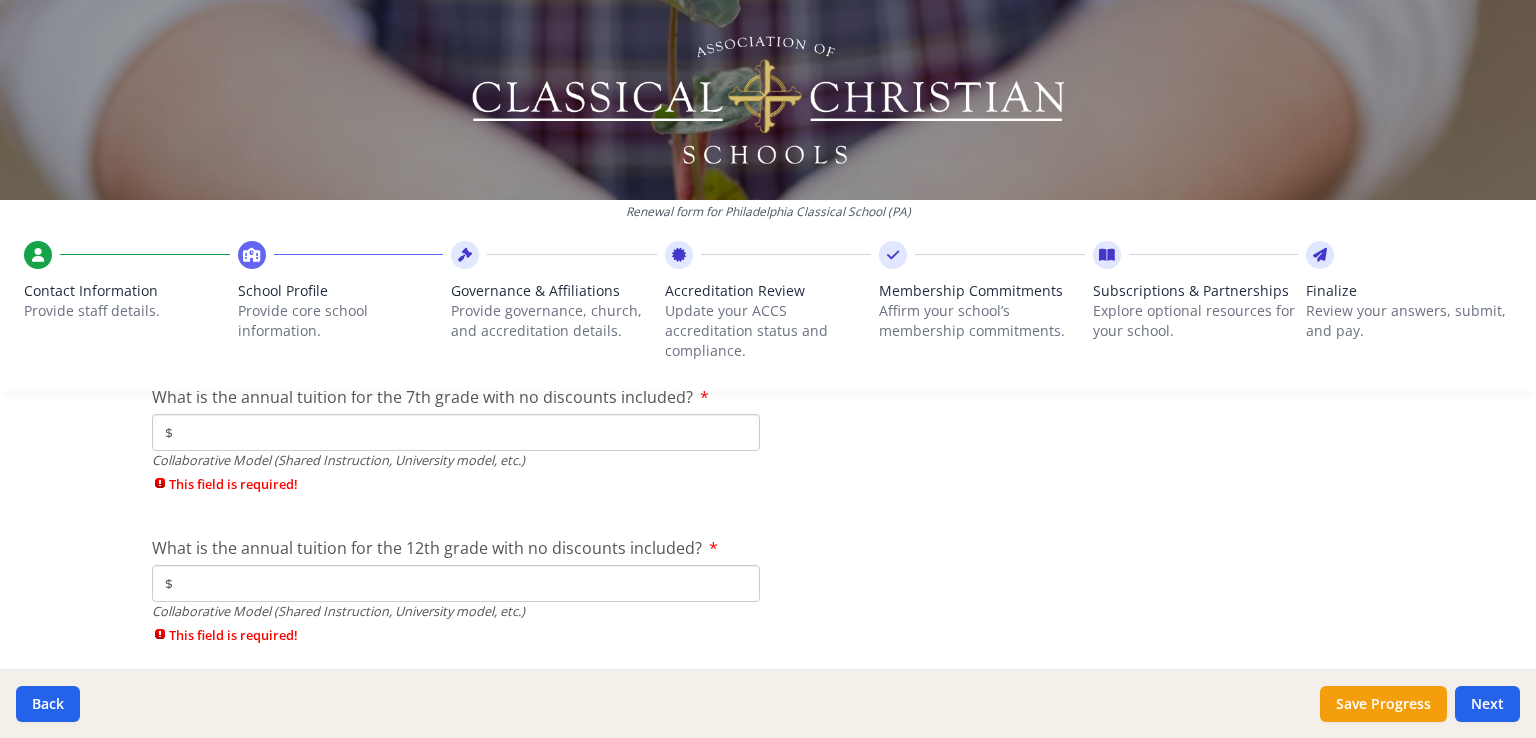 scroll, scrollTop: 7006, scrollLeft: 0, axis: vertical 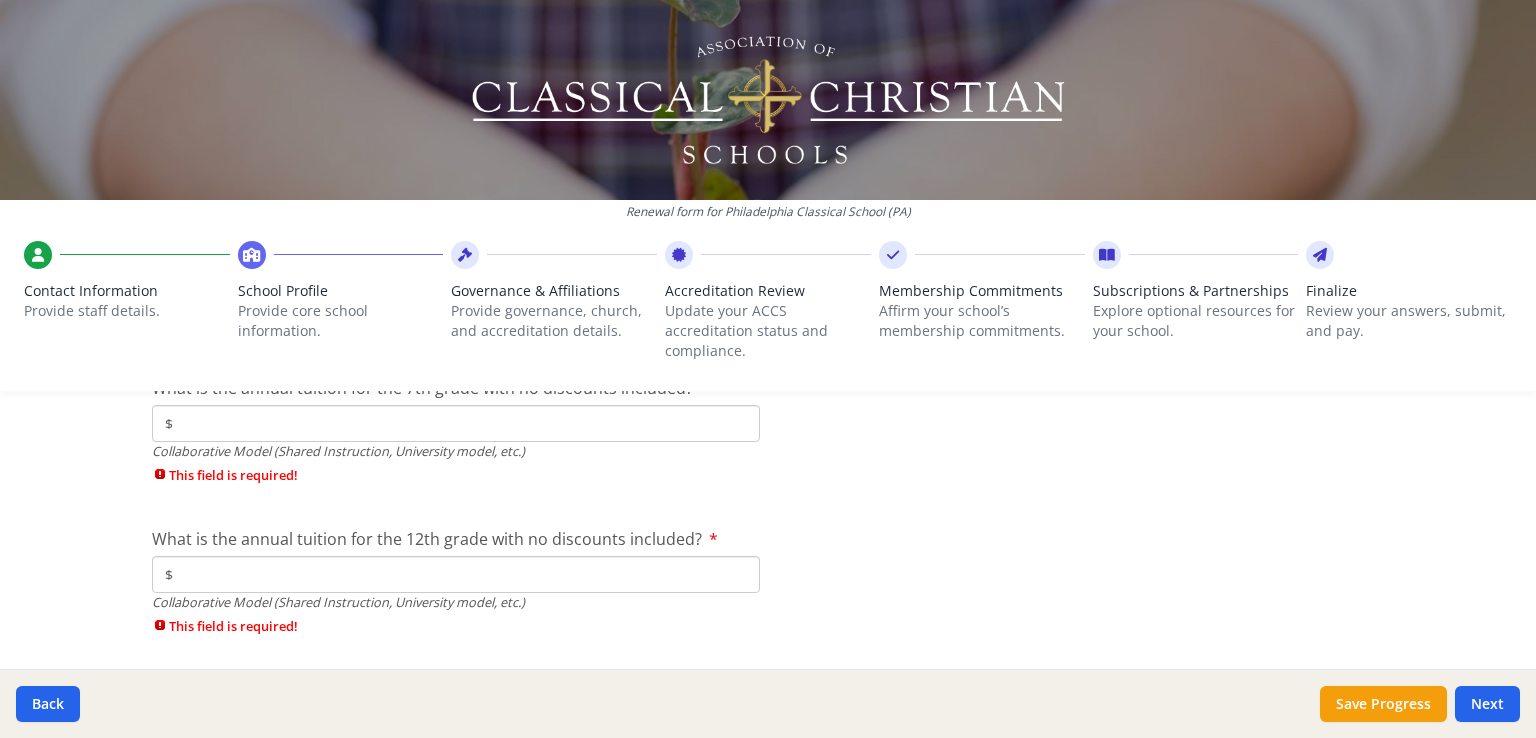 type on "$0" 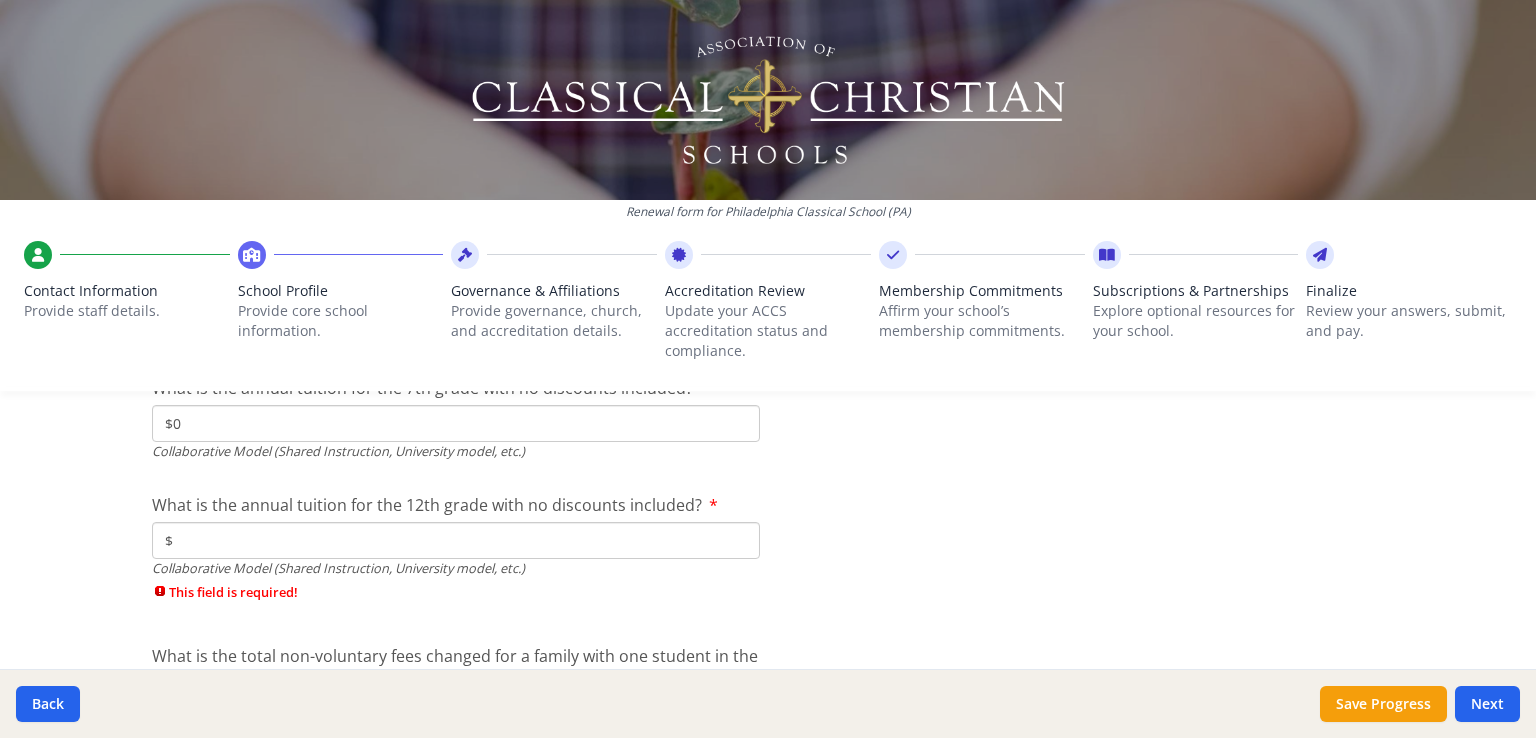 type on "$0" 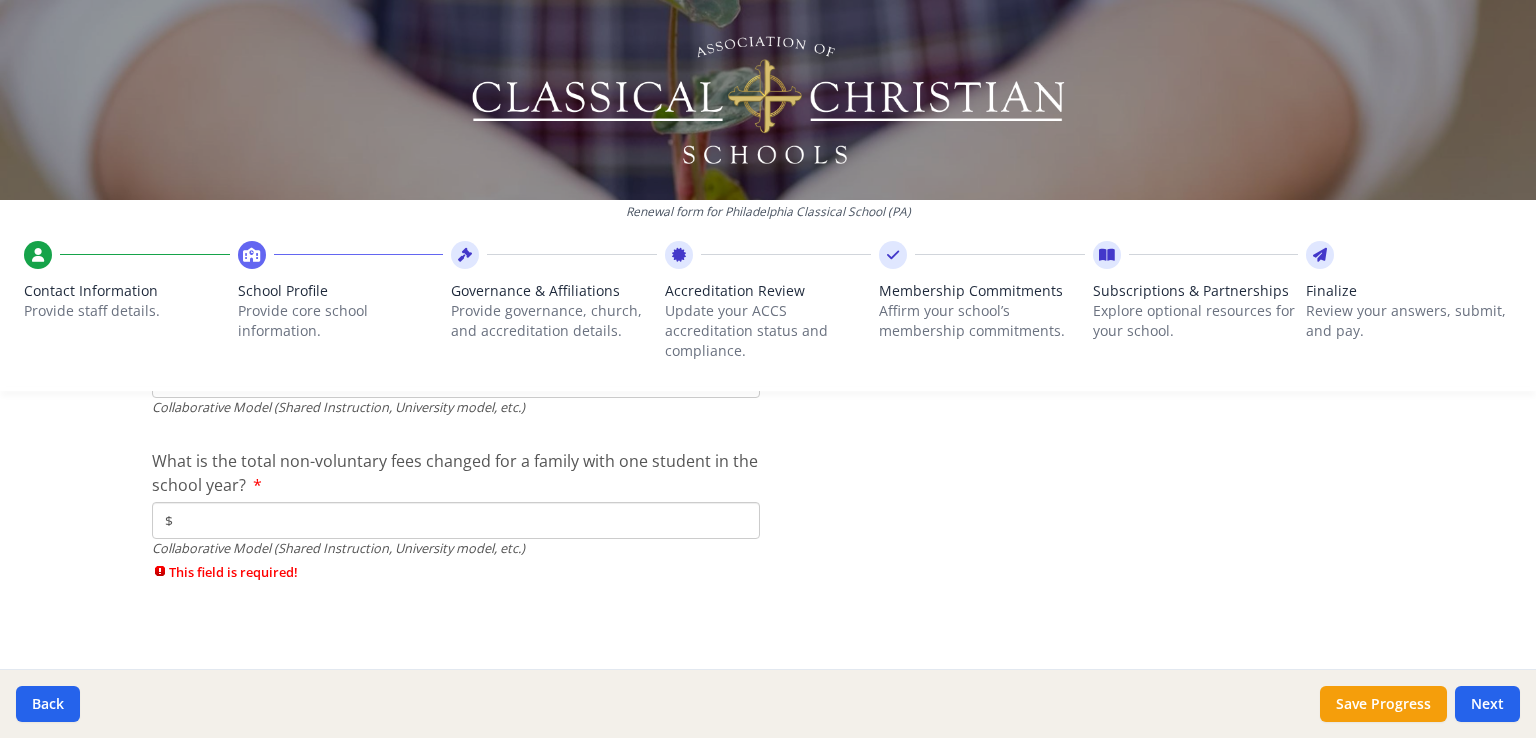 scroll, scrollTop: 7173, scrollLeft: 0, axis: vertical 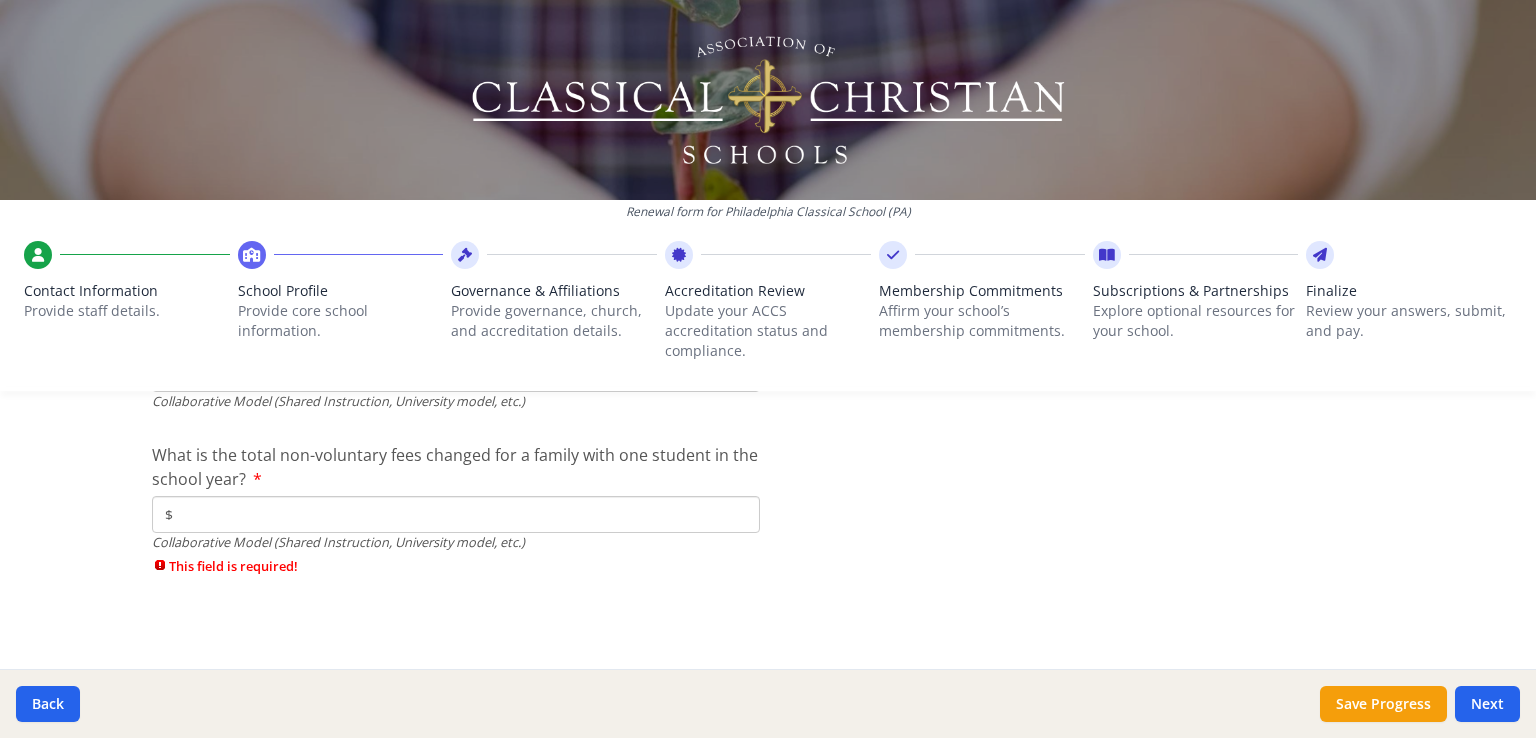 type on "$0" 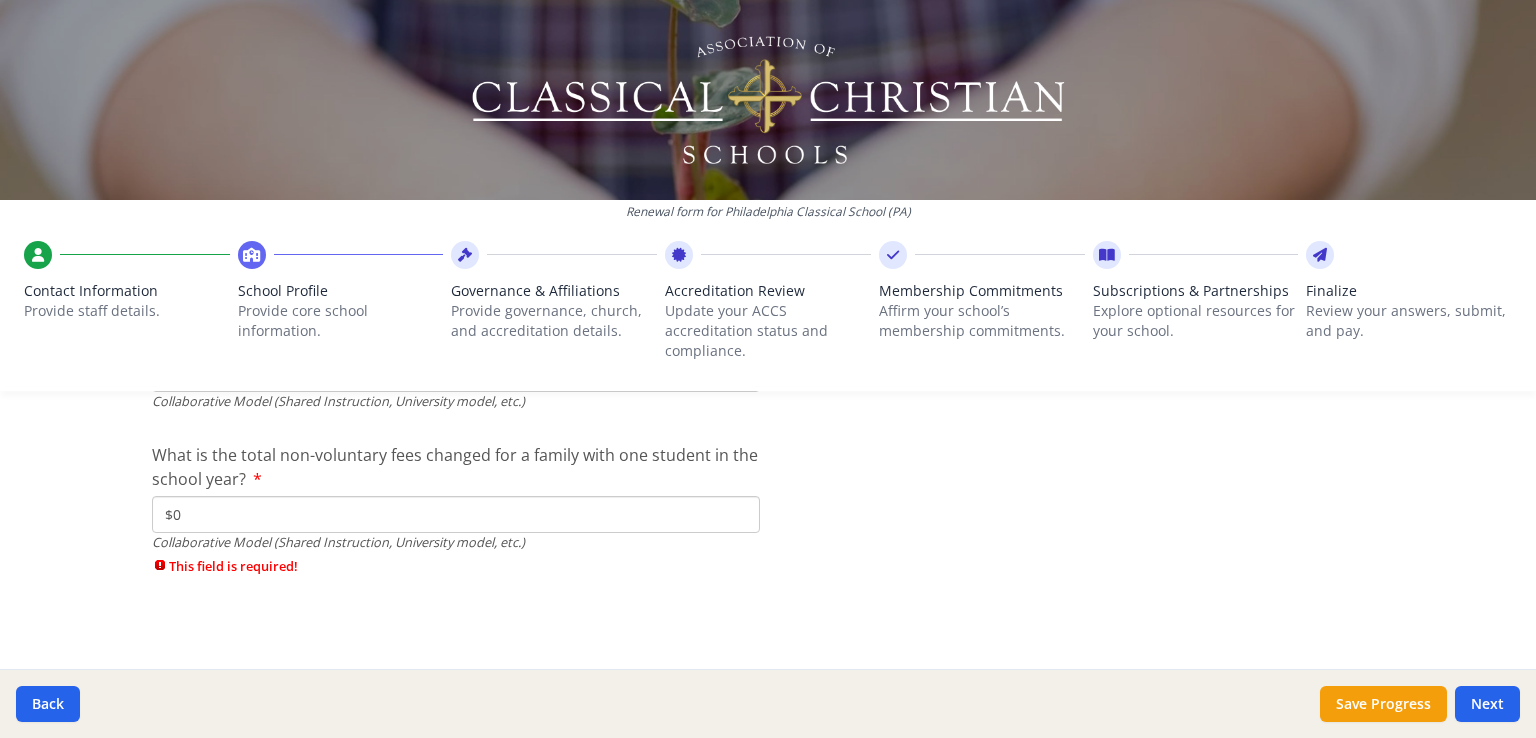 scroll, scrollTop: 7139, scrollLeft: 0, axis: vertical 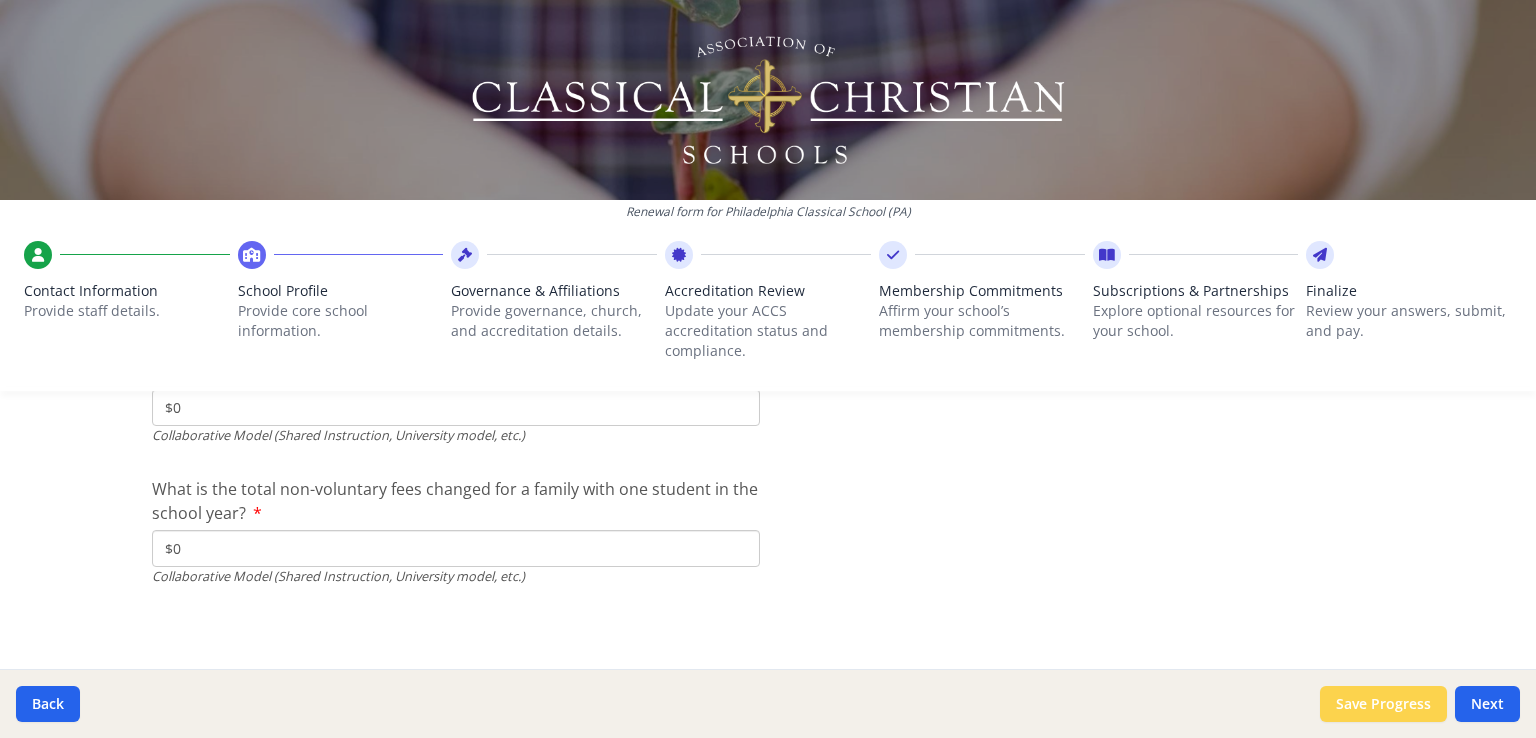 type on "$0" 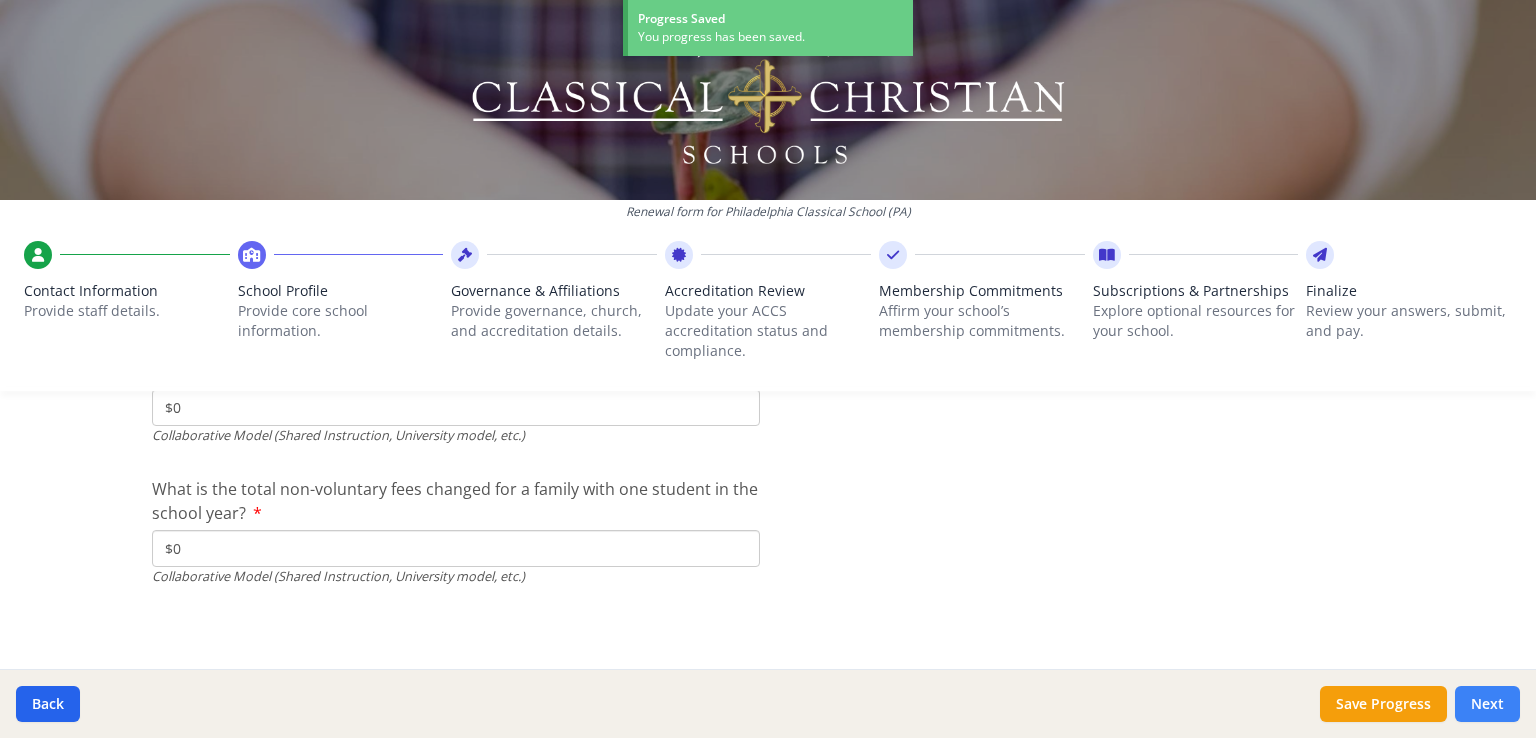 click on "Next" at bounding box center (1487, 704) 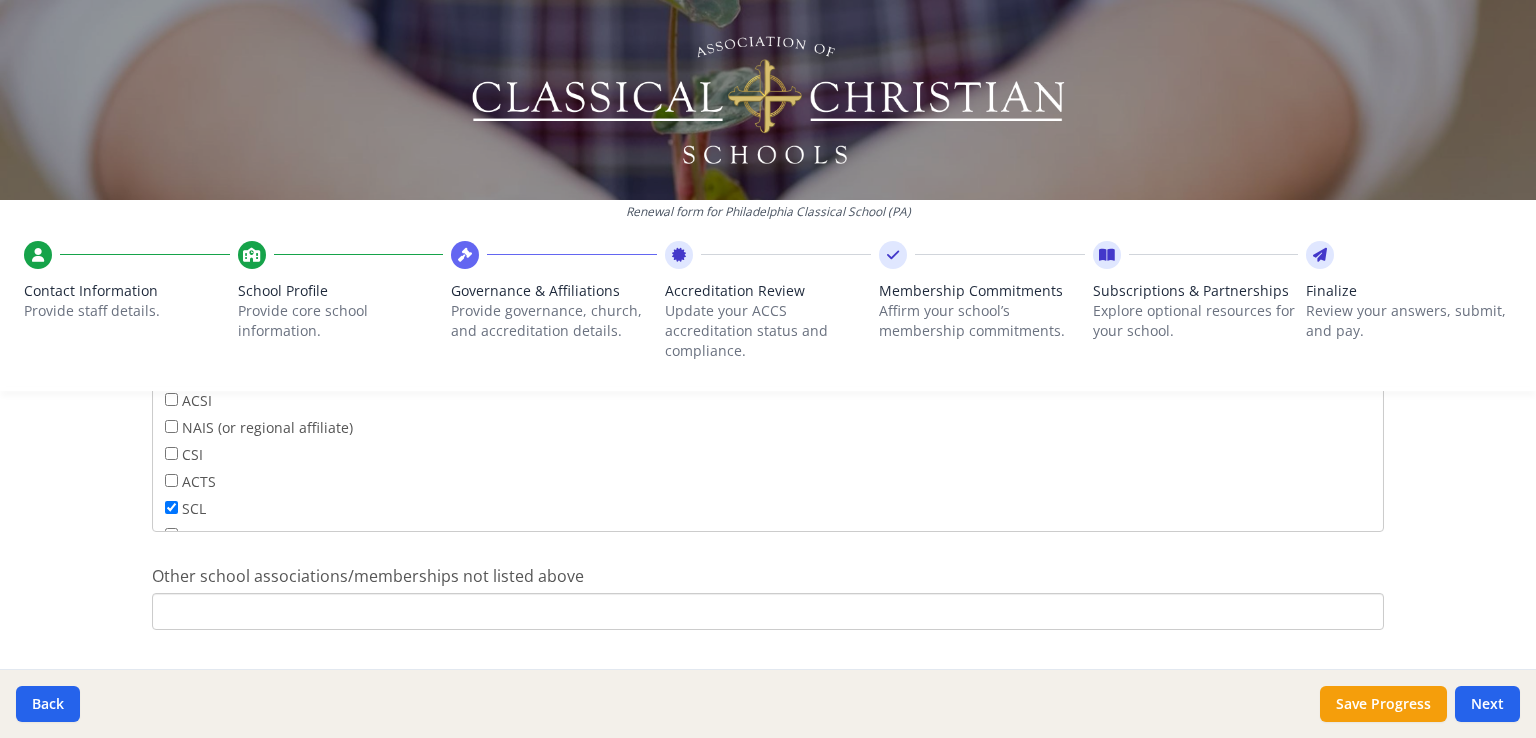 scroll, scrollTop: 1308, scrollLeft: 0, axis: vertical 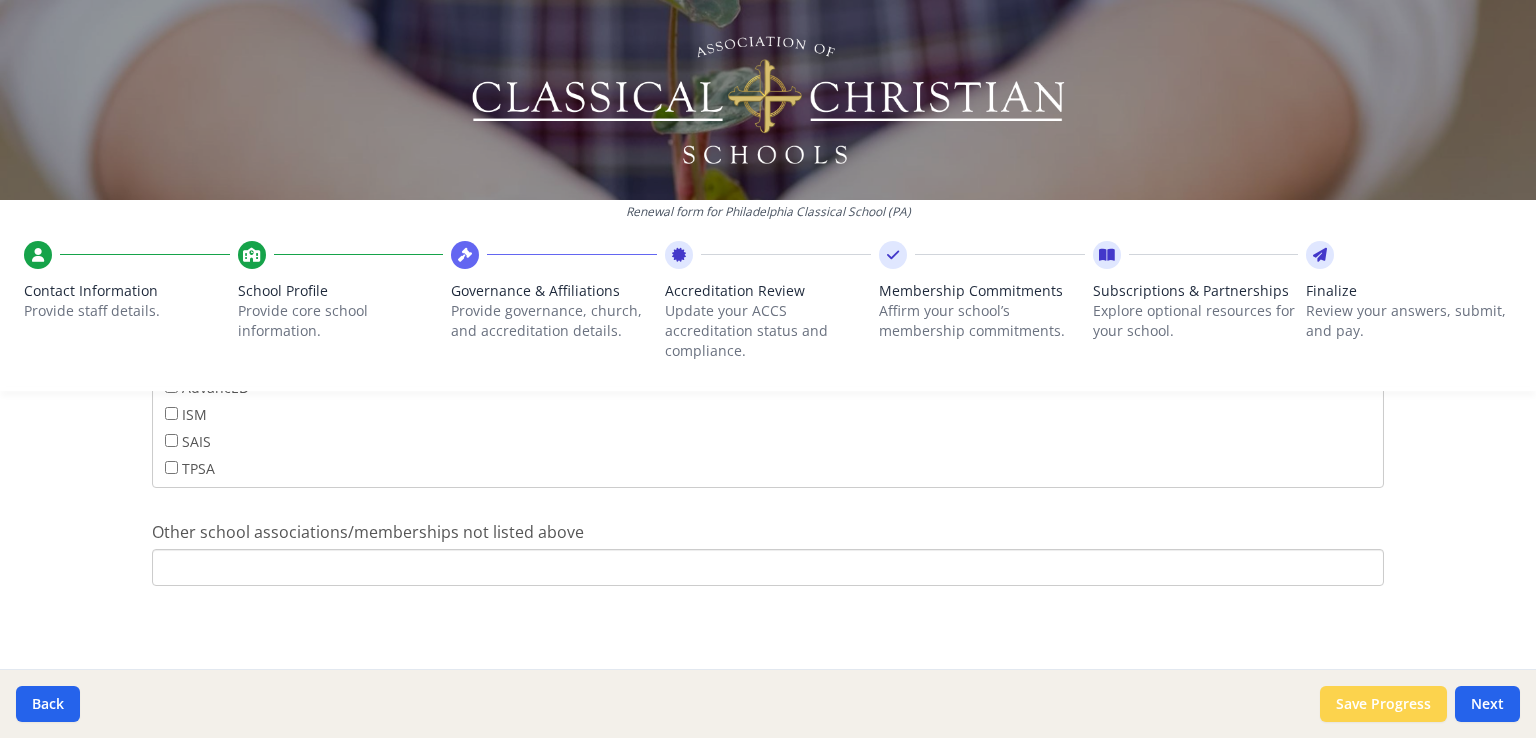 click on "Save Progress" at bounding box center [1383, 704] 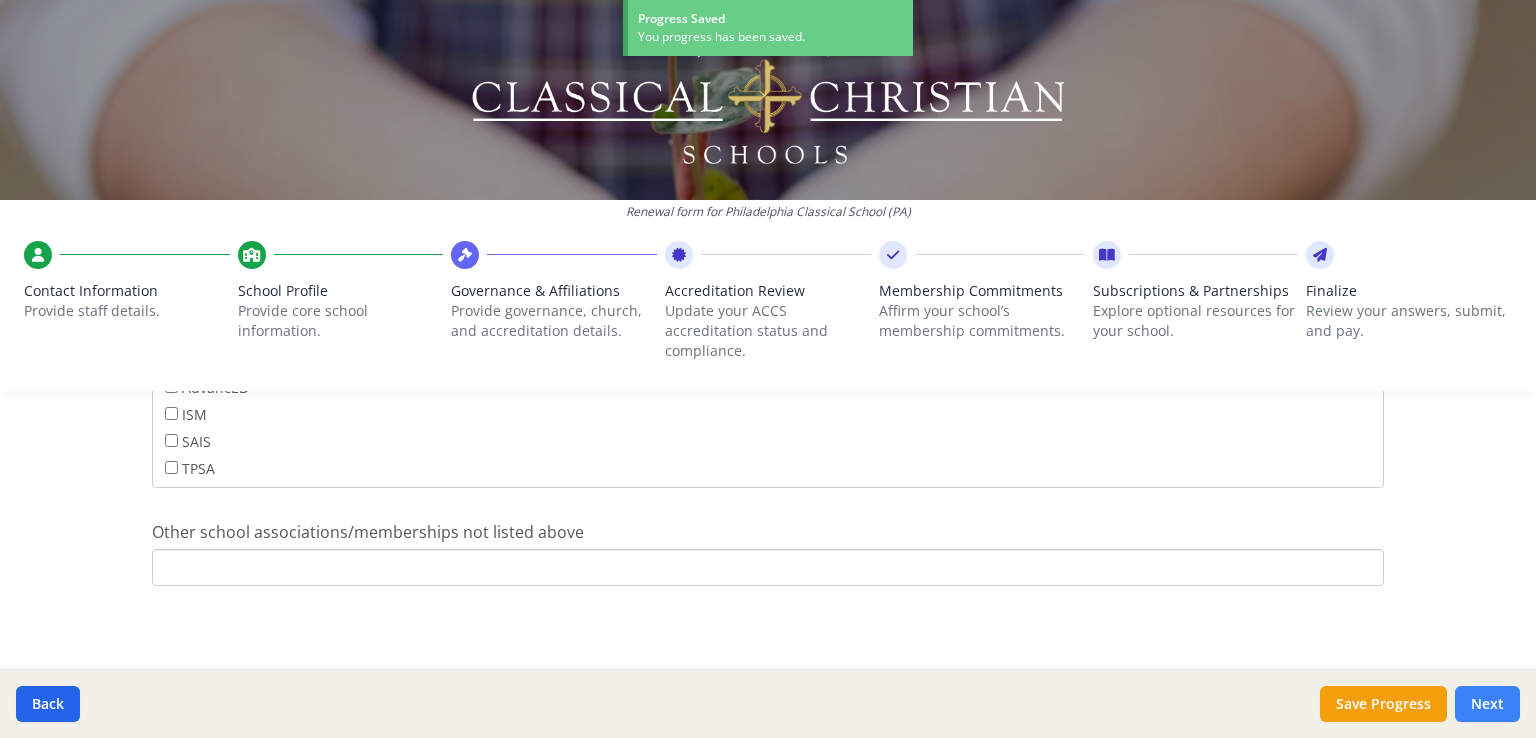 click on "Next" at bounding box center (1487, 704) 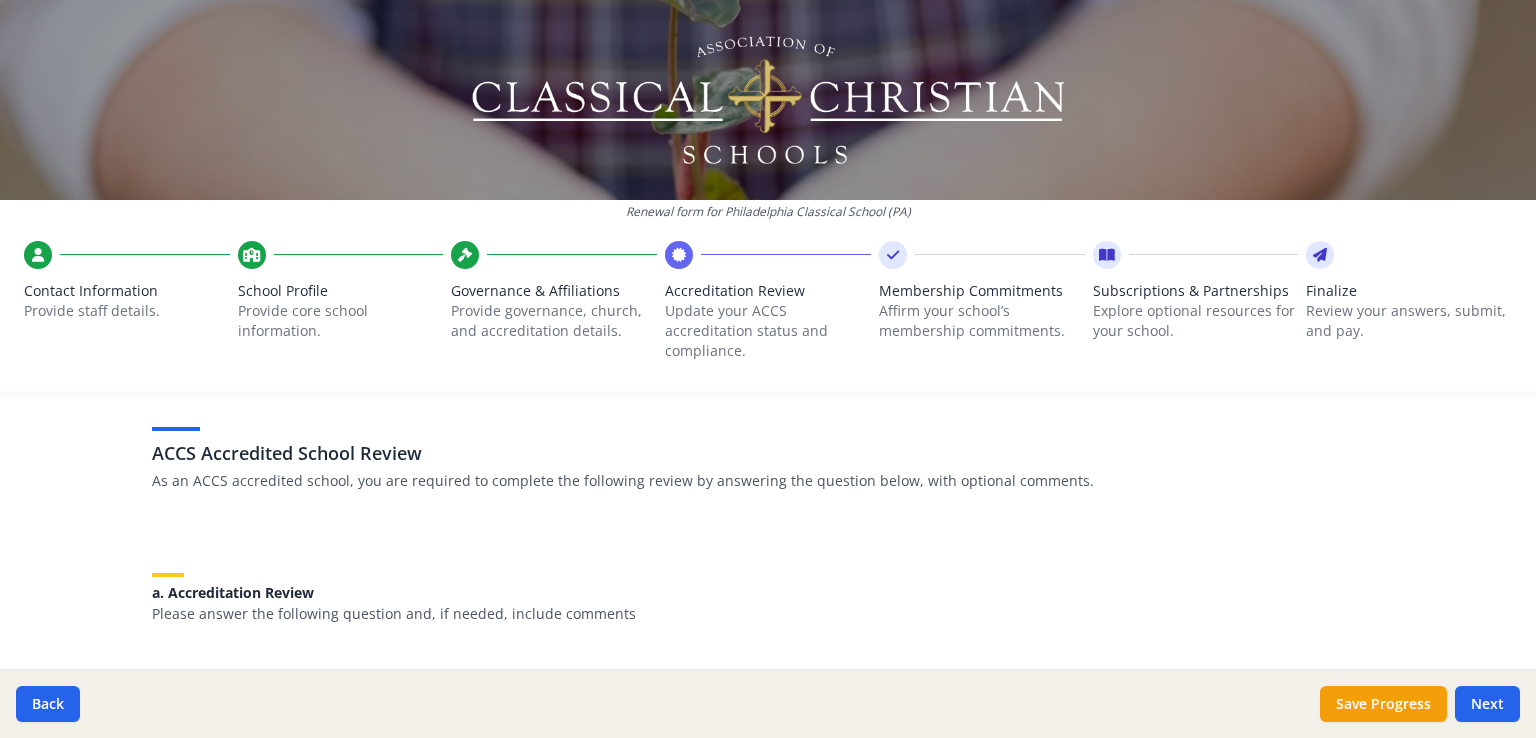 scroll, scrollTop: 104, scrollLeft: 0, axis: vertical 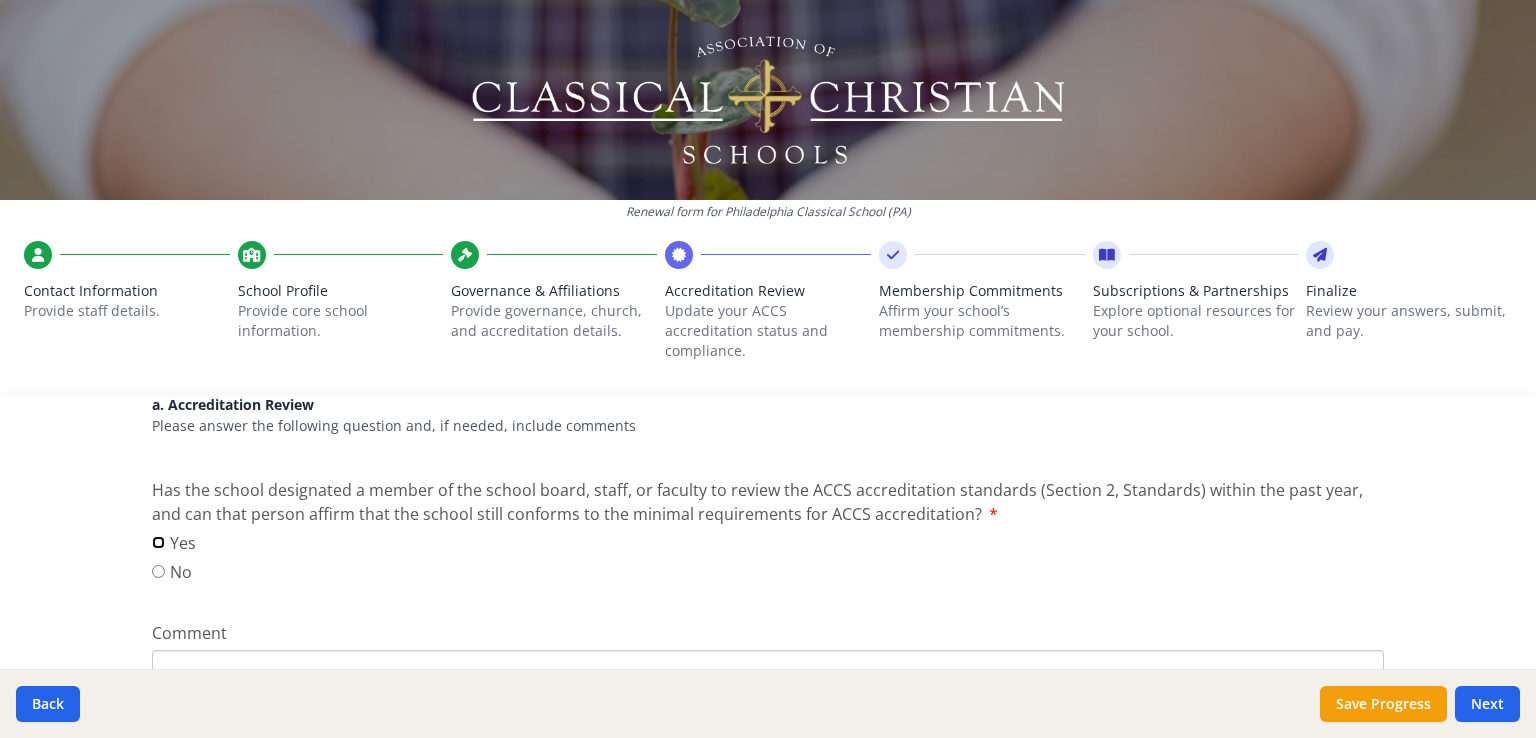 click on "Yes" at bounding box center (158, 542) 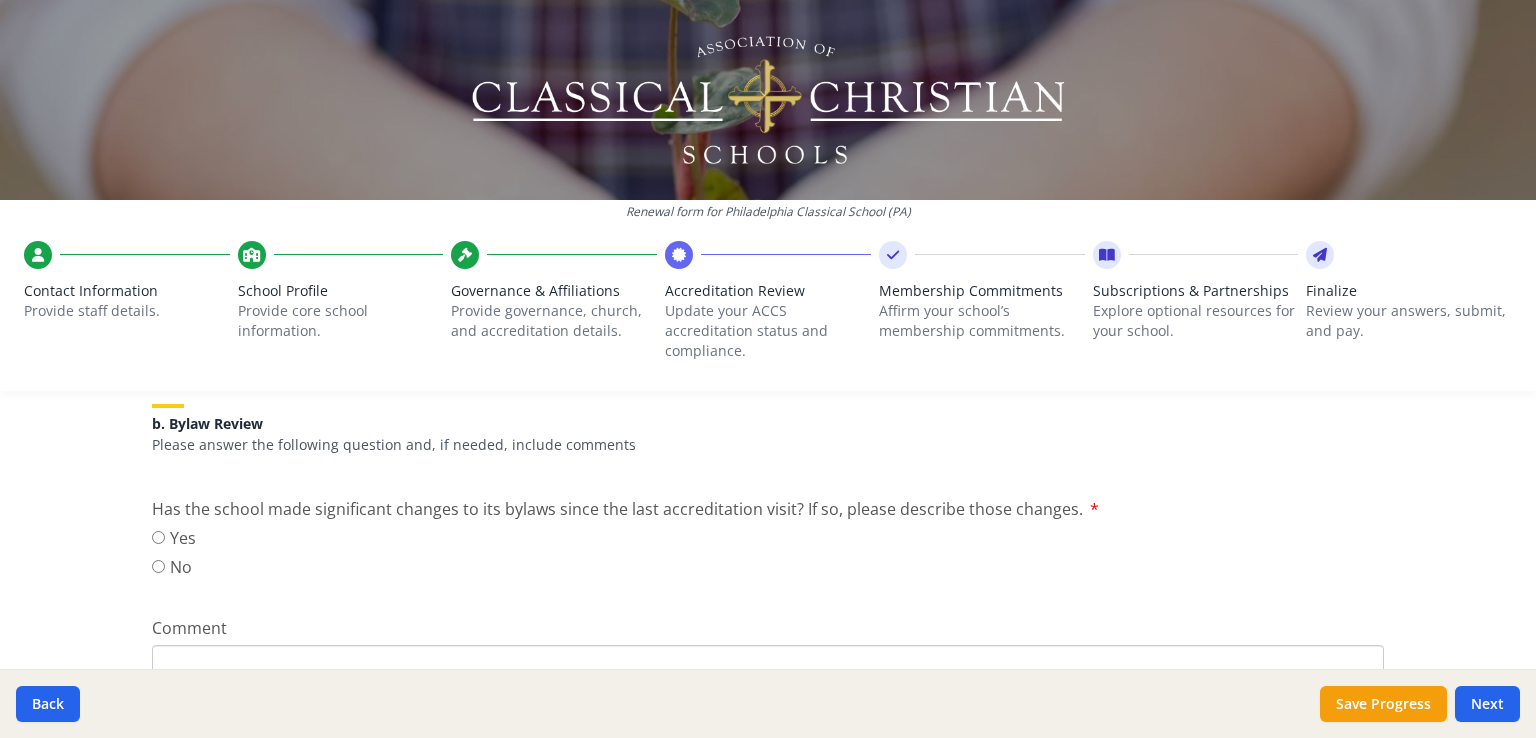 scroll, scrollTop: 675, scrollLeft: 0, axis: vertical 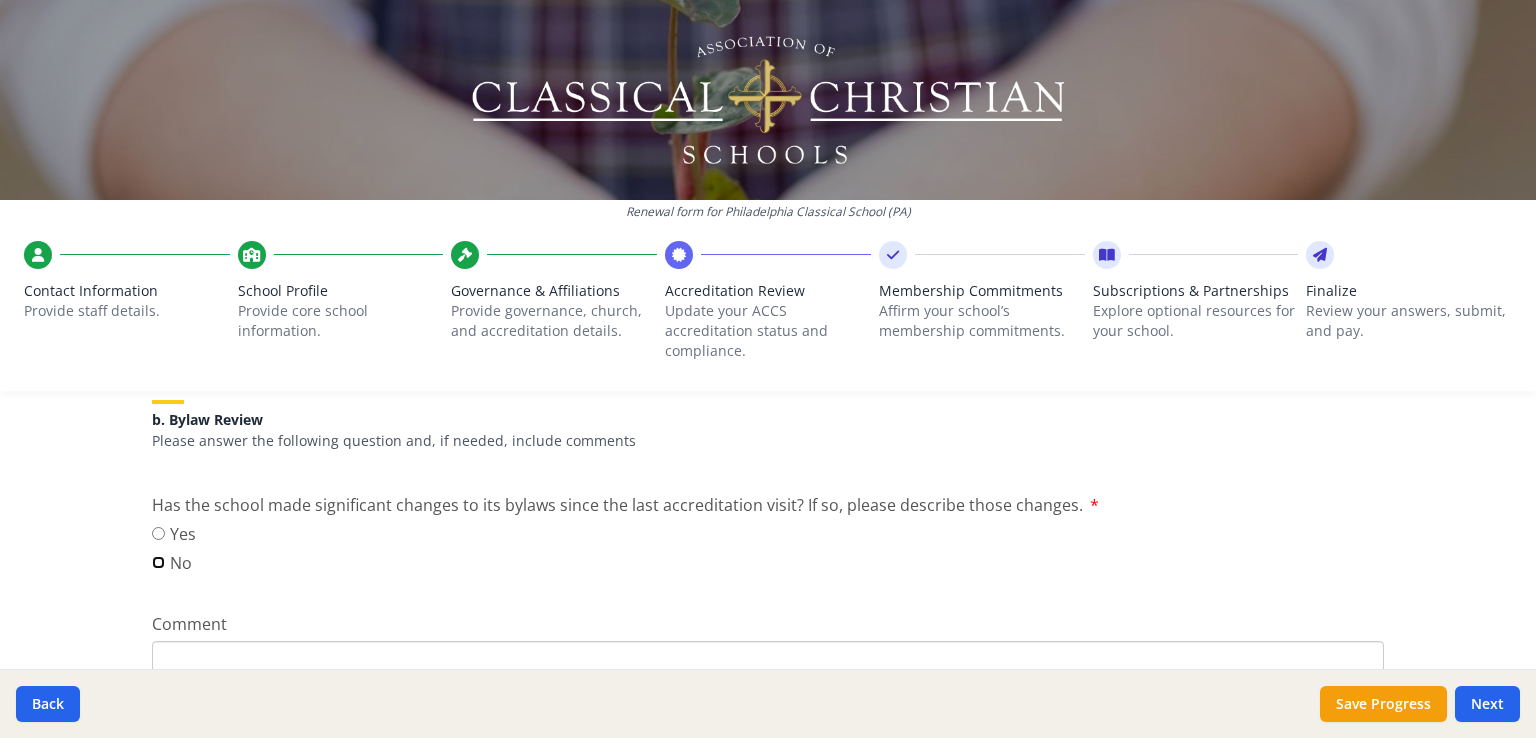 click on "No" at bounding box center (158, 562) 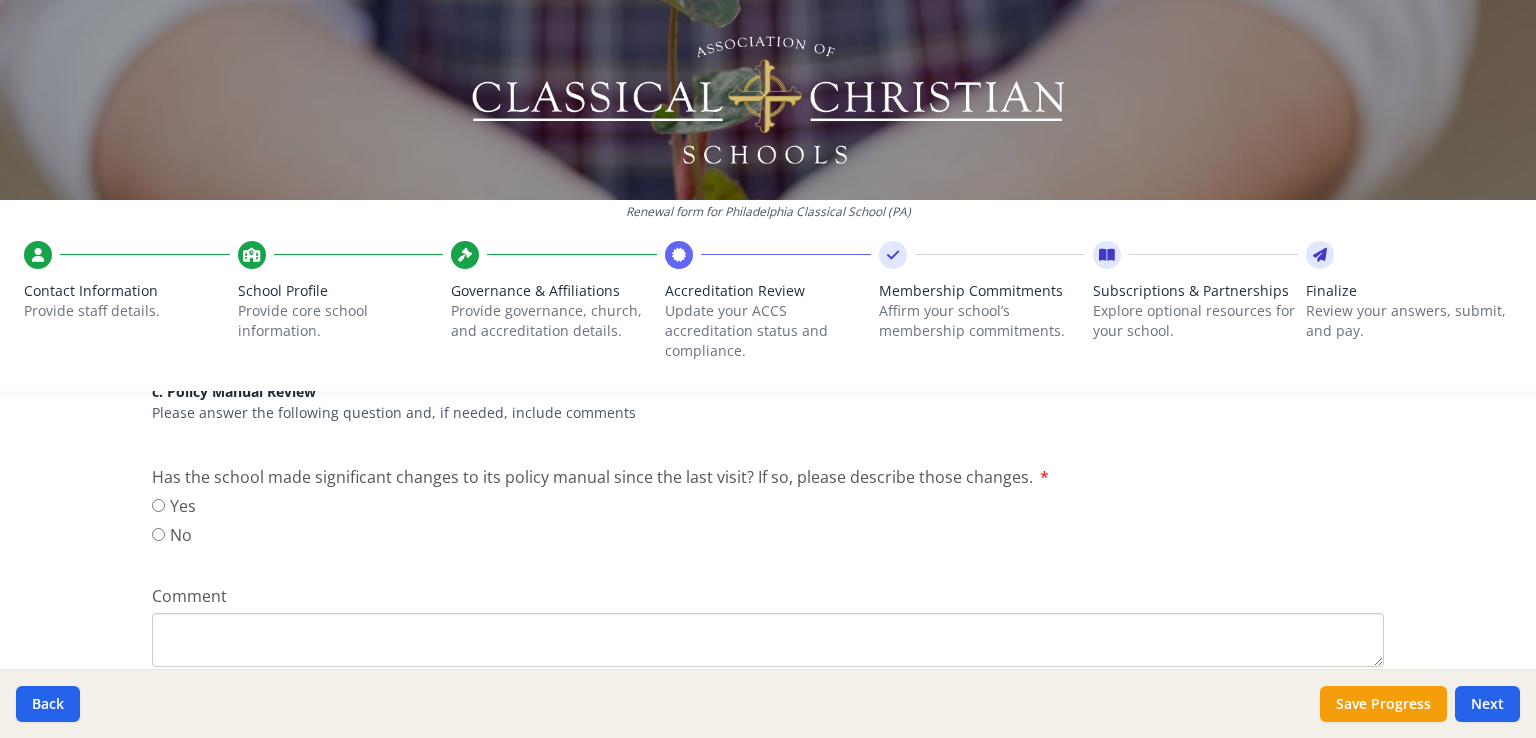 scroll, scrollTop: 1078, scrollLeft: 0, axis: vertical 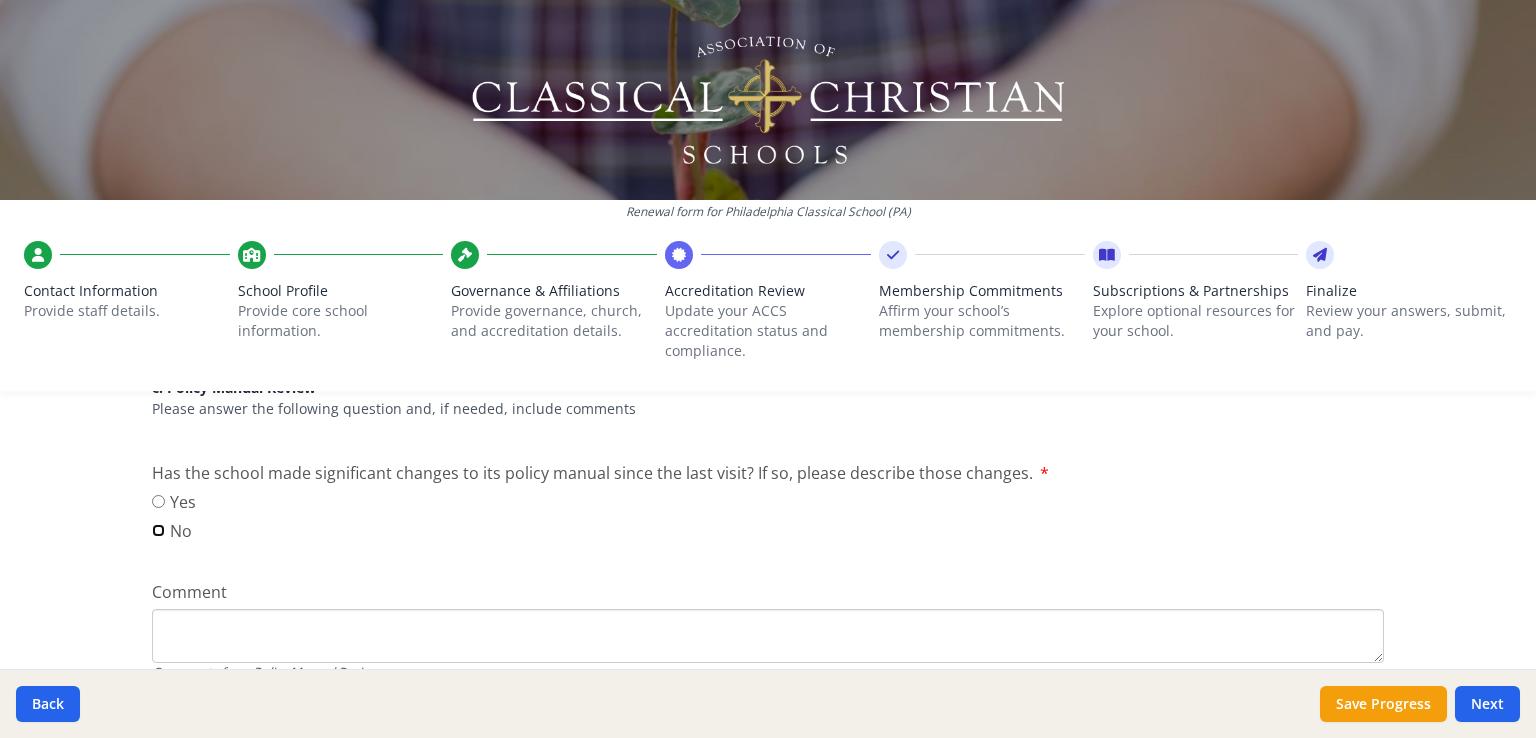 click on "No" at bounding box center (158, 530) 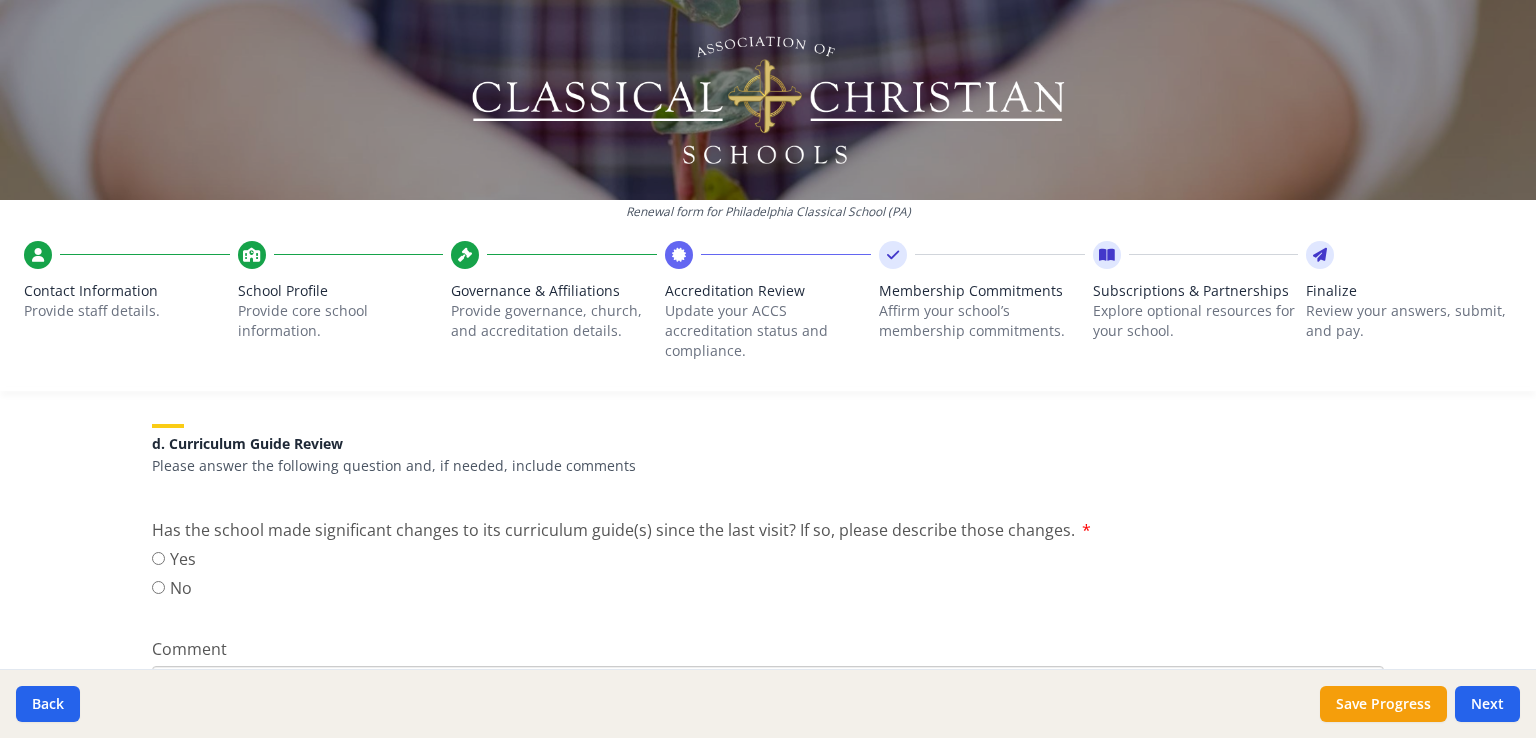 scroll, scrollTop: 1412, scrollLeft: 0, axis: vertical 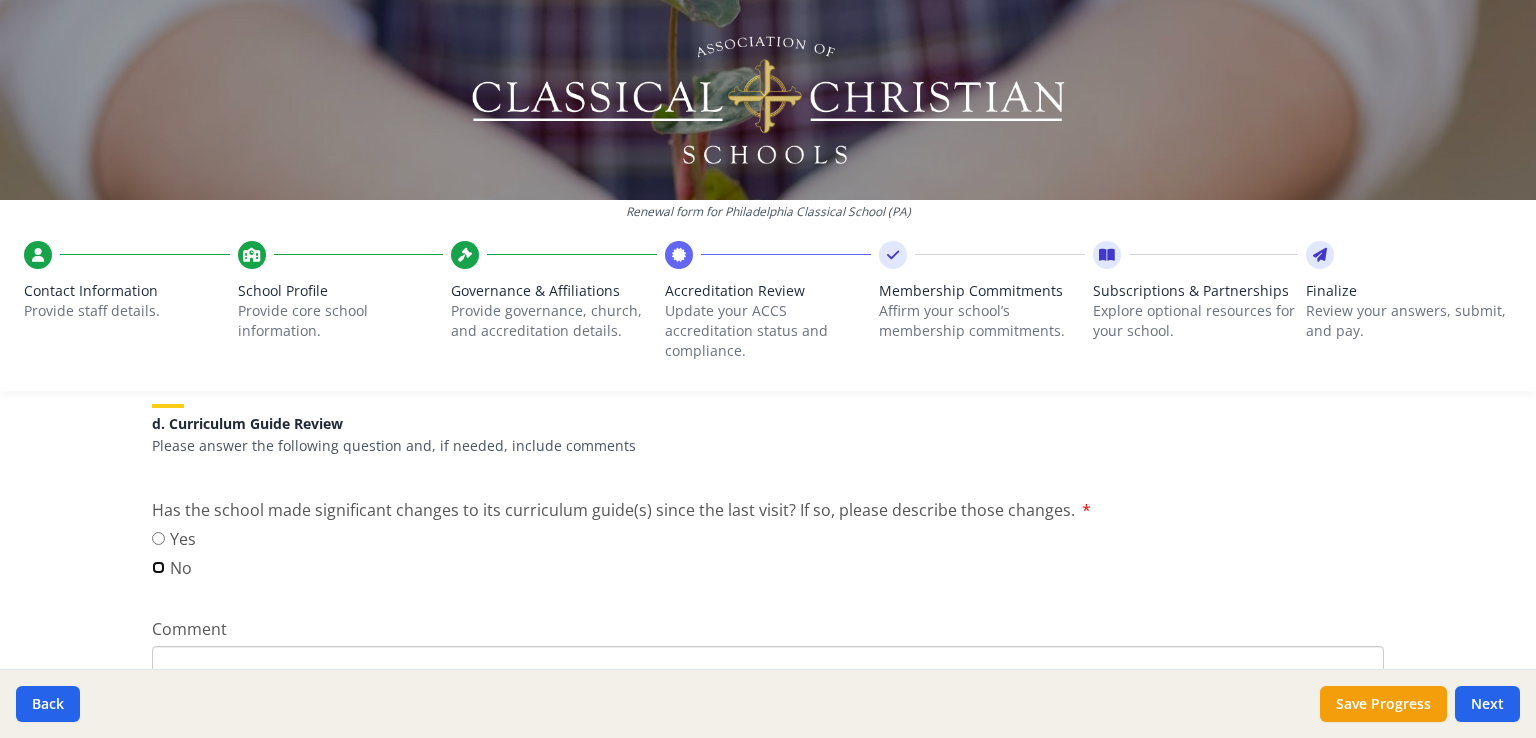 click on "No" at bounding box center (158, 567) 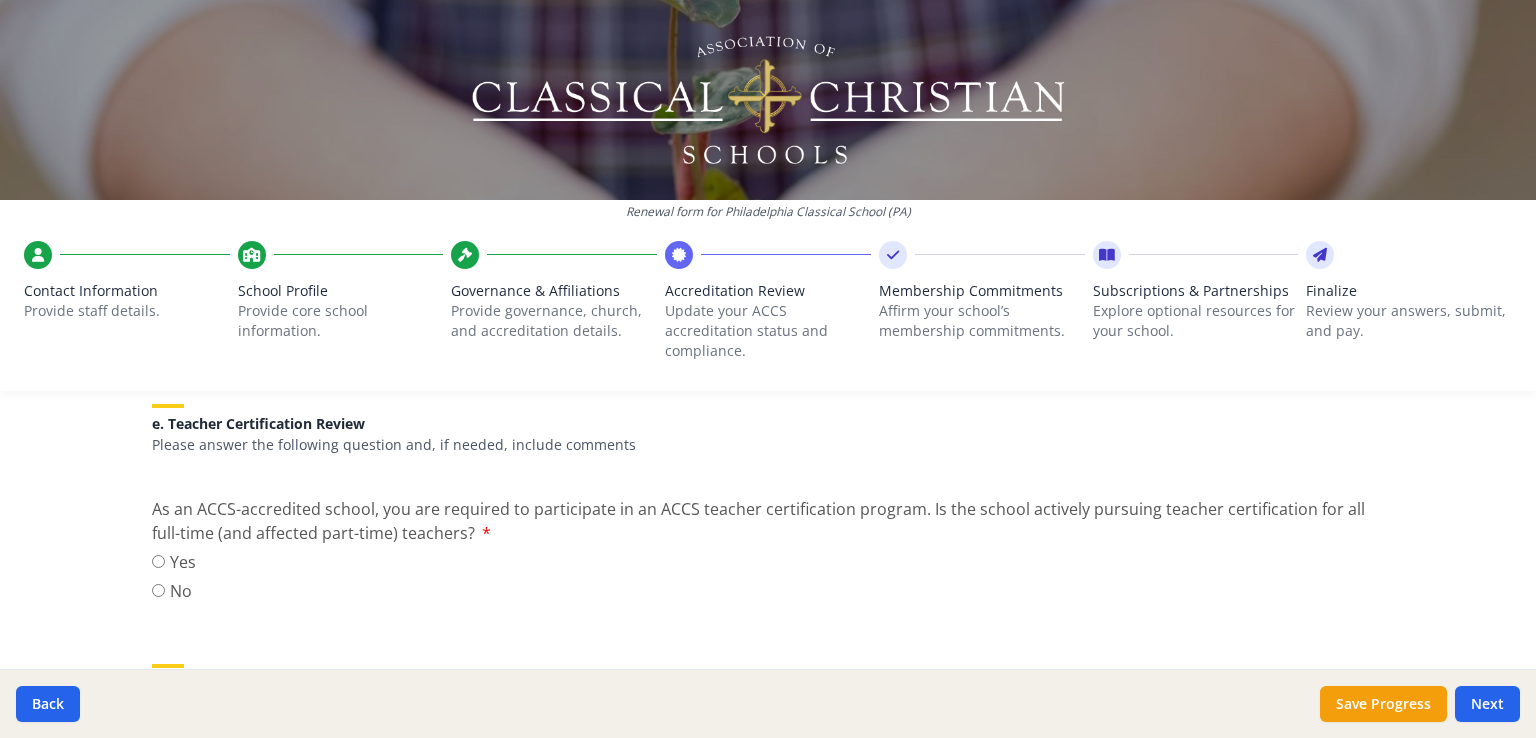 scroll, scrollTop: 1807, scrollLeft: 0, axis: vertical 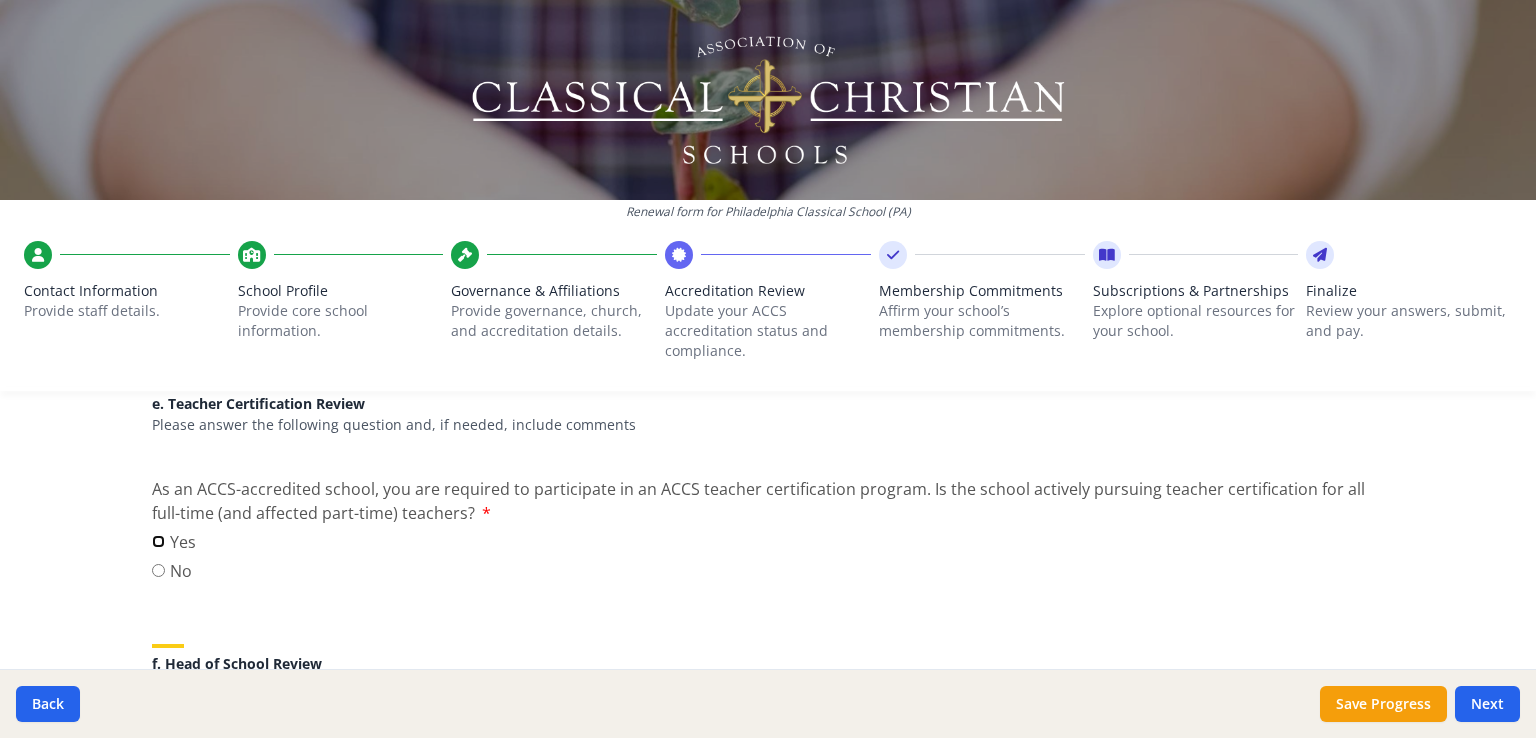 click on "Yes" at bounding box center [158, 541] 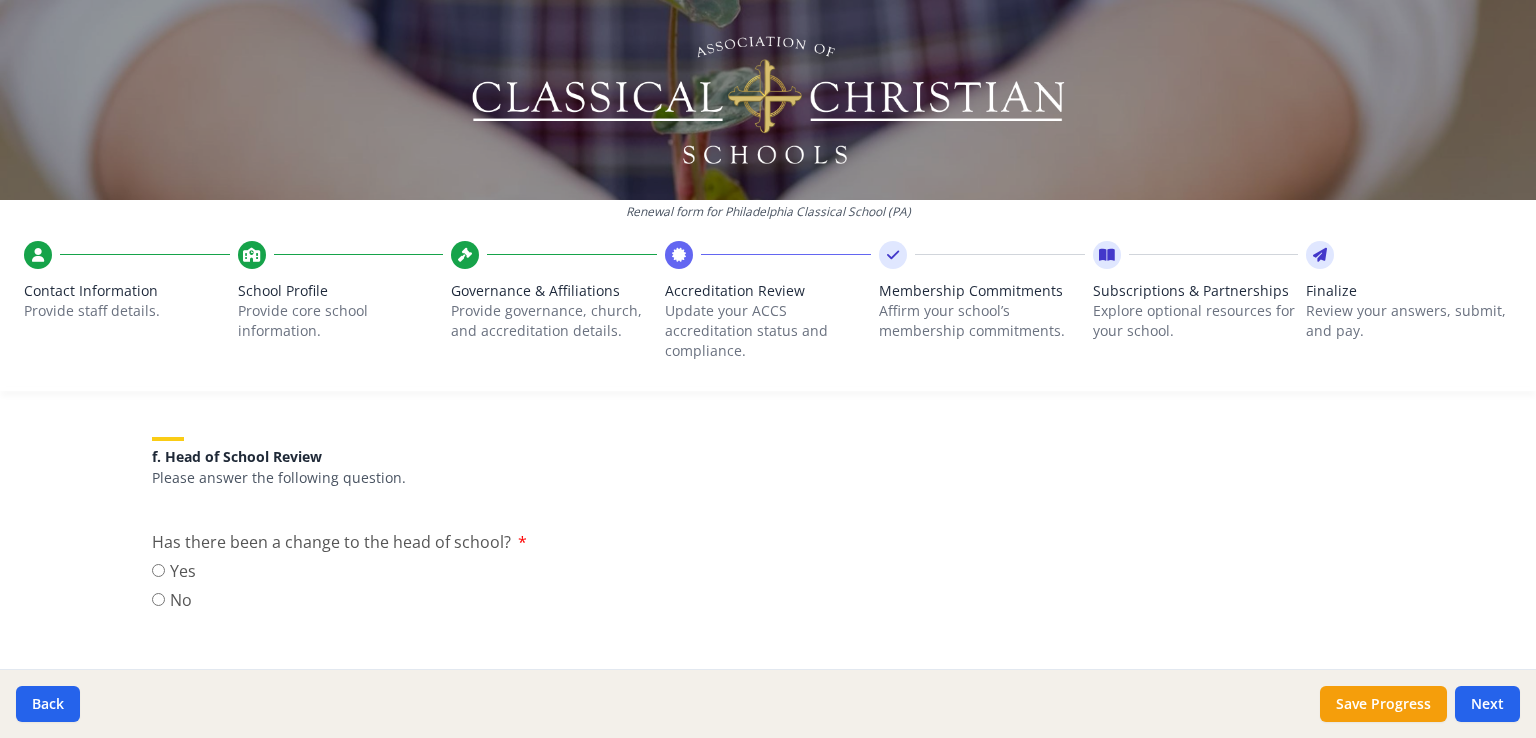 scroll, scrollTop: 2026, scrollLeft: 0, axis: vertical 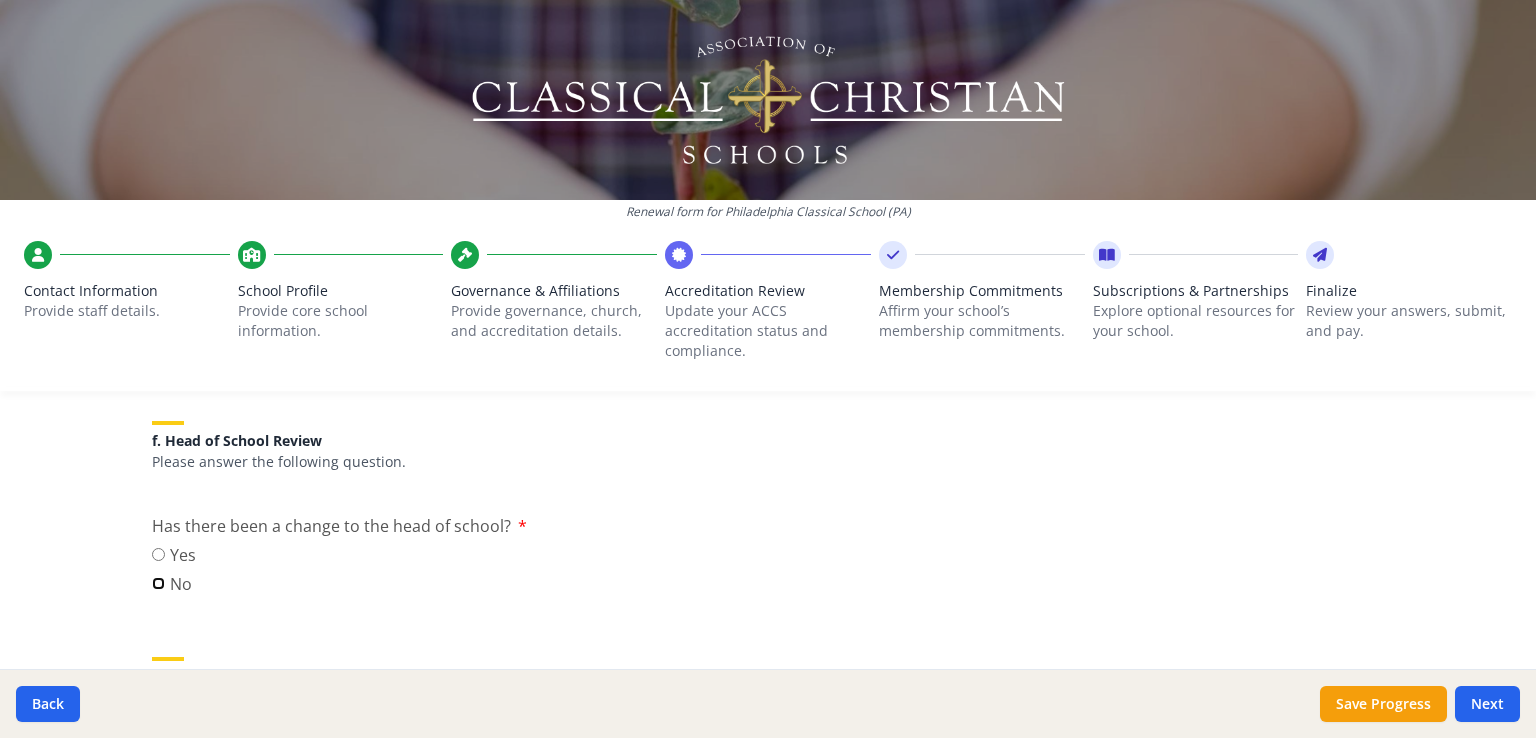 click on "No" at bounding box center (158, 583) 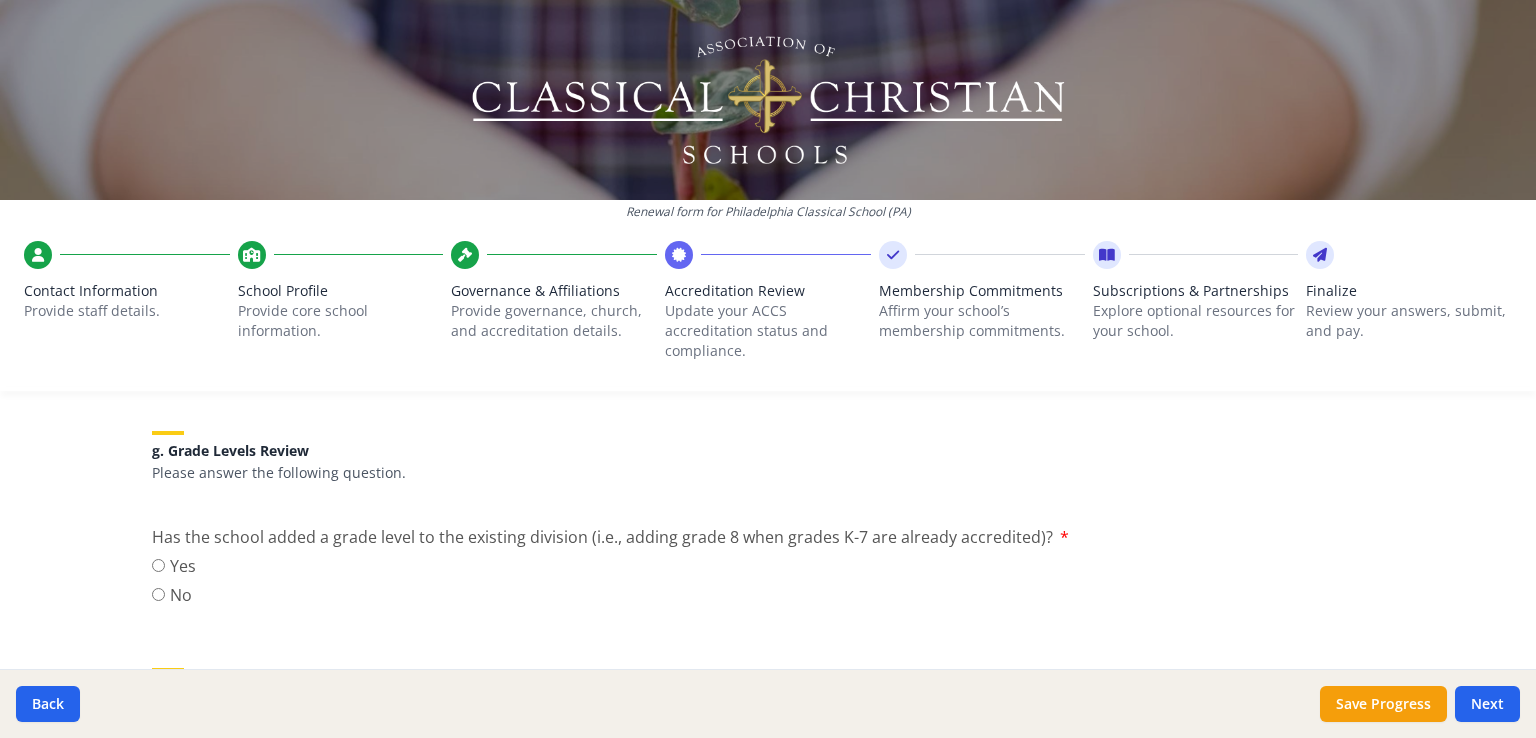 scroll, scrollTop: 2272, scrollLeft: 0, axis: vertical 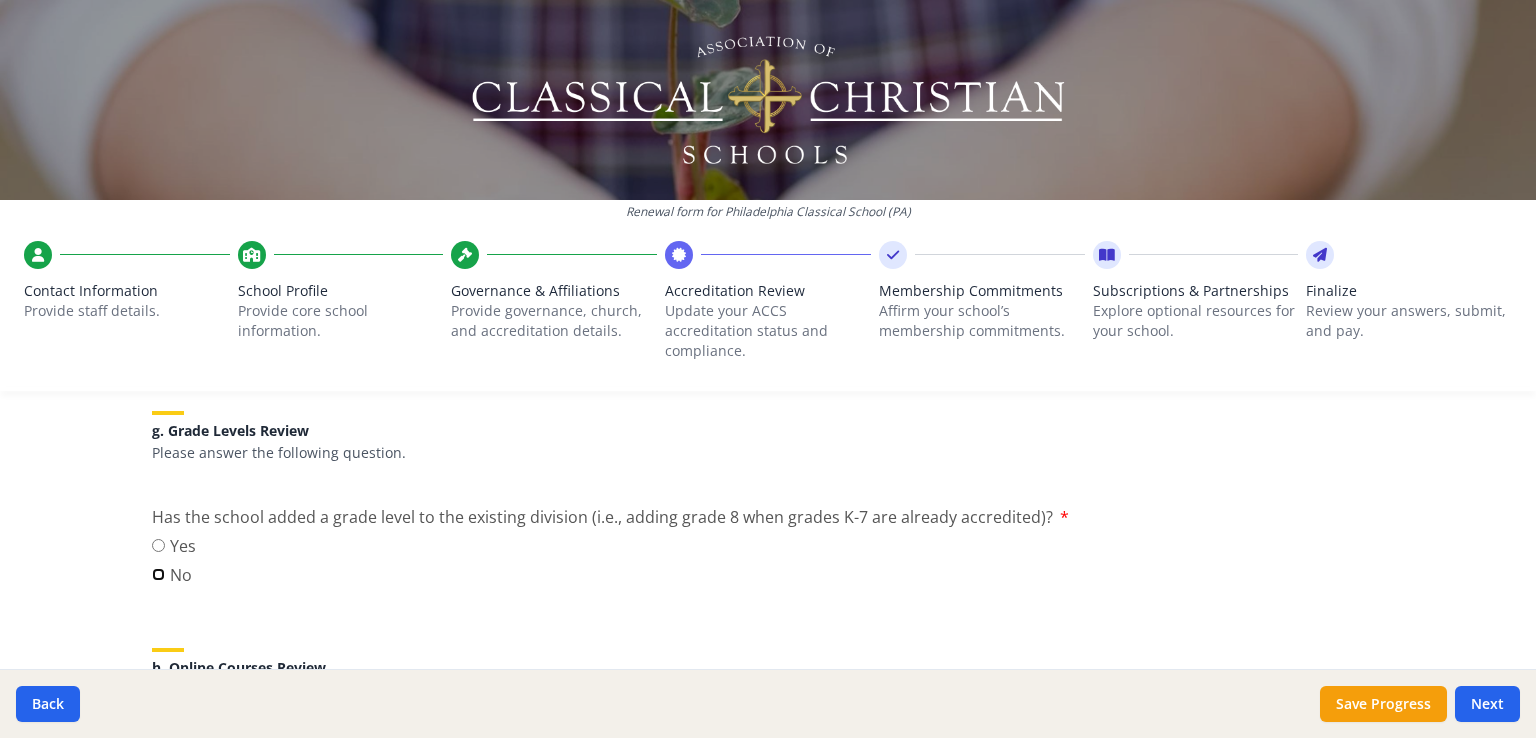 click on "No" at bounding box center (158, 574) 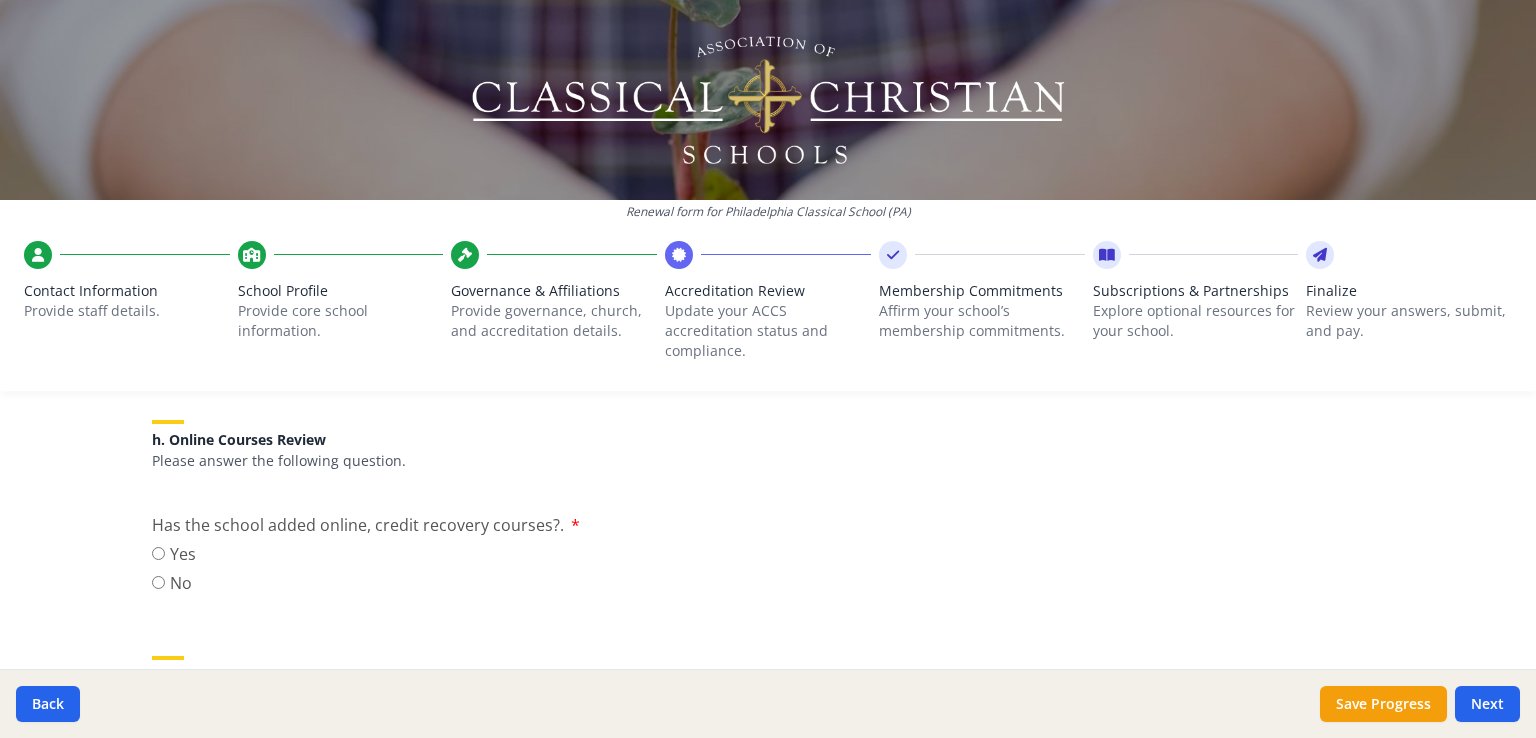 scroll, scrollTop: 2508, scrollLeft: 0, axis: vertical 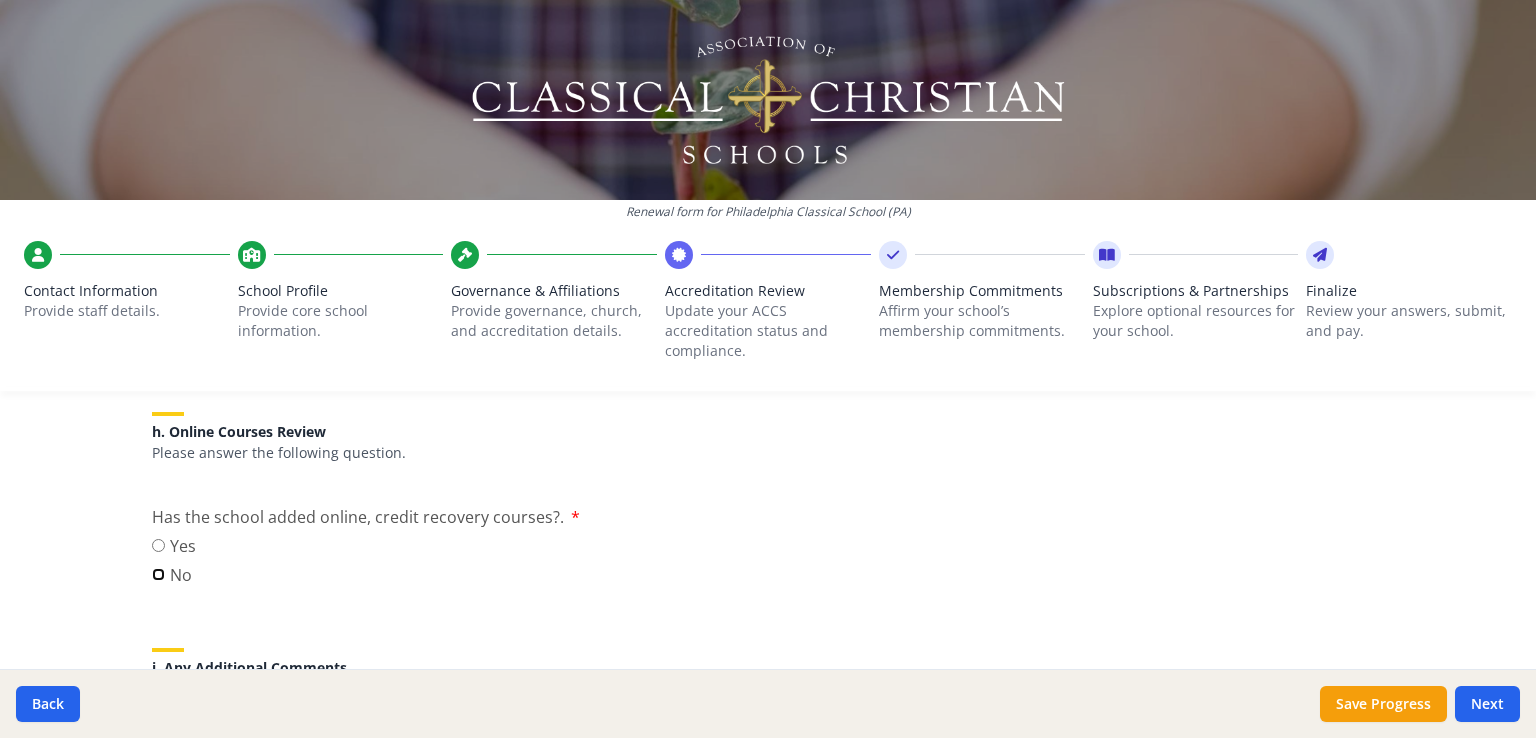 click on "No" at bounding box center (158, 574) 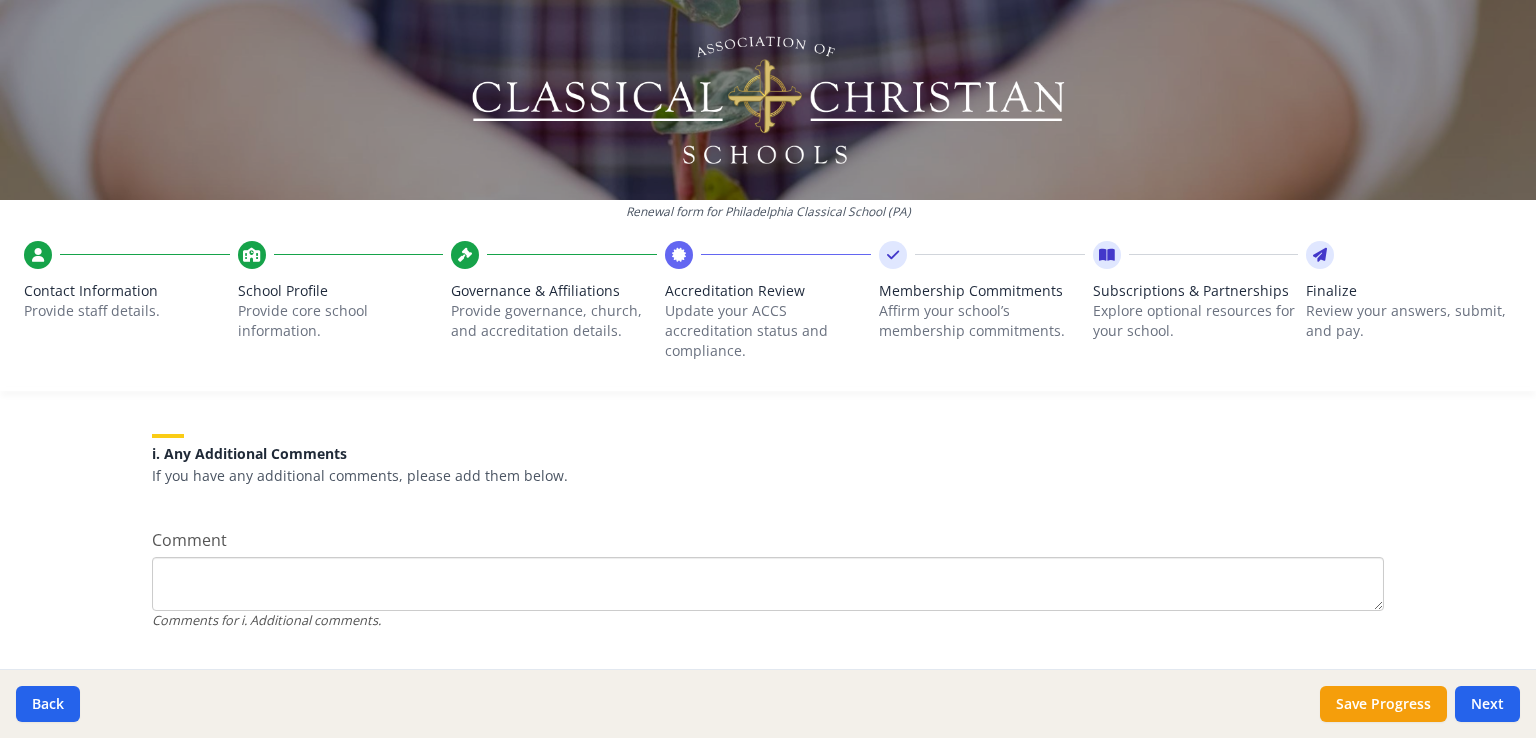scroll, scrollTop: 2765, scrollLeft: 0, axis: vertical 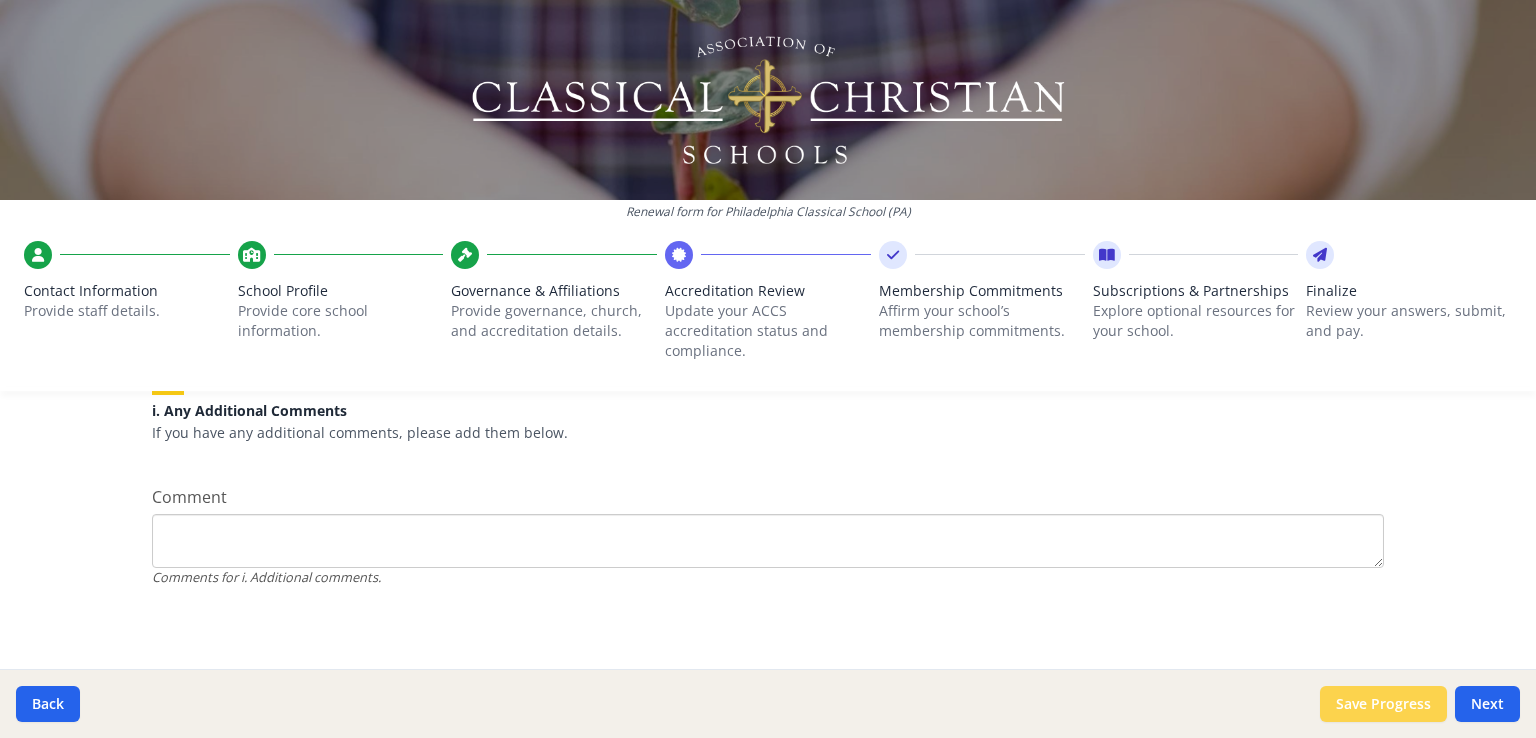 click on "Save Progress" at bounding box center (1383, 704) 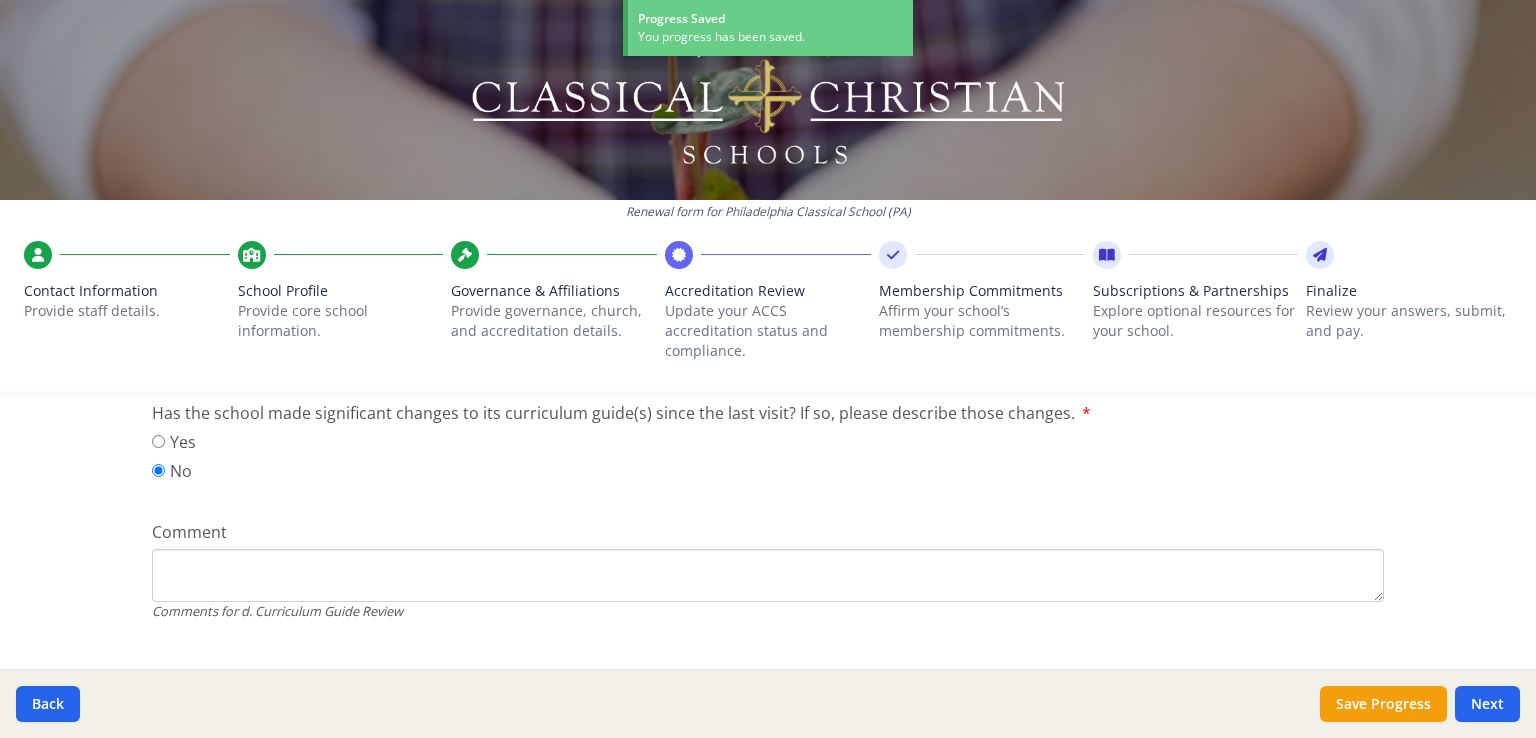 scroll, scrollTop: 1433, scrollLeft: 0, axis: vertical 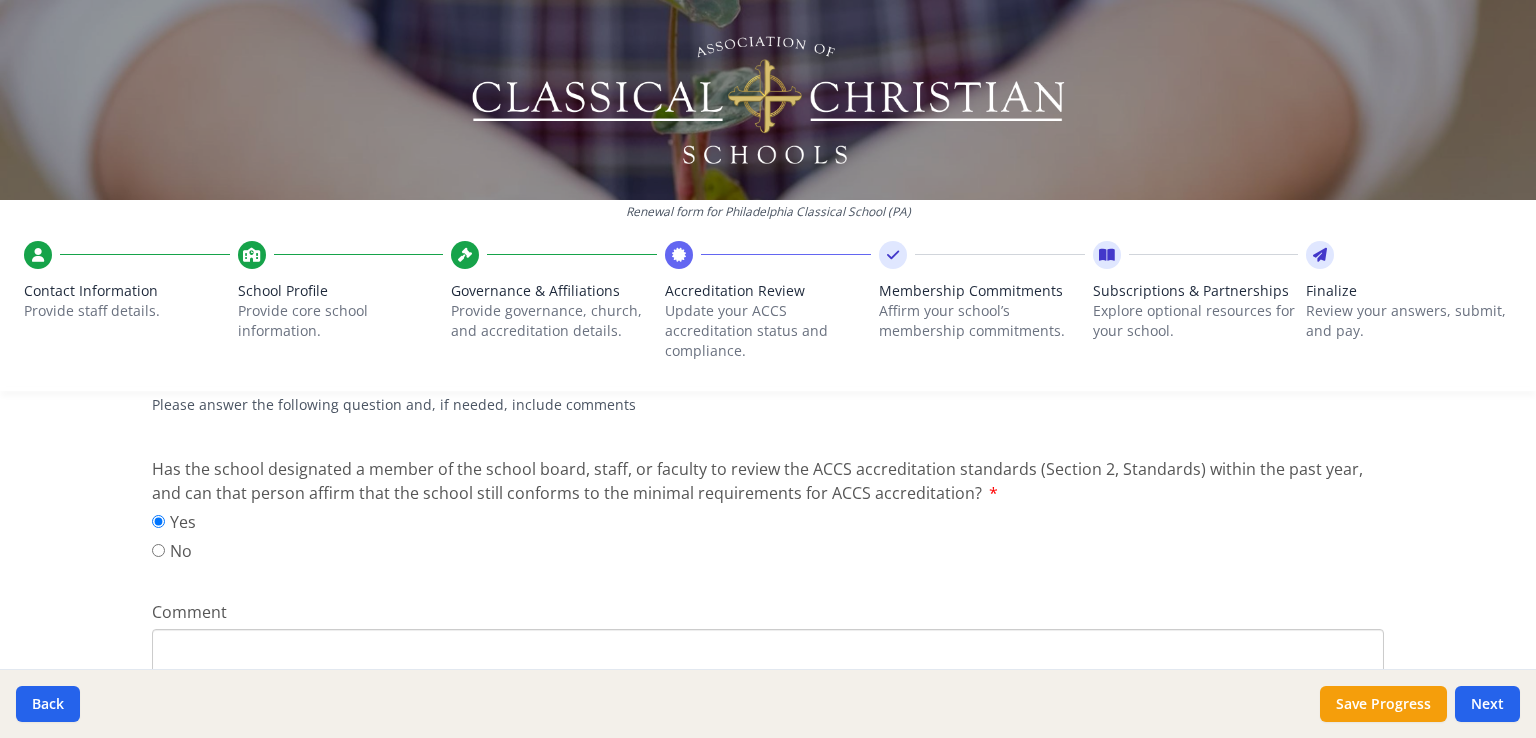 drag, startPoint x: 986, startPoint y: 492, endPoint x: 221, endPoint y: 462, distance: 765.588 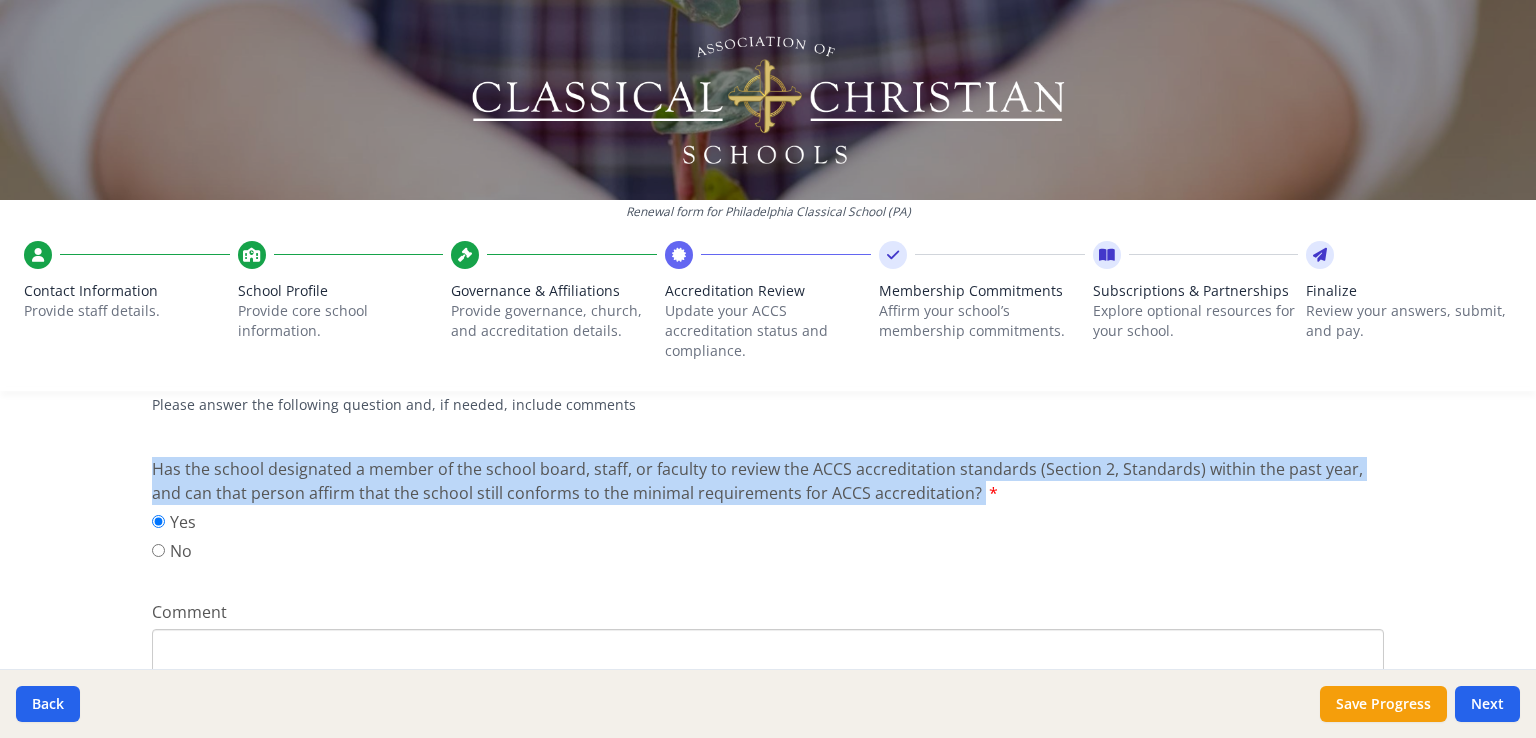 drag, startPoint x: 221, startPoint y: 462, endPoint x: 966, endPoint y: 493, distance: 745.6447 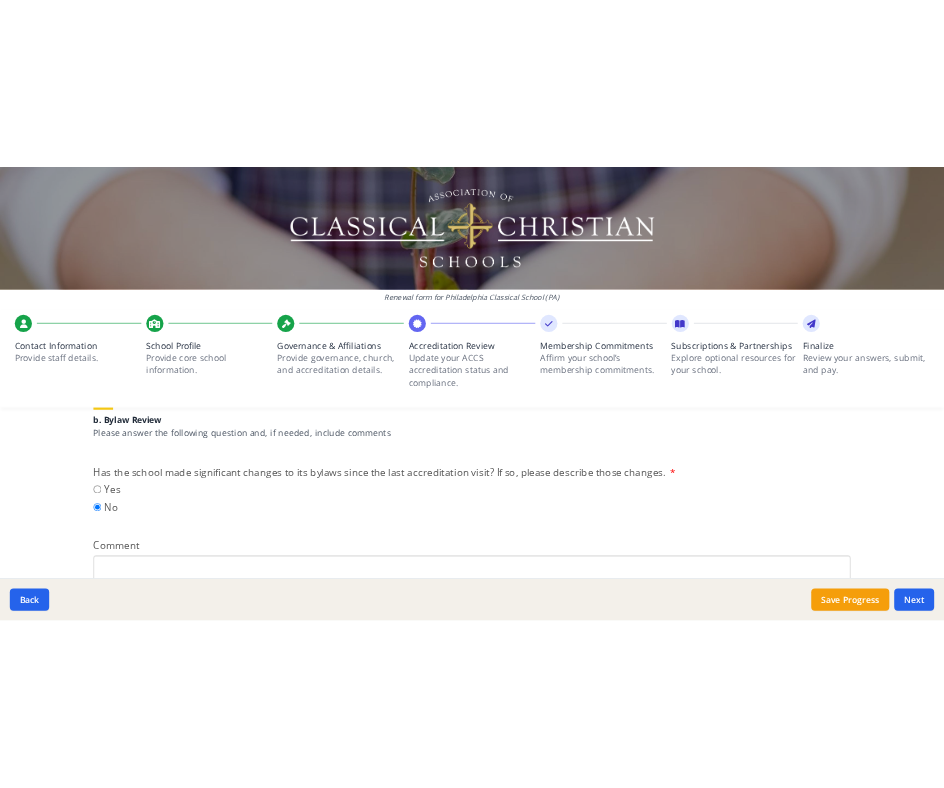 scroll, scrollTop: 692, scrollLeft: 0, axis: vertical 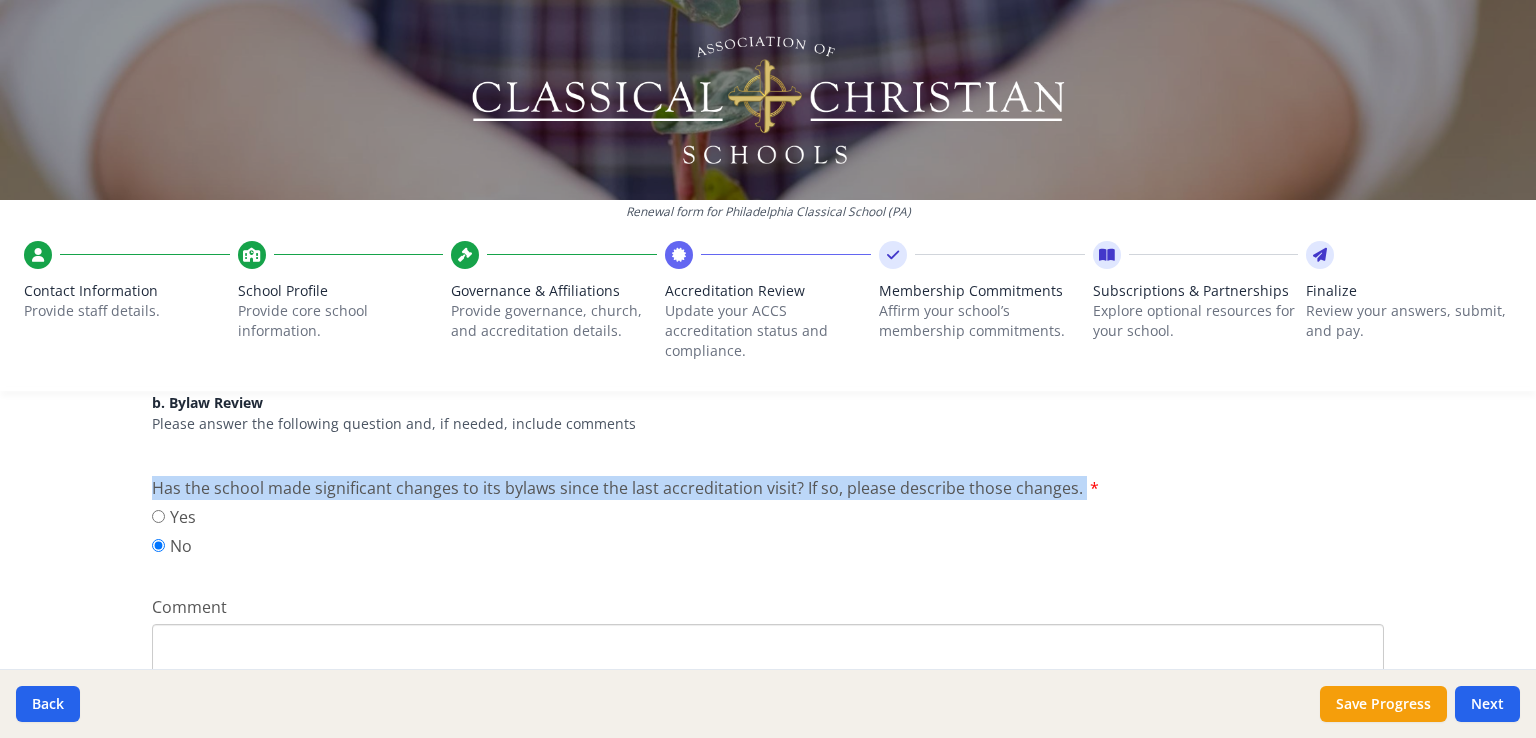 drag, startPoint x: 1077, startPoint y: 493, endPoint x: 137, endPoint y: 485, distance: 940.03406 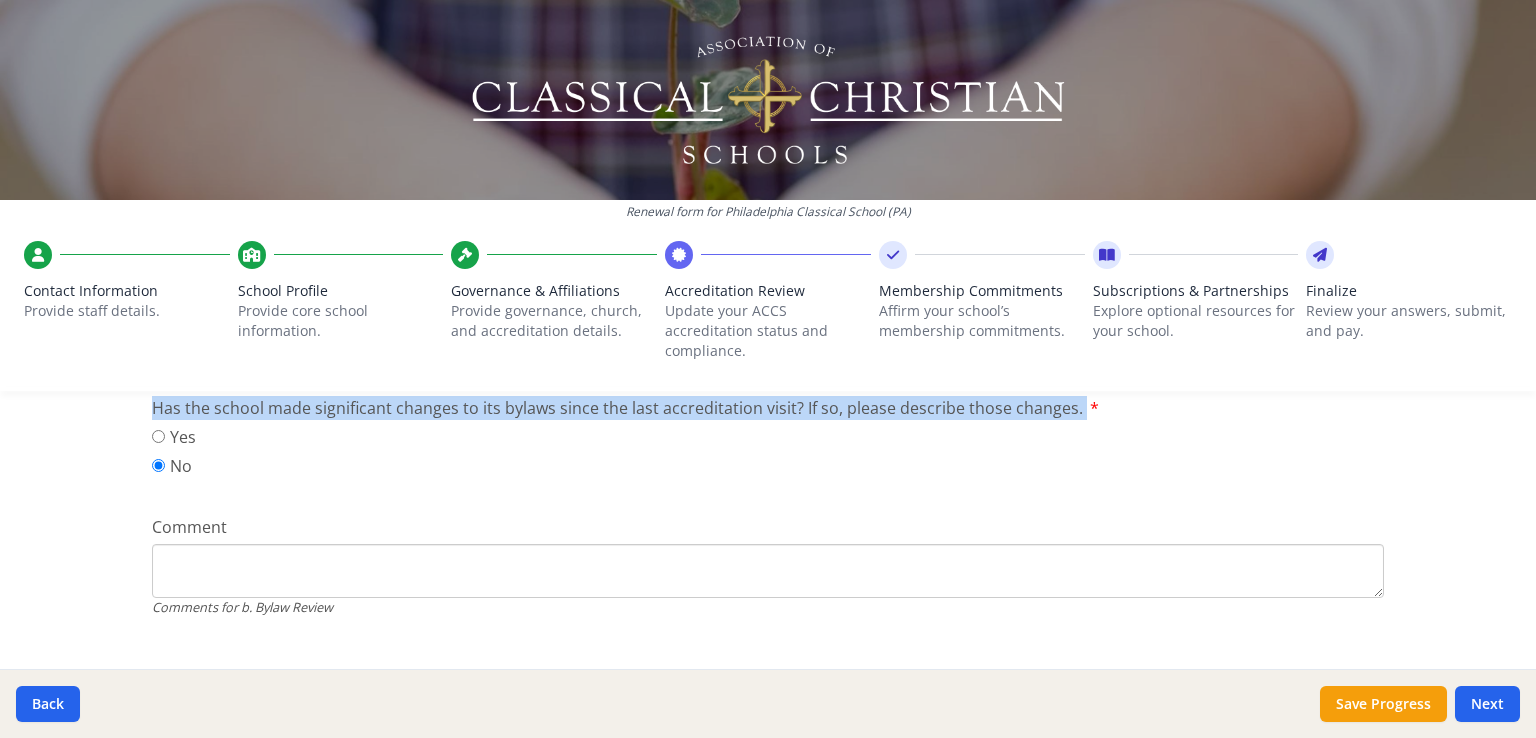 scroll, scrollTop: 692, scrollLeft: 0, axis: vertical 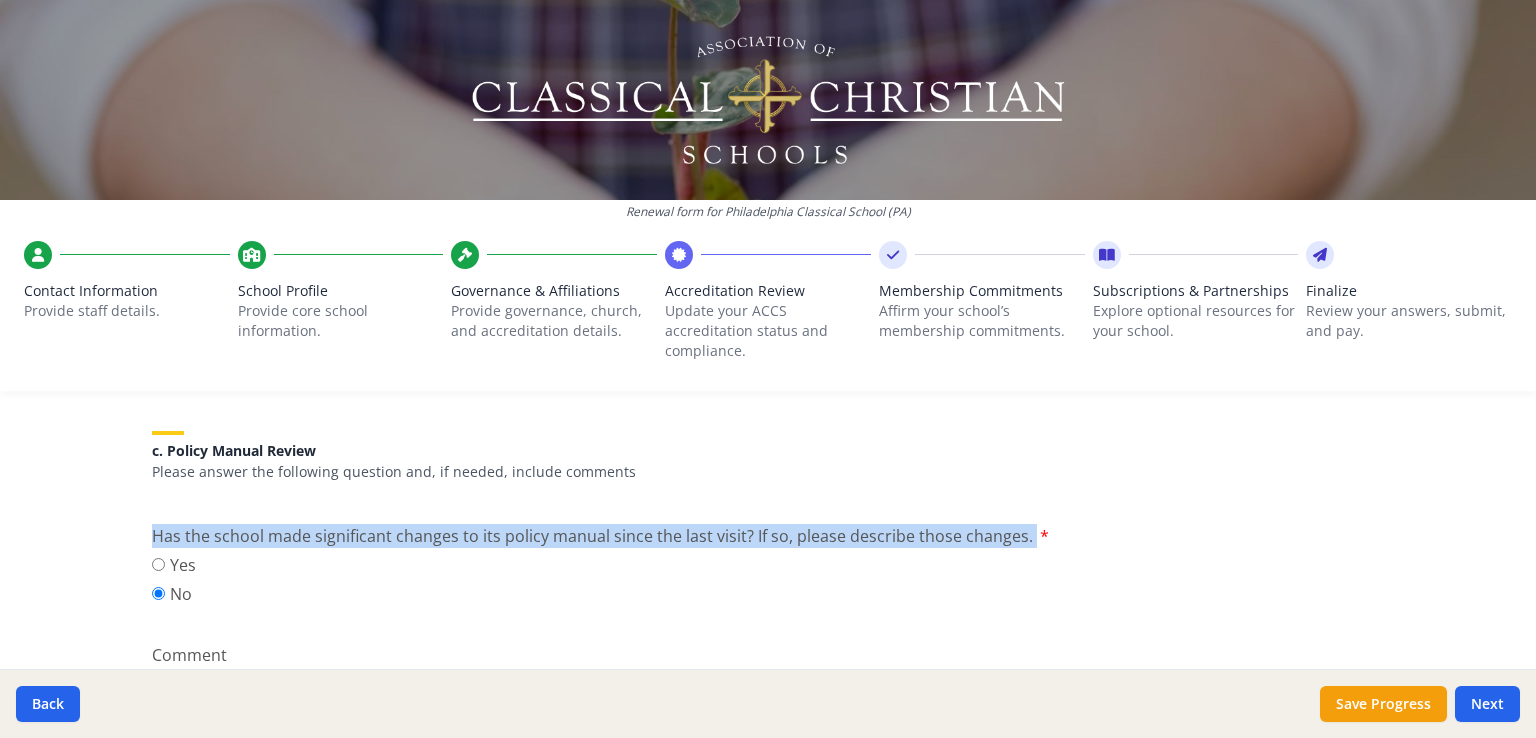 drag, startPoint x: 1024, startPoint y: 537, endPoint x: 132, endPoint y: 530, distance: 892.02747 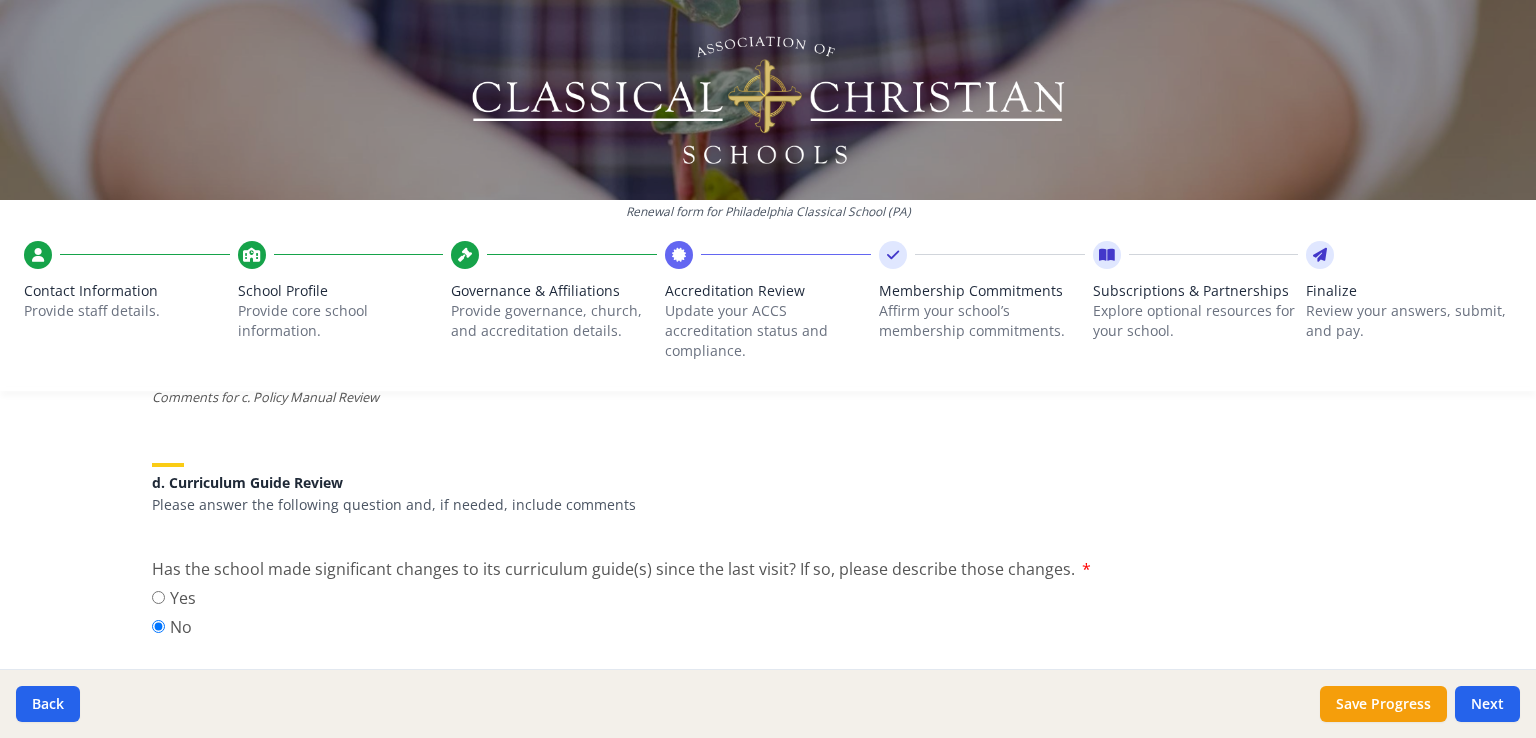 scroll, scrollTop: 1369, scrollLeft: 0, axis: vertical 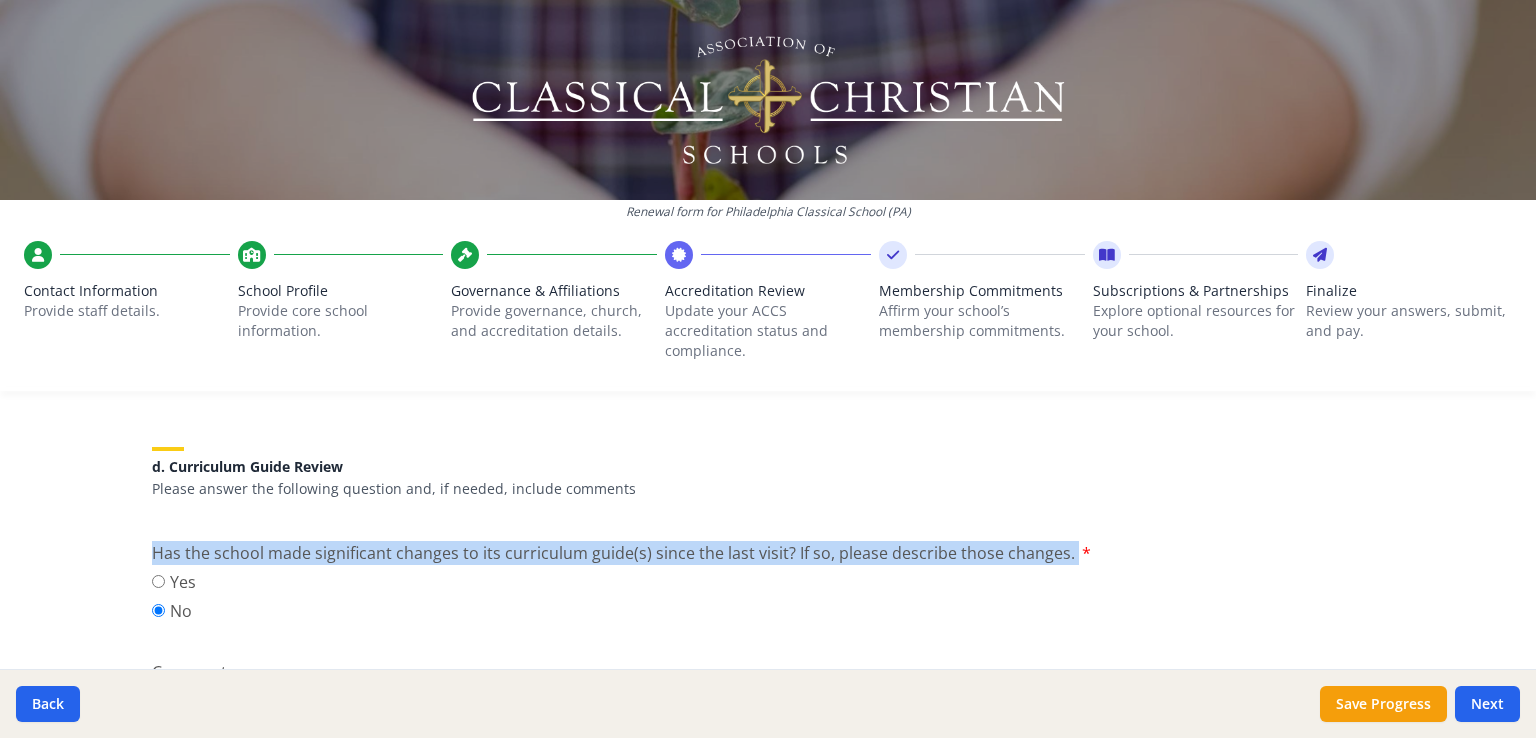 drag, startPoint x: 1084, startPoint y: 547, endPoint x: 132, endPoint y: 542, distance: 952.0131 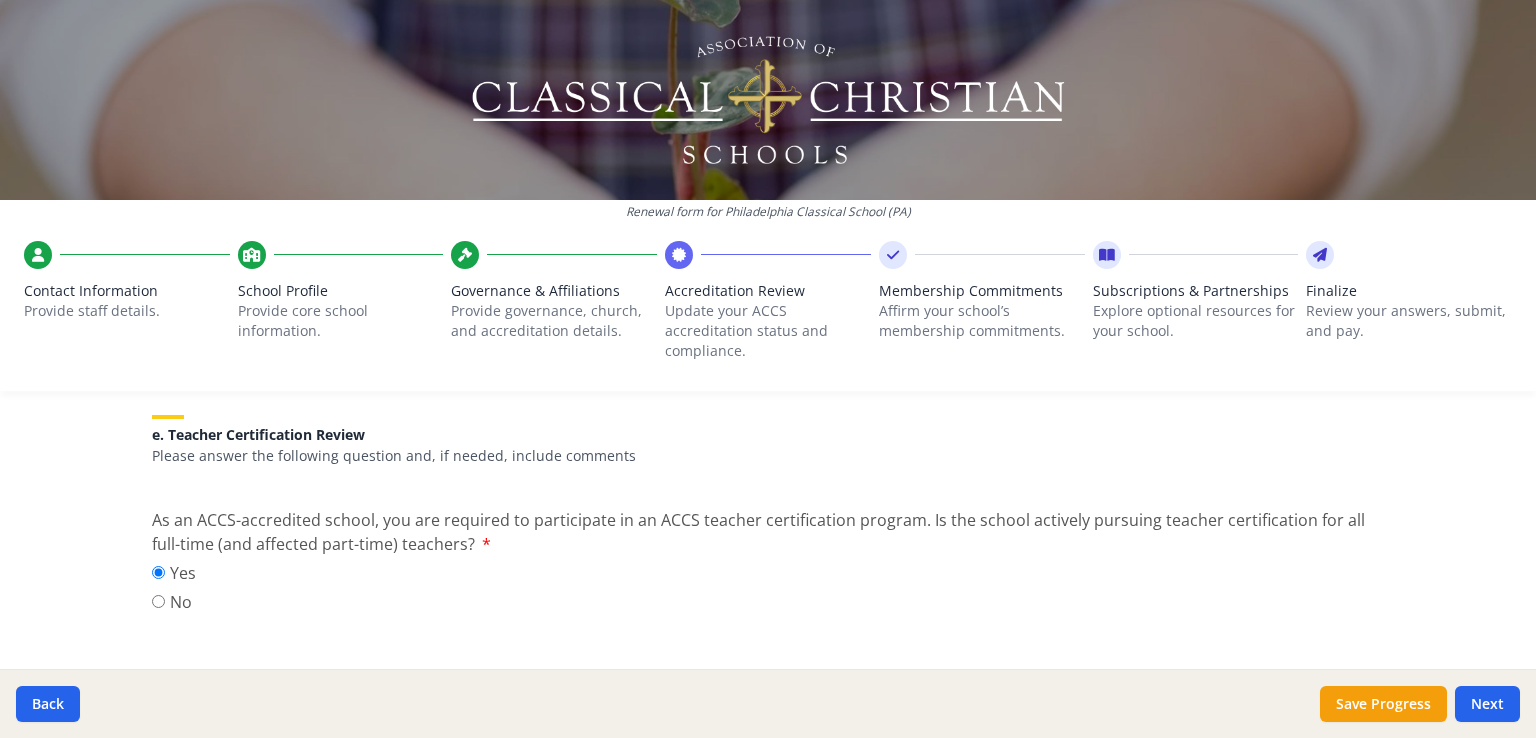 scroll, scrollTop: 1784, scrollLeft: 0, axis: vertical 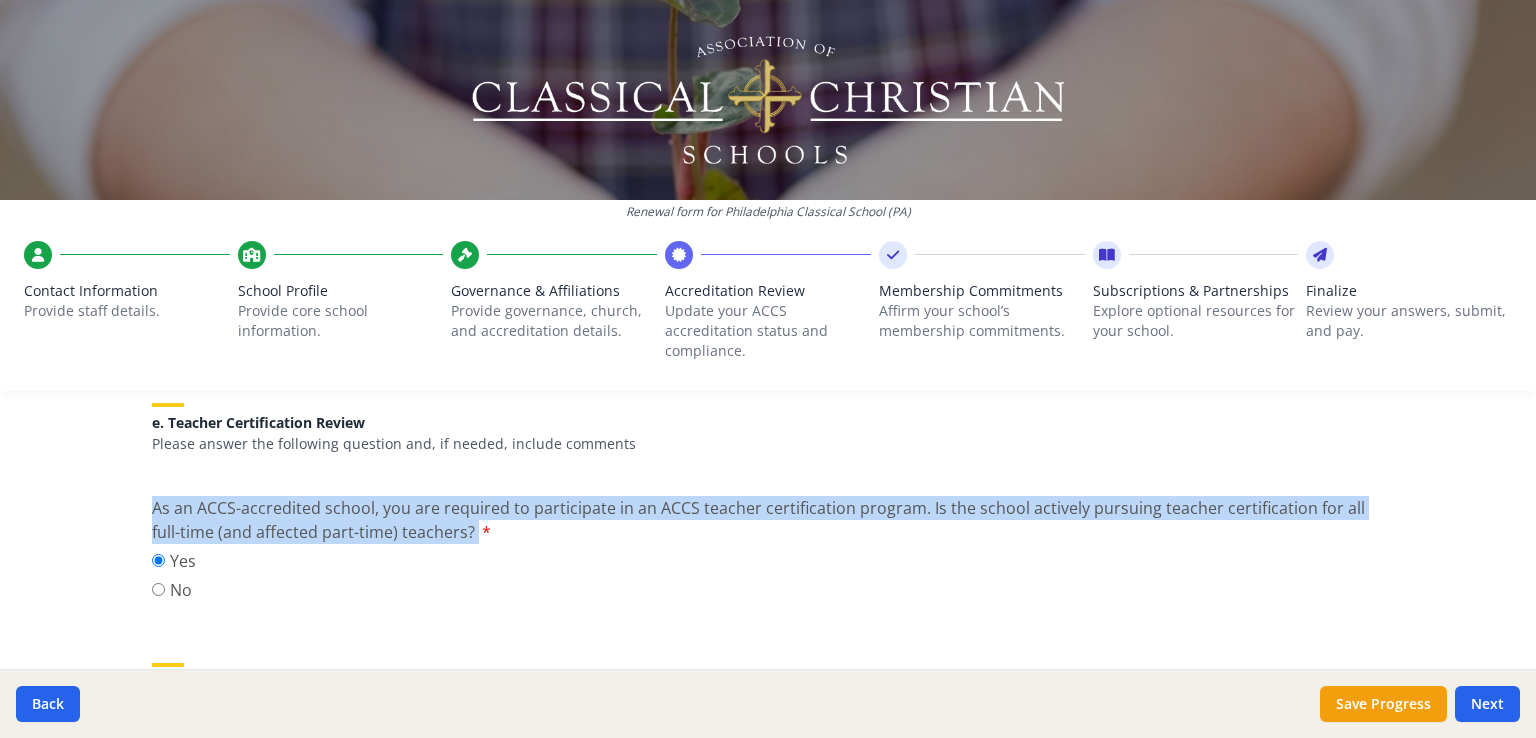 drag, startPoint x: 458, startPoint y: 529, endPoint x: 137, endPoint y: 500, distance: 322.3073 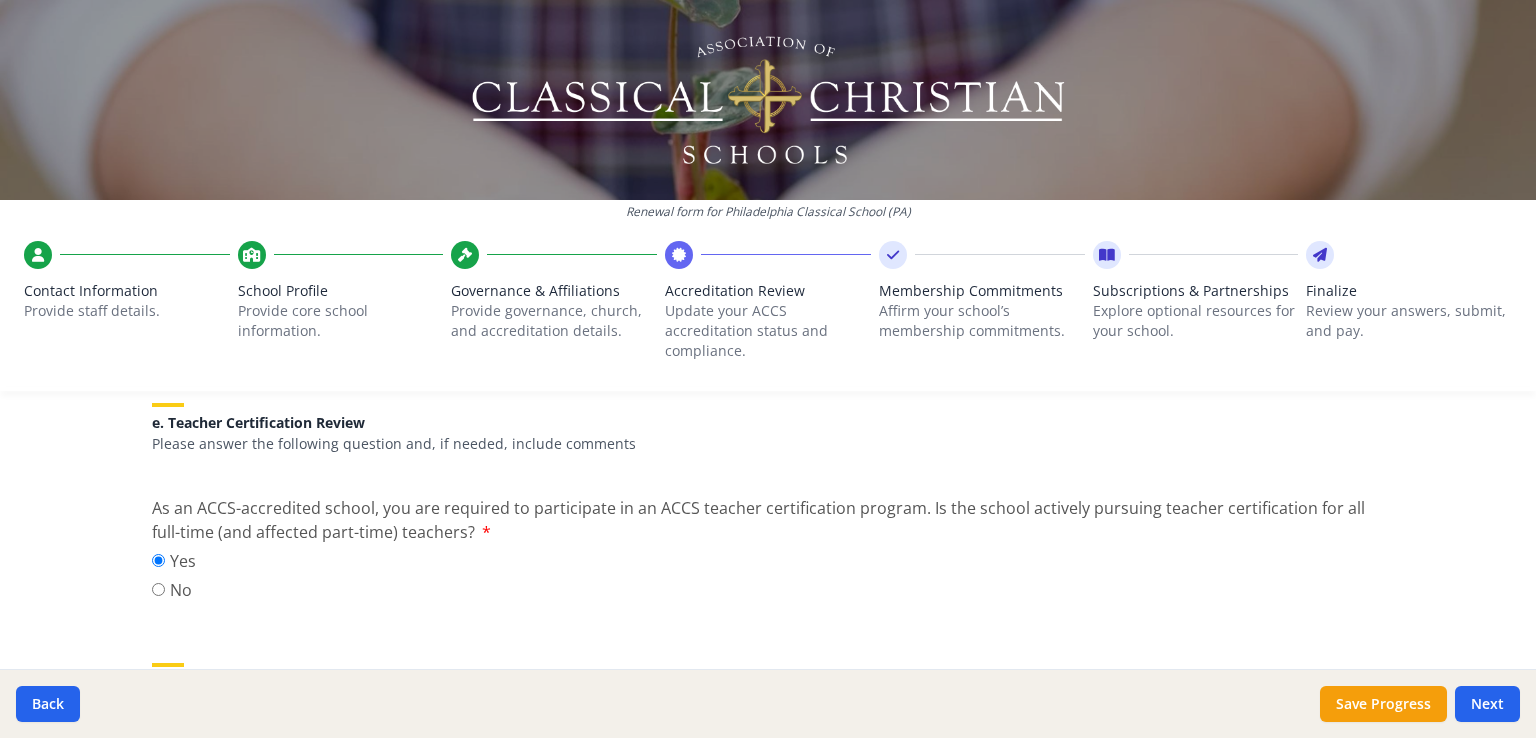 click on "ACCS Accredited School Review   As an ACCS accredited school, you are required to complete the following review by answering the question below, with optional comments.           a. Accreditation Review   Please answer the following question and, if needed, include comments       Has the school designated a member of the school board, staff, or faculty to review the ACCS accreditation standards (Section 2, Standards) within the past year, and can that person affirm that the school still conforms to the minimal requirements for ACCS accreditation?     Yes No       Comment         Comments for a. Accreditation Review       b. Bylaw Review   Please answer the following question and, if needed, include comments       Has the school made significant changes to its bylaws since the last accreditation visit? If so, please describe those changes.     Yes No       Comment         Comments for b. Bylaw Review       c. Policy Manual Review   Please answer the following question and, if needed, include comments" at bounding box center [768, 175] 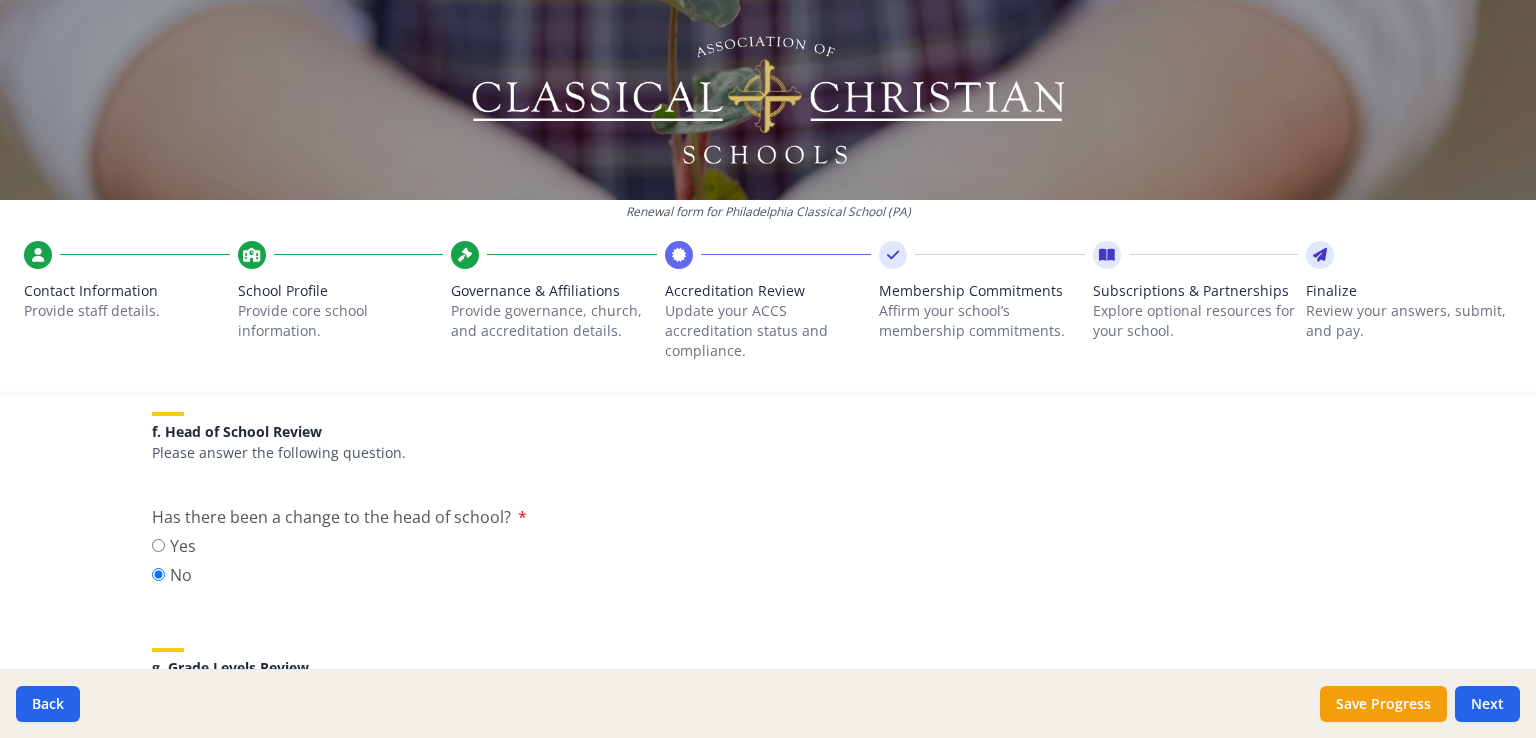scroll, scrollTop: 2063, scrollLeft: 0, axis: vertical 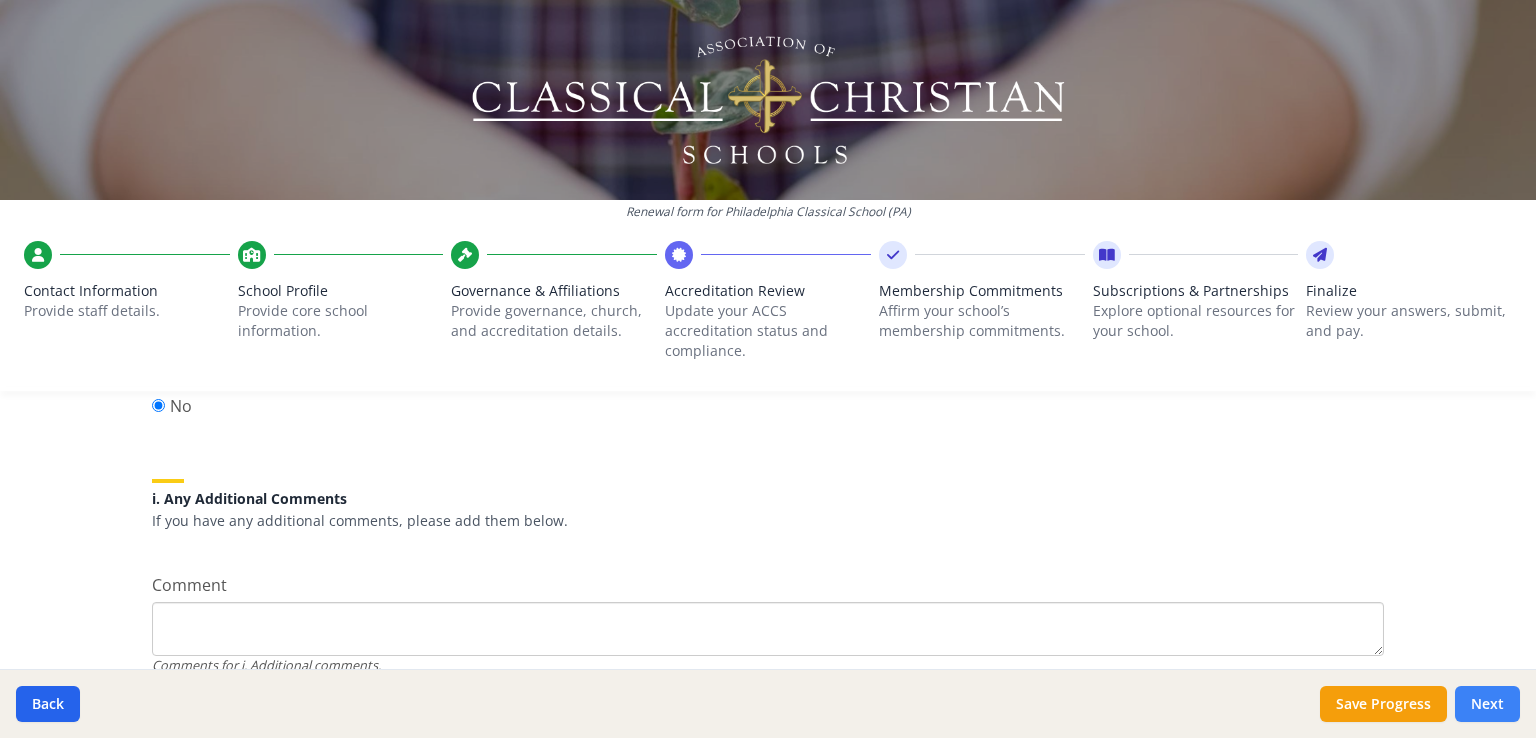 click on "Next" at bounding box center [1487, 704] 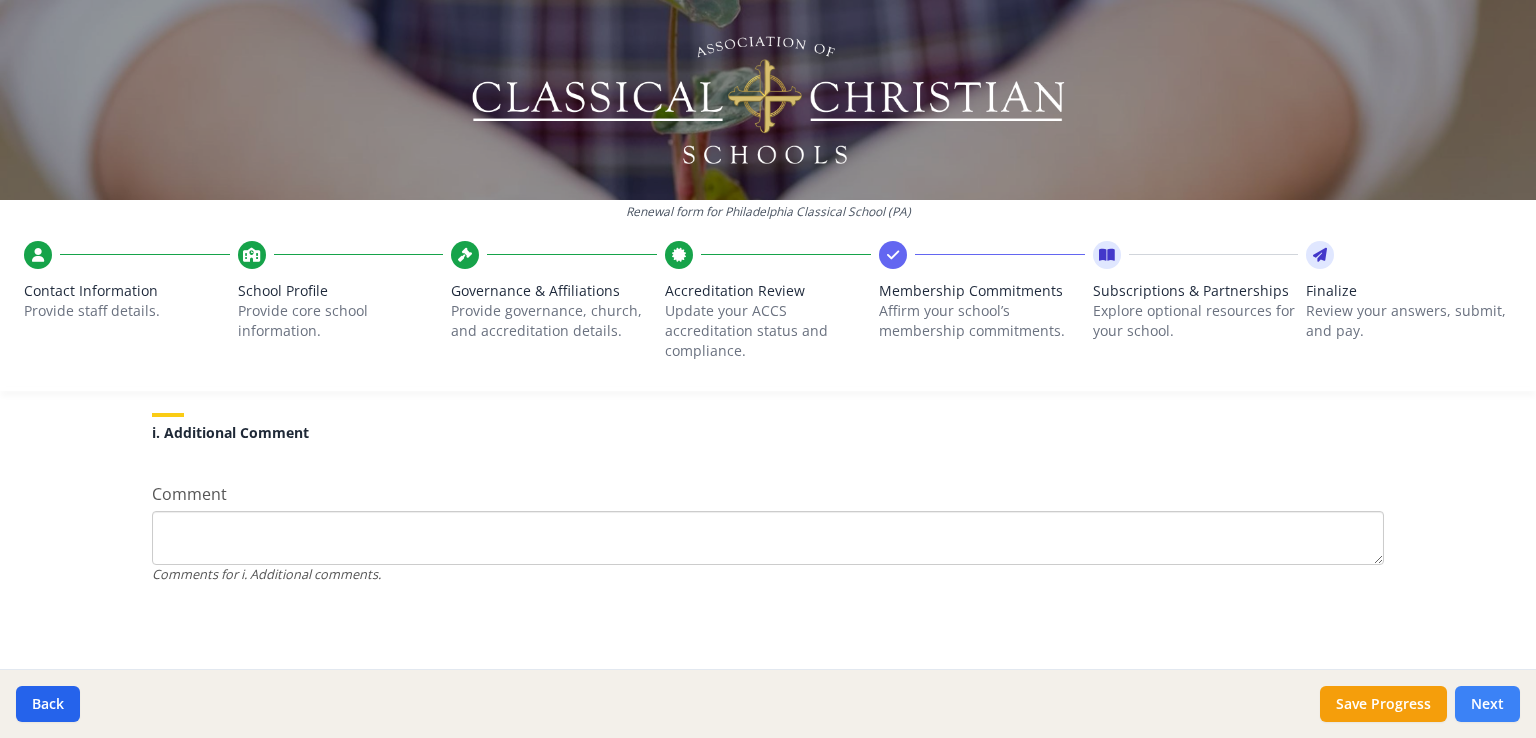 scroll, scrollTop: 1932, scrollLeft: 0, axis: vertical 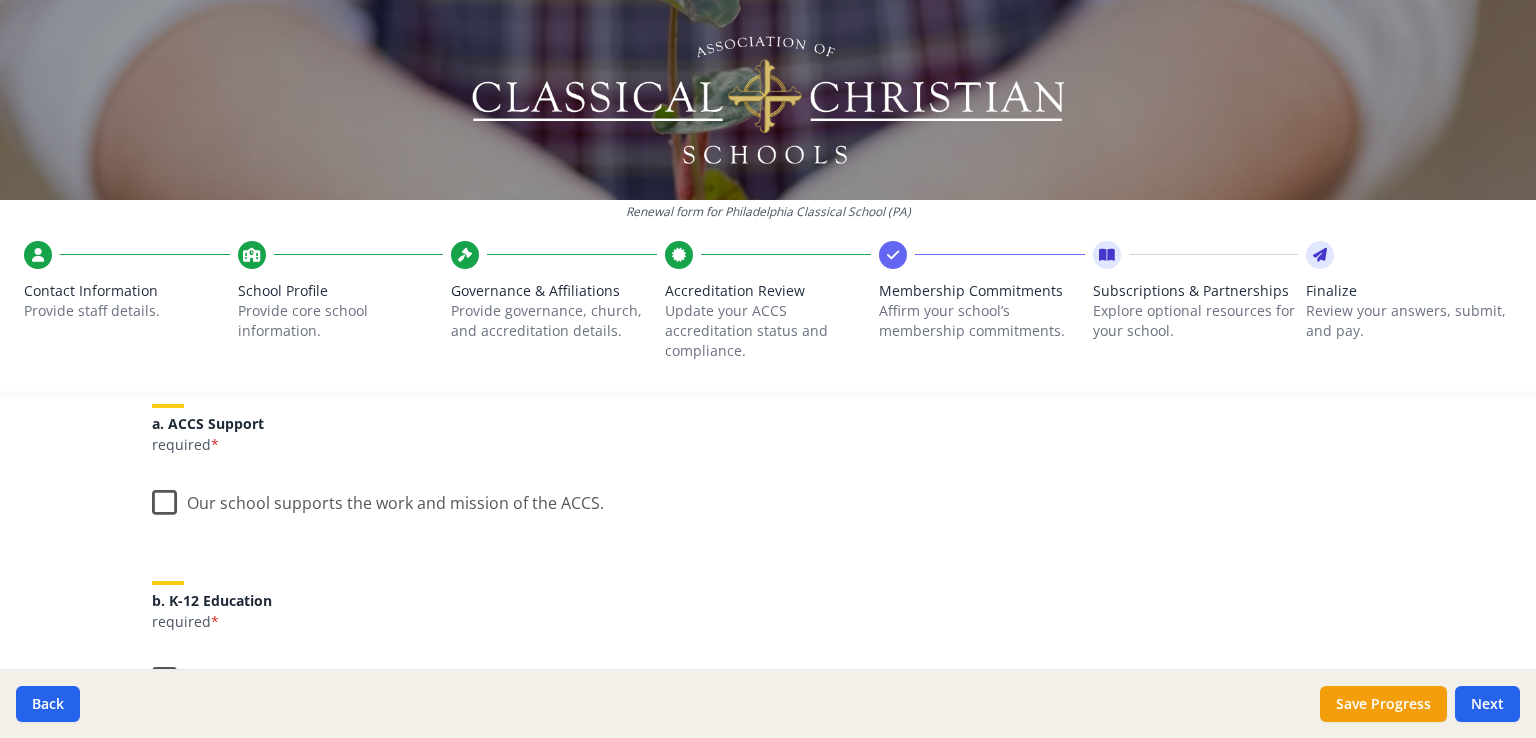 click on "Our school supports the work and mission of the ACCS." at bounding box center [378, 498] 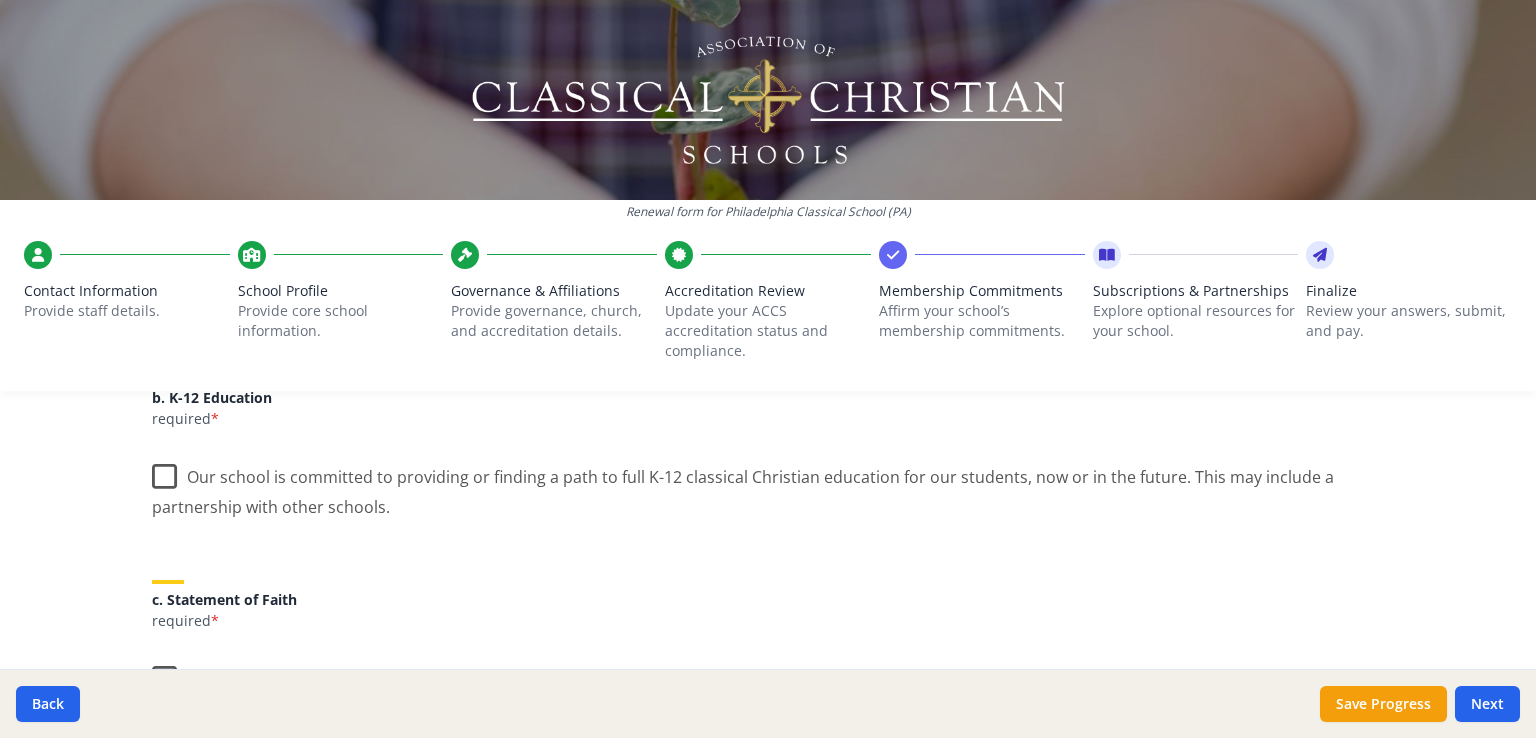 scroll, scrollTop: 480, scrollLeft: 0, axis: vertical 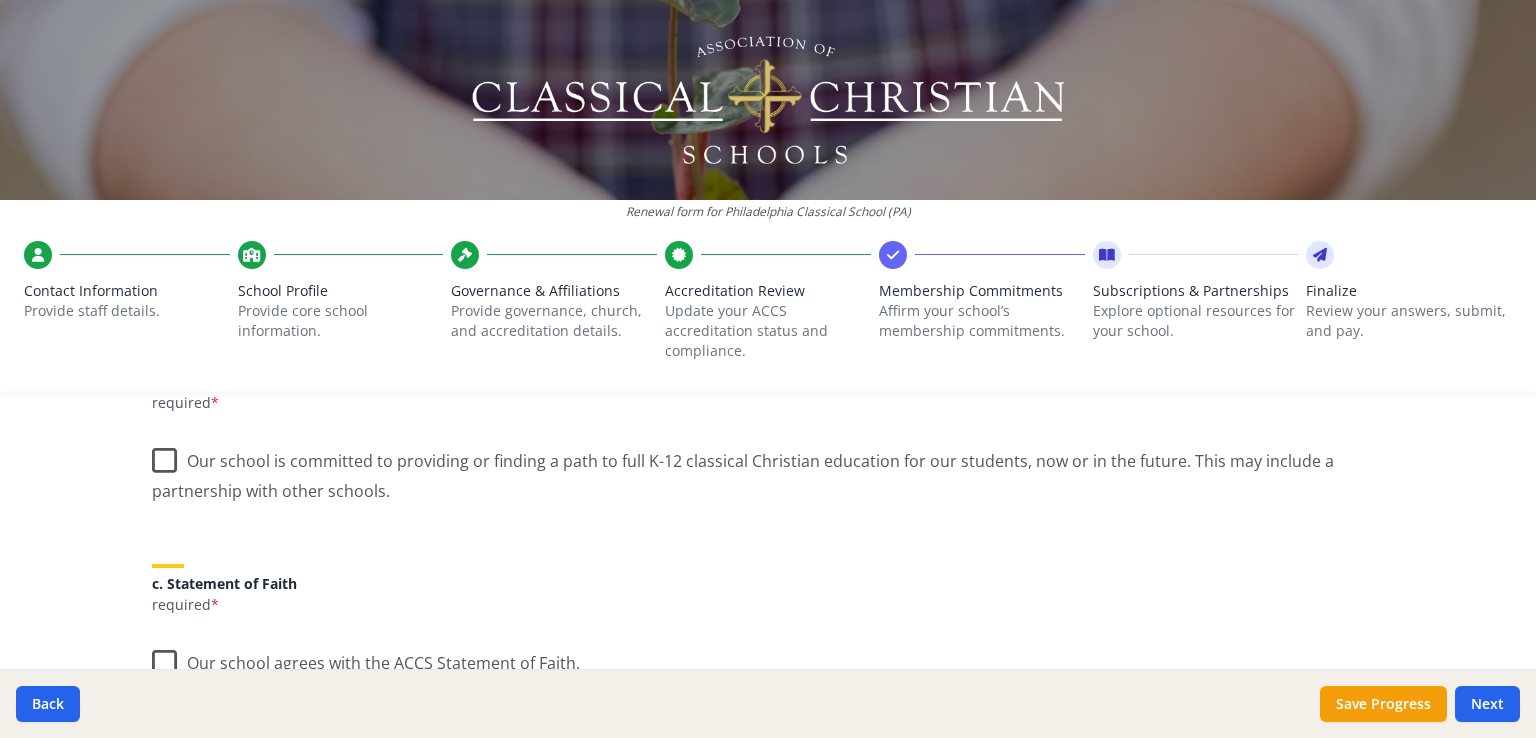 click on "Our school is committed to providing or finding a path to full K-12 classical Christian education for our students, now or in the future. This may include a partnership with other schools." at bounding box center (768, 468) 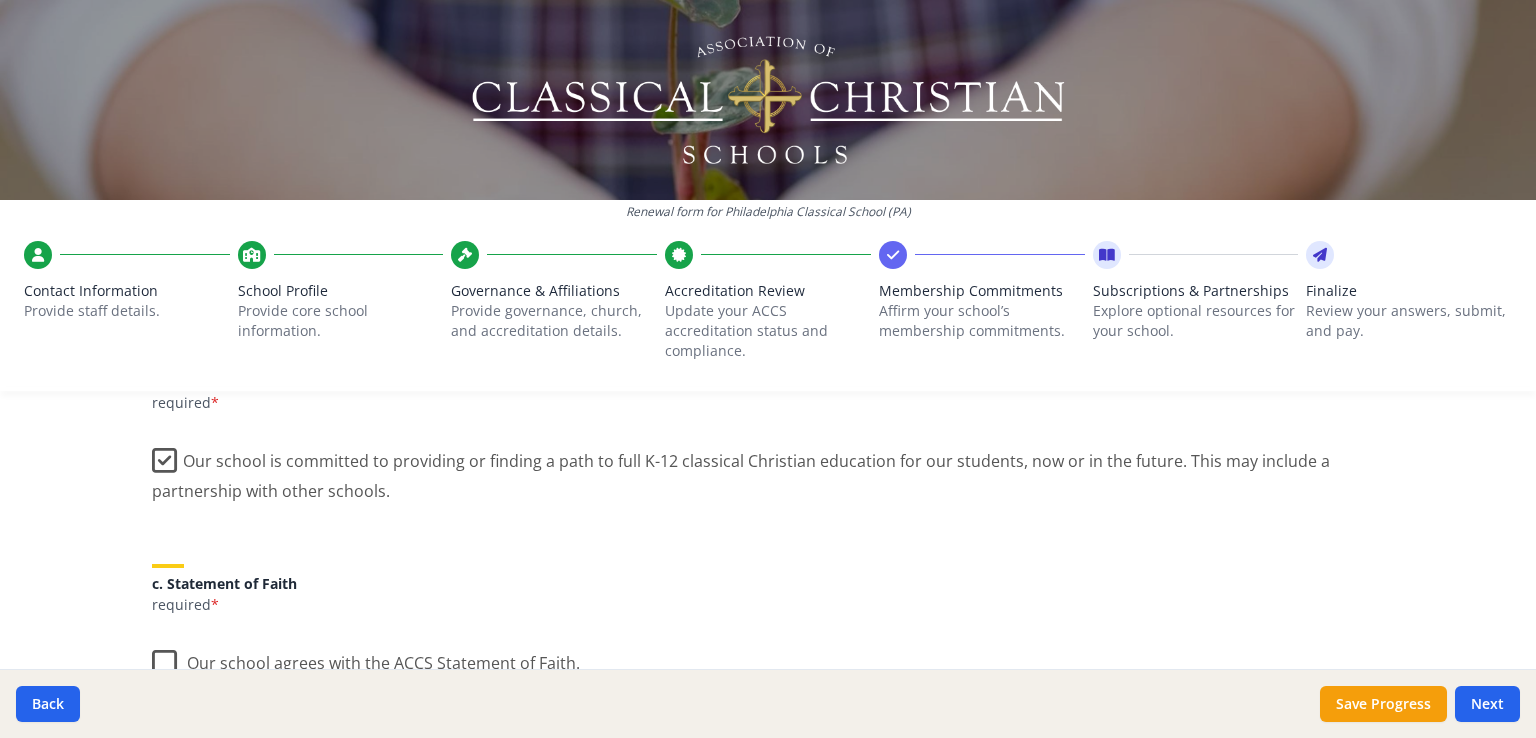 click on "Our school agrees with the ACCS Statement of Faith." at bounding box center [366, 658] 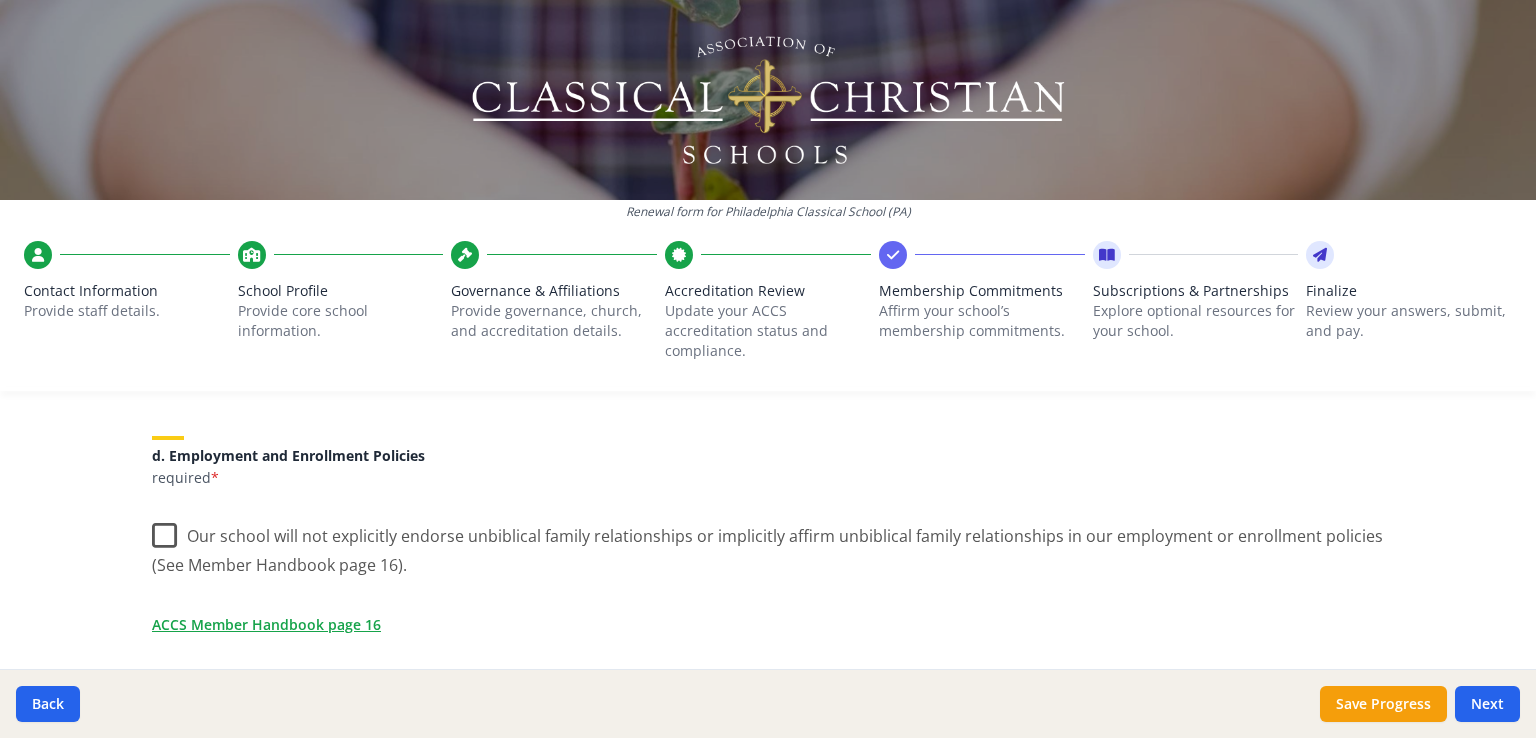 scroll, scrollTop: 857, scrollLeft: 0, axis: vertical 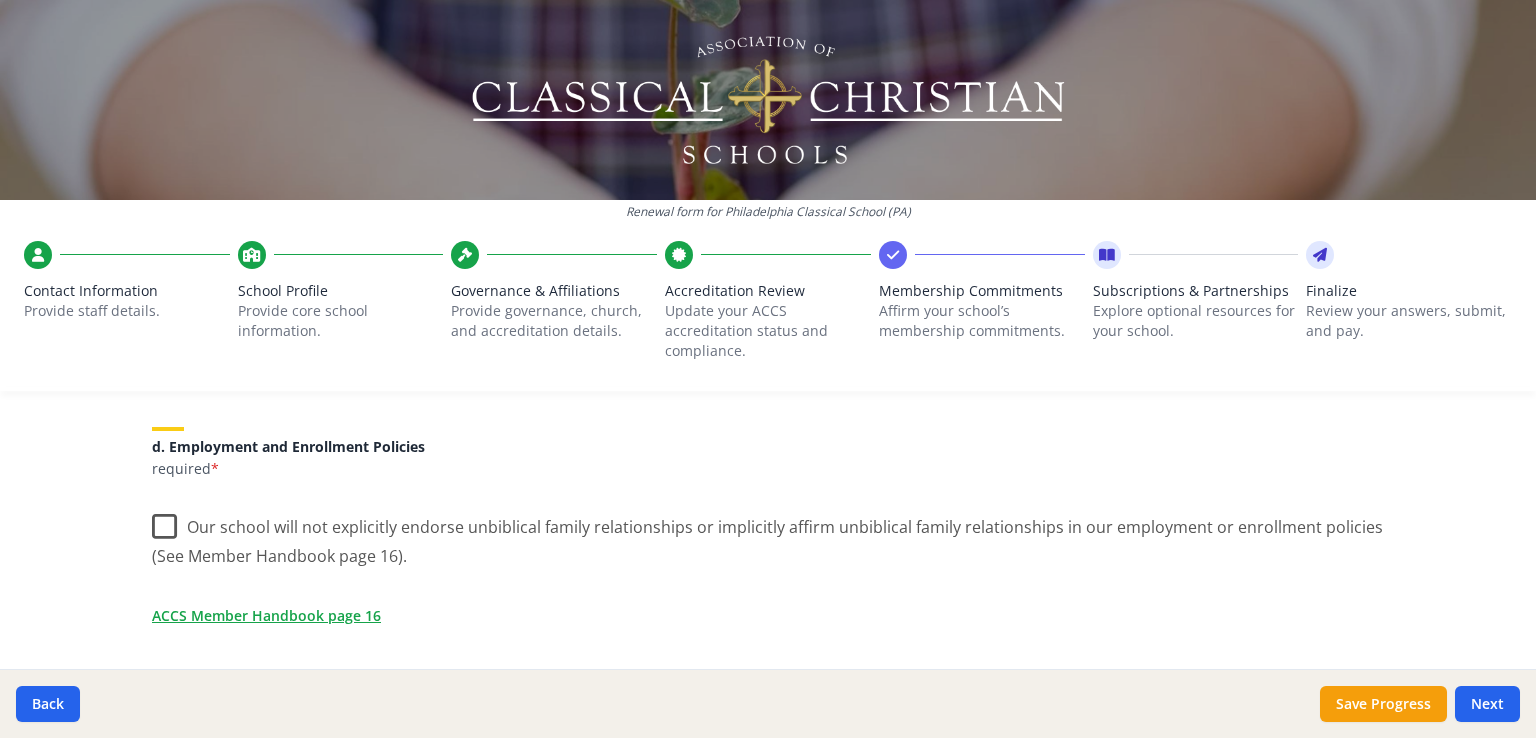 click on "Our school will not explicitly endorse unbiblical family relationships or implicitly affirm unbiblical family relationships in our employment or enrollment policies (See Member Handbook page 16)." at bounding box center (768, 534) 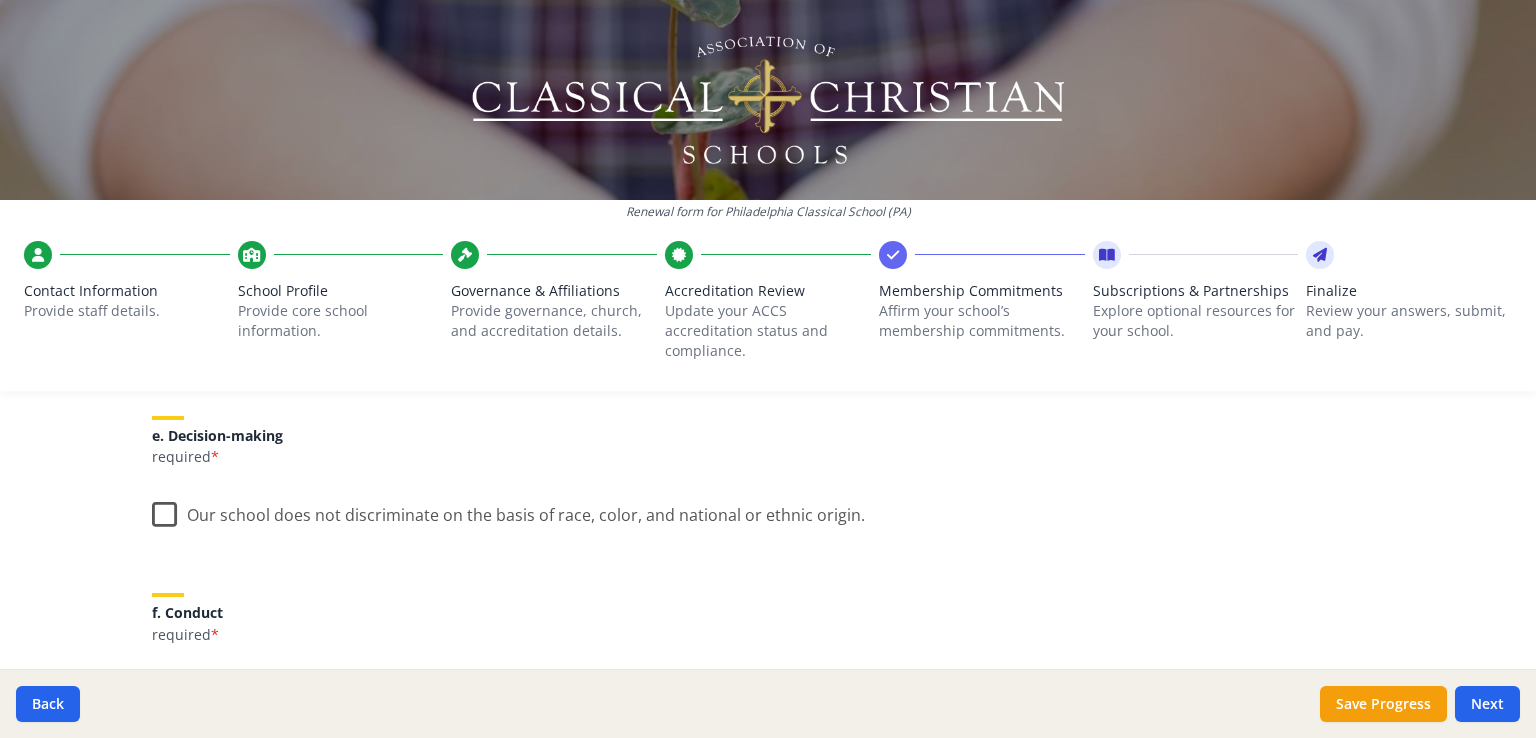 scroll, scrollTop: 1136, scrollLeft: 0, axis: vertical 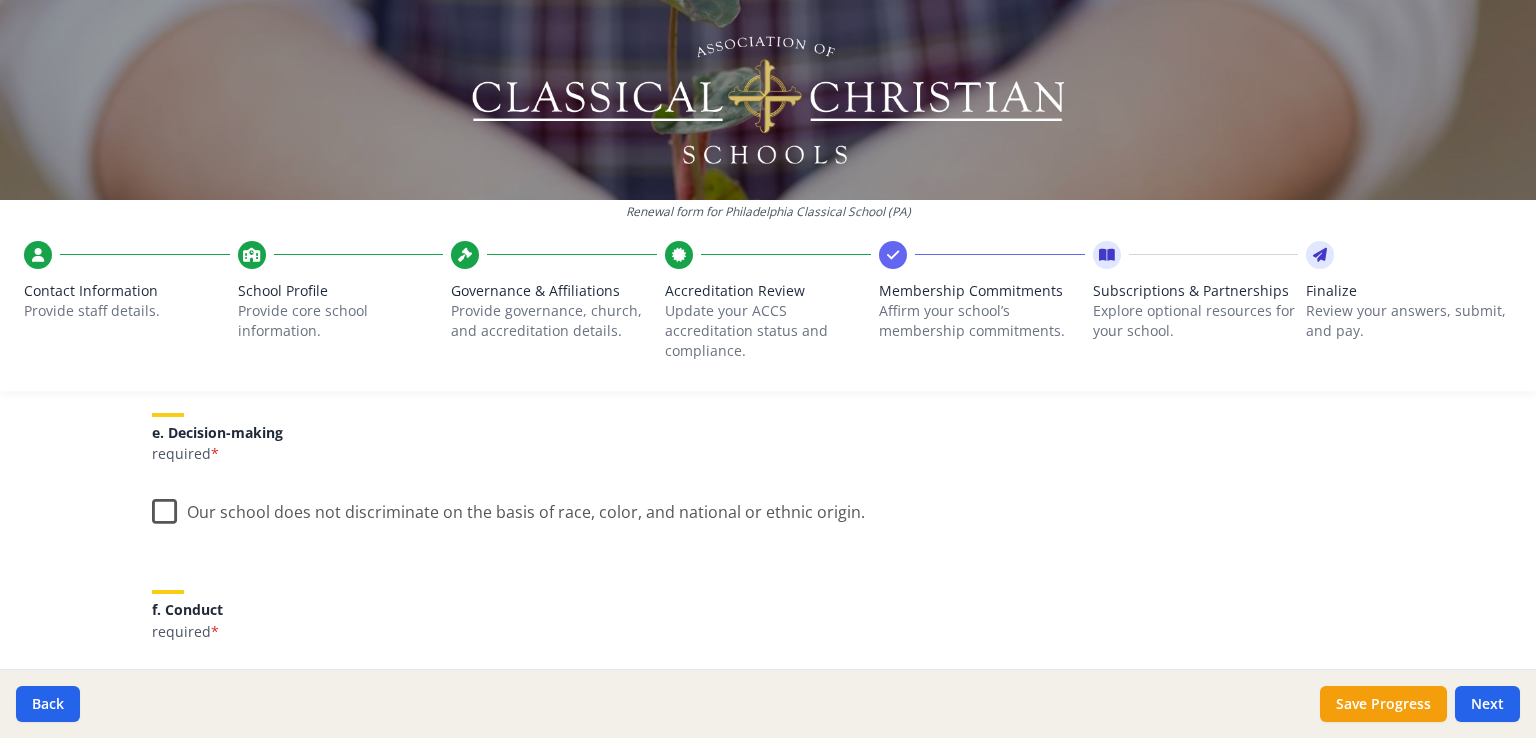click on "Our school does not discriminate on the basis of race, color, and national or ethnic origin." at bounding box center (508, 507) 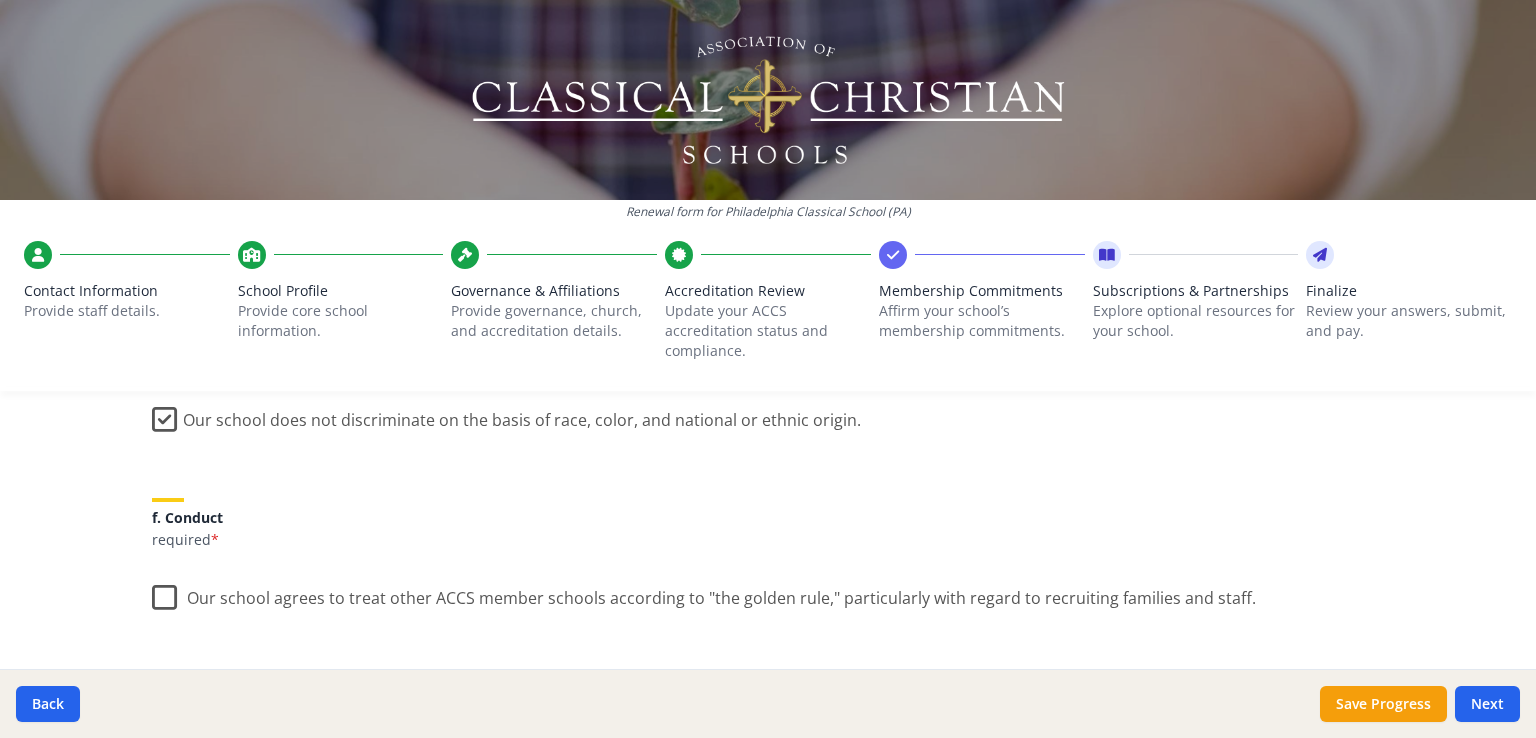 scroll, scrollTop: 1233, scrollLeft: 0, axis: vertical 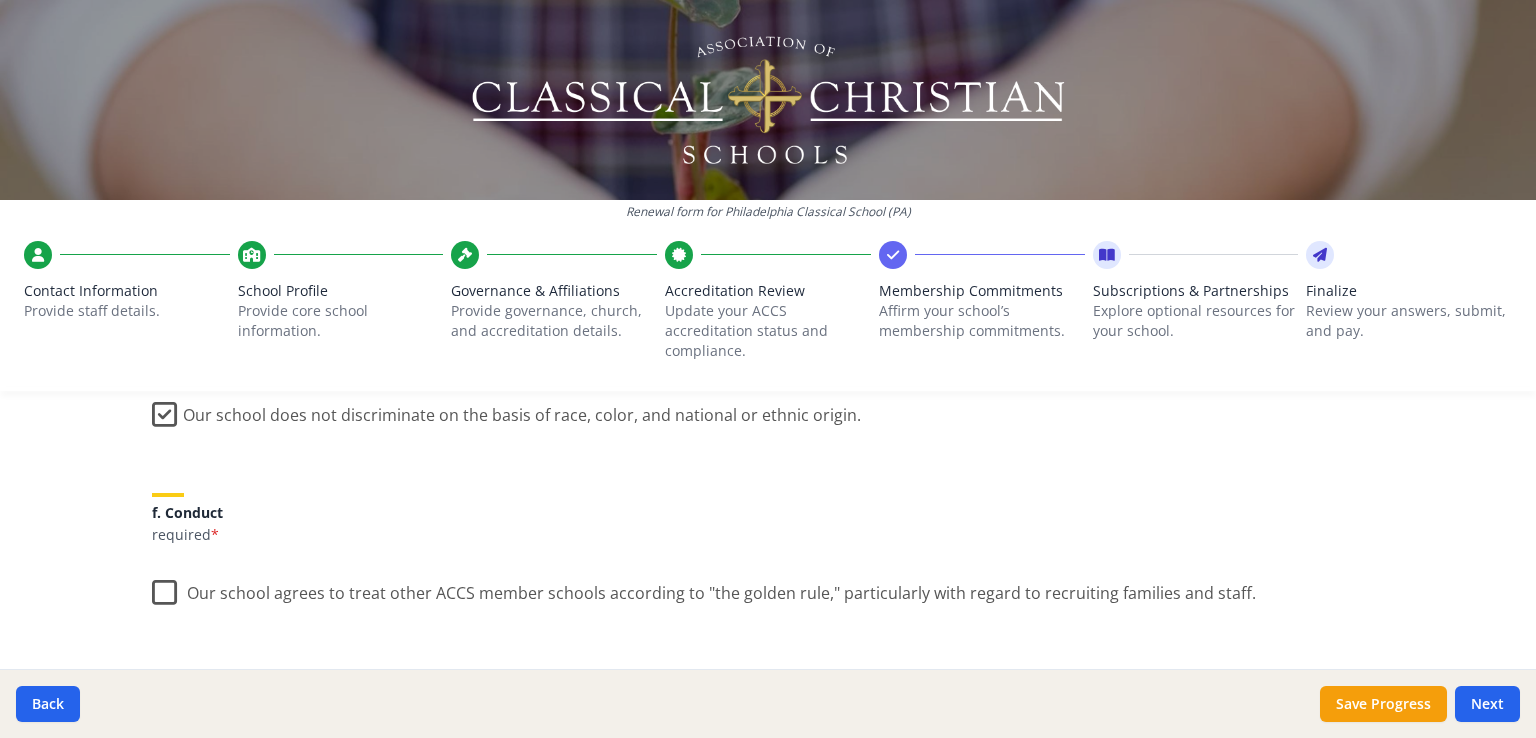 click on "Our school agrees to treat other ACCS member schools according to "the golden rule," particularly with regard to recruiting families and staff." at bounding box center (704, 588) 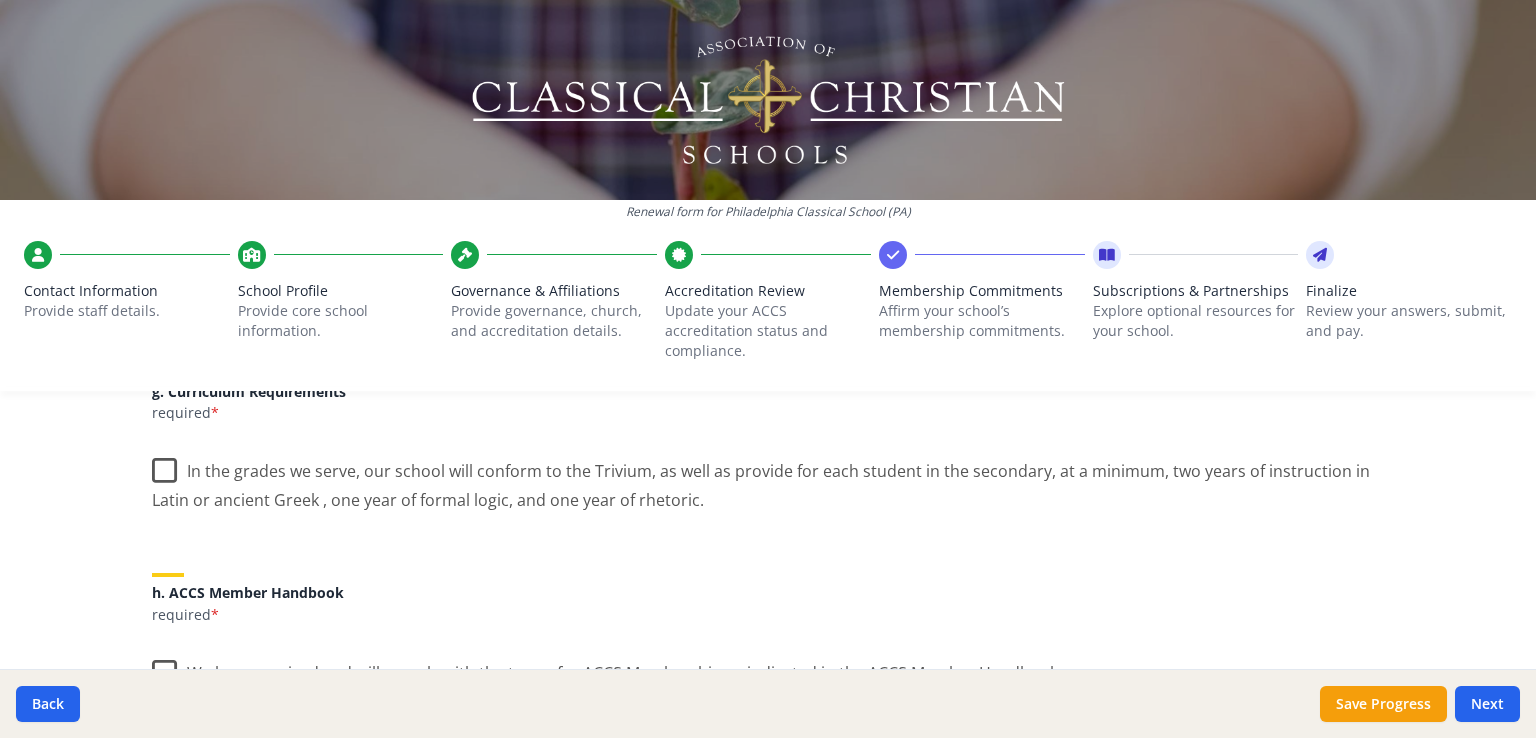 scroll, scrollTop: 1535, scrollLeft: 0, axis: vertical 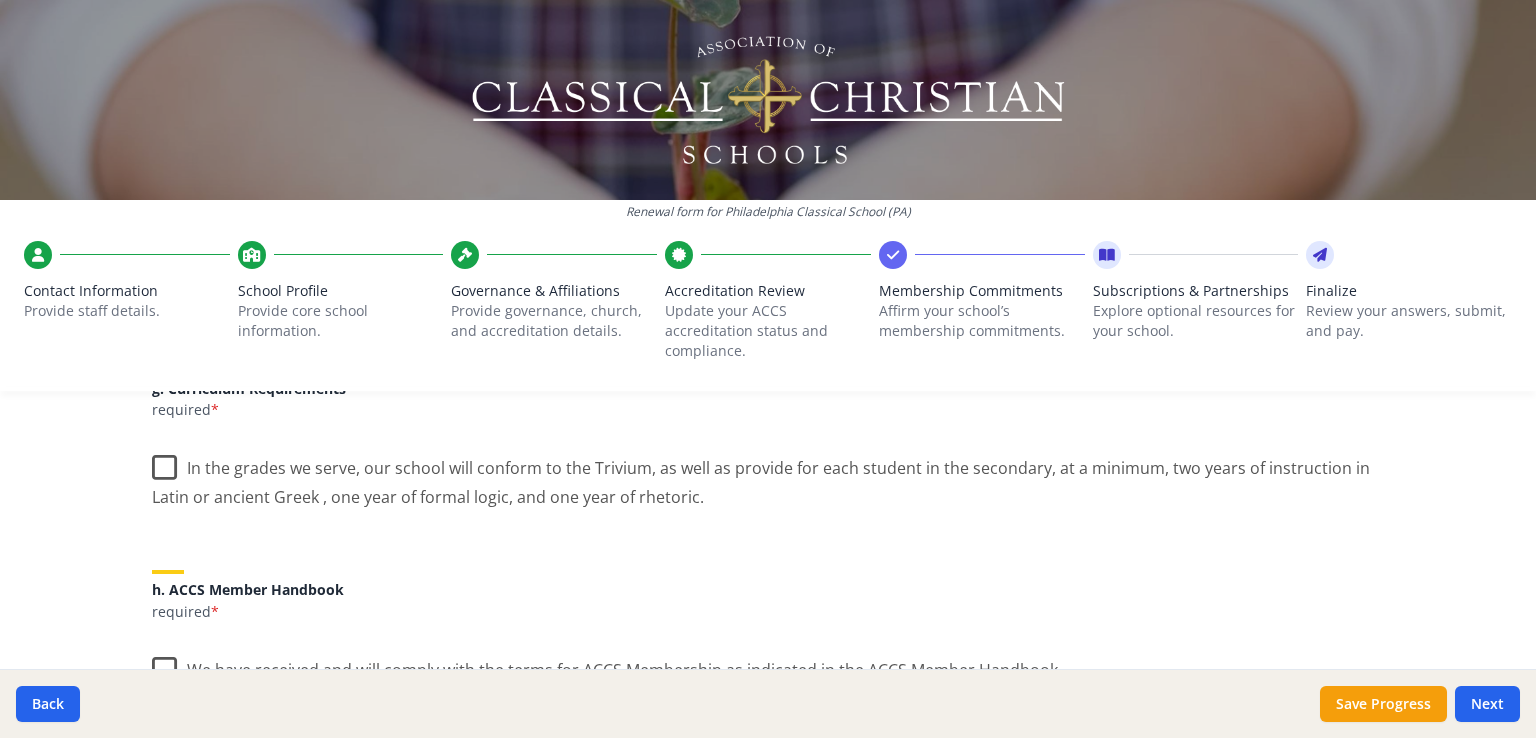 click on "In the grades we serve, our school will conform to the Trivium, as well as provide for each student in the secondary, at a minimum, two years of instruction in Latin or ancient Greek , one year of formal logic, and one year of rhetoric." at bounding box center [768, 475] 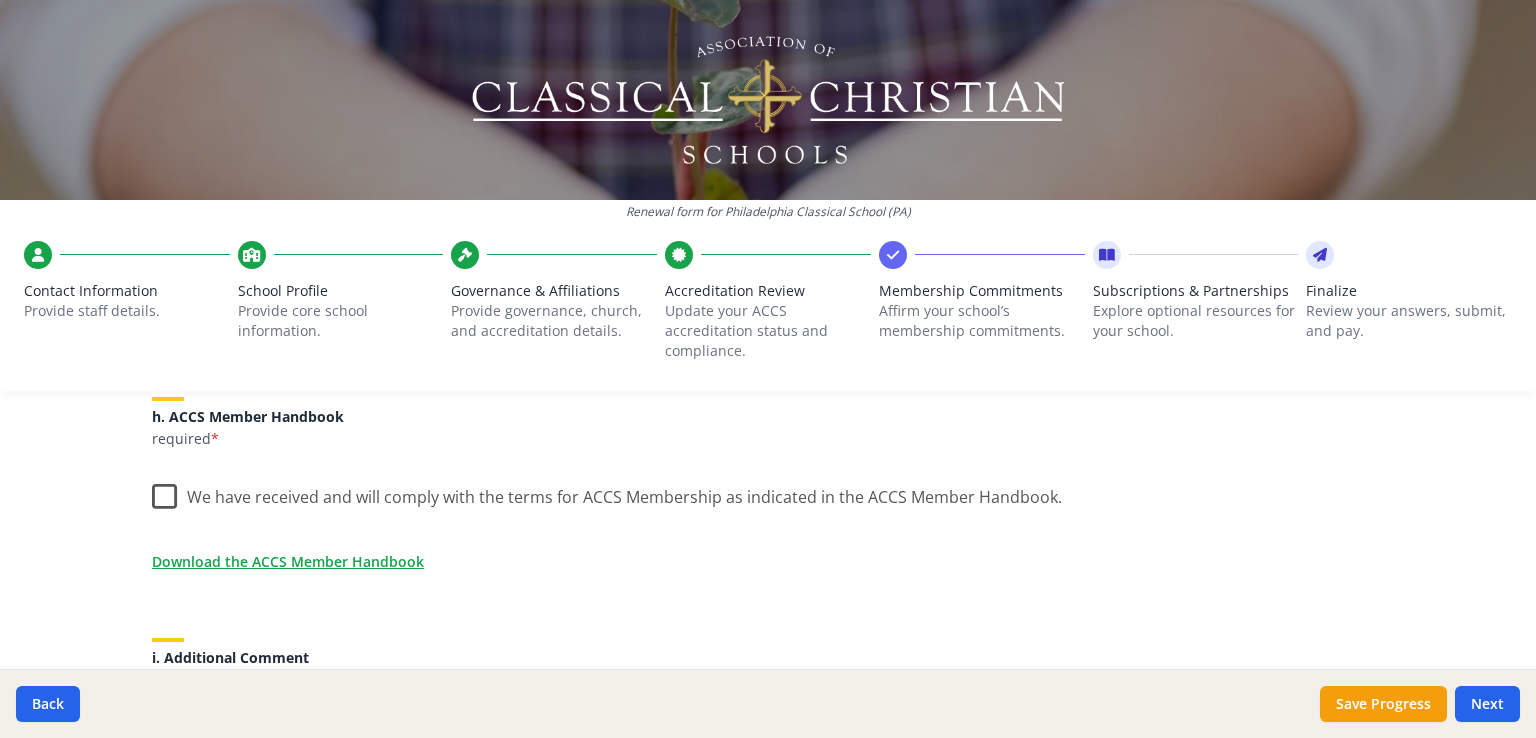 scroll, scrollTop: 1698, scrollLeft: 0, axis: vertical 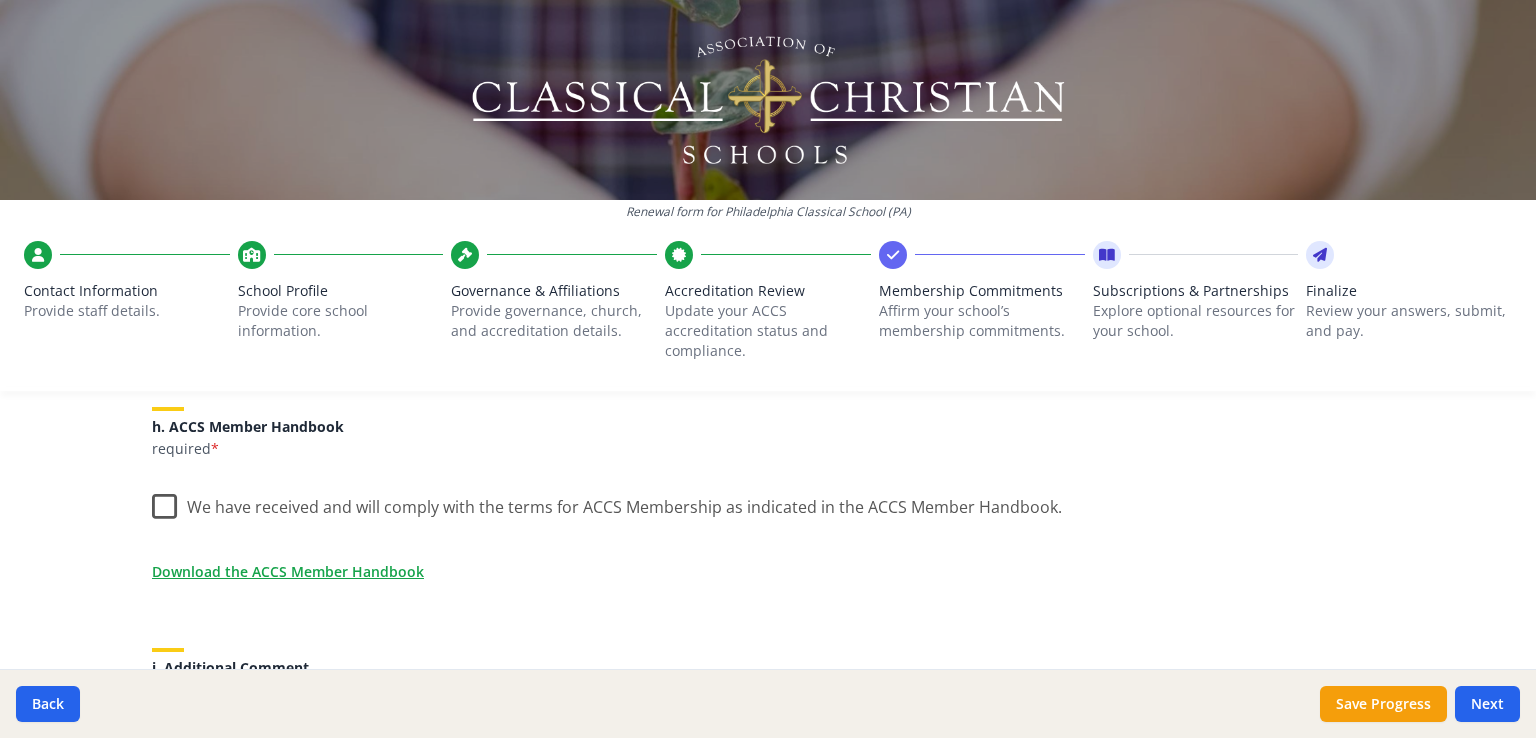 click on "We have received and will comply with the terms for ACCS Membership as indicated in the ACCS Member Handbook." at bounding box center [607, 502] 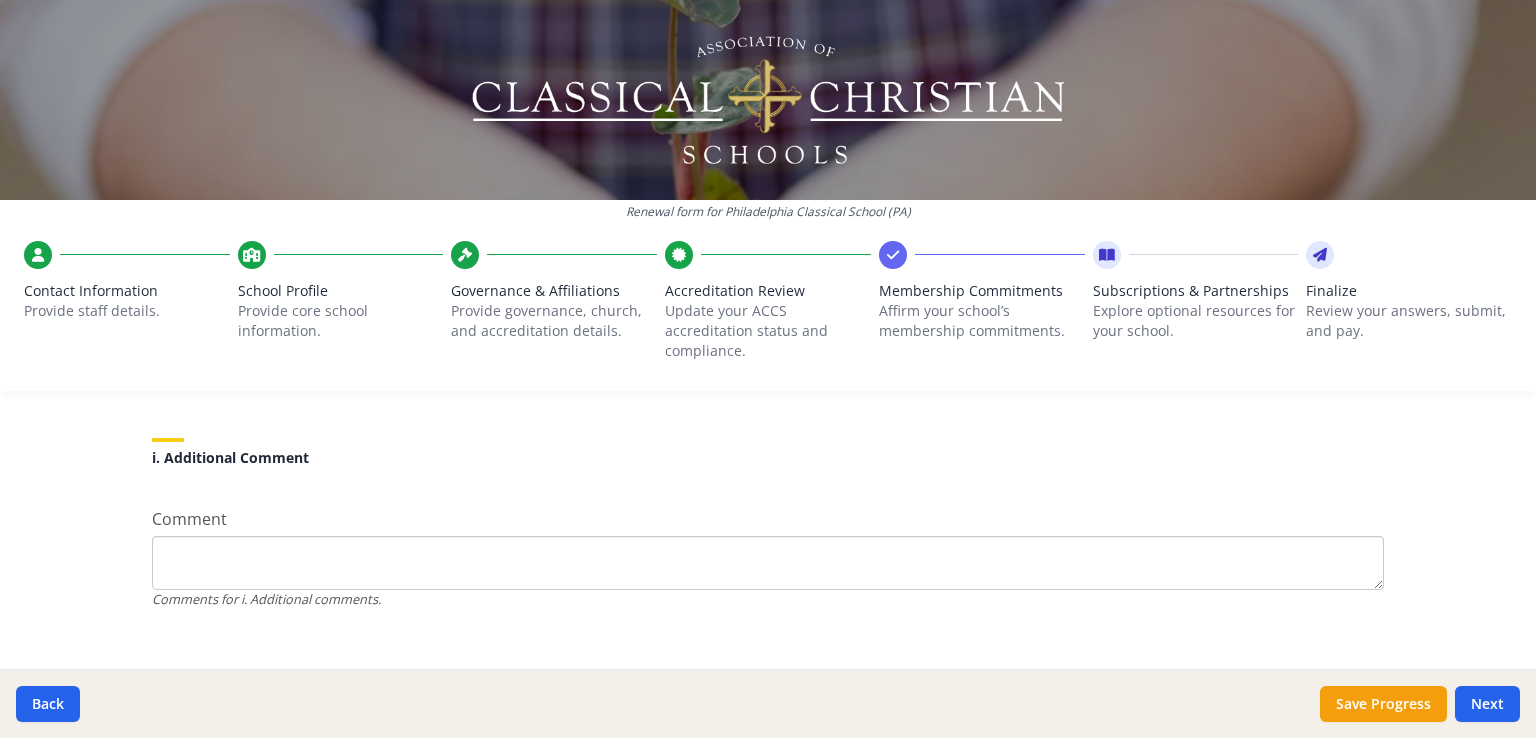 scroll, scrollTop: 1932, scrollLeft: 0, axis: vertical 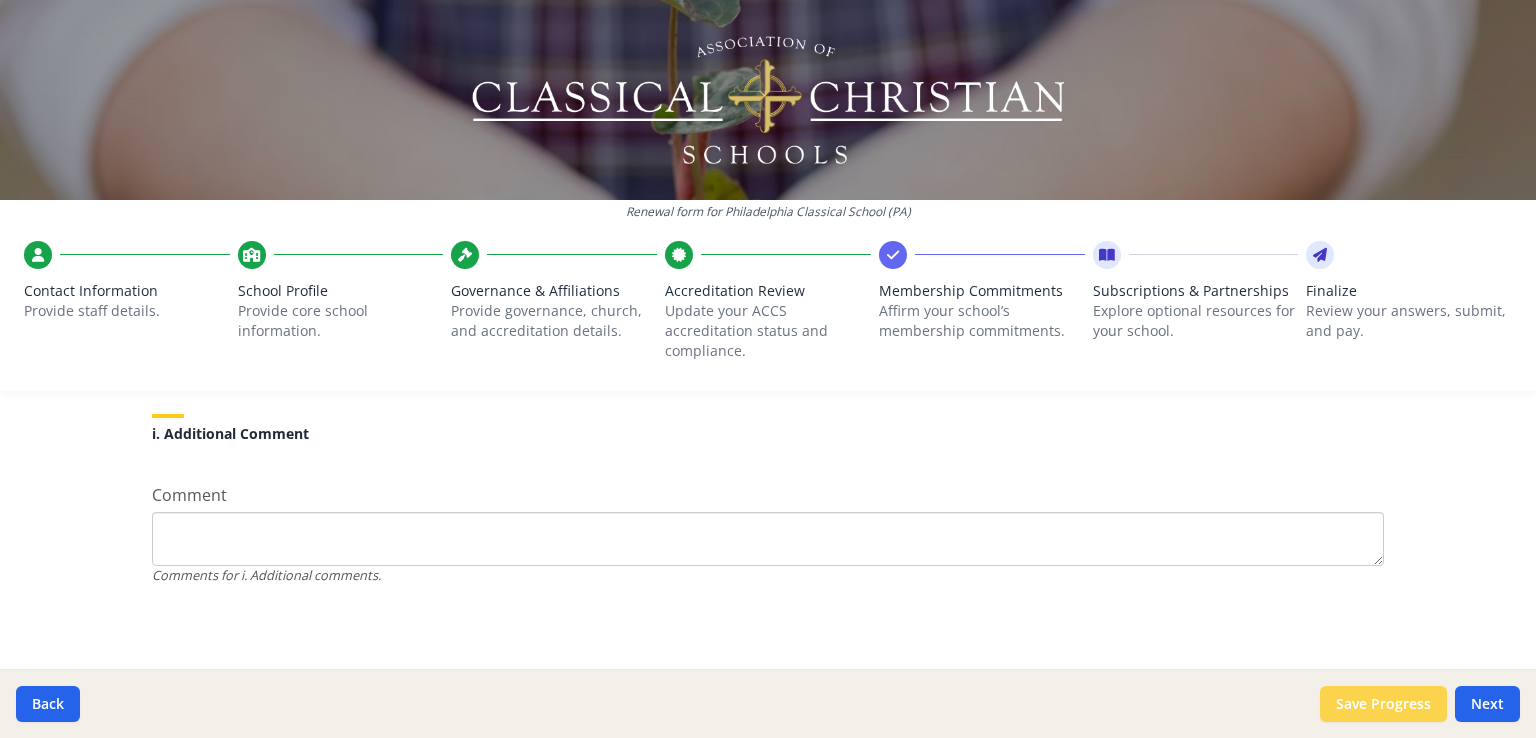 click on "Save Progress" at bounding box center (1383, 704) 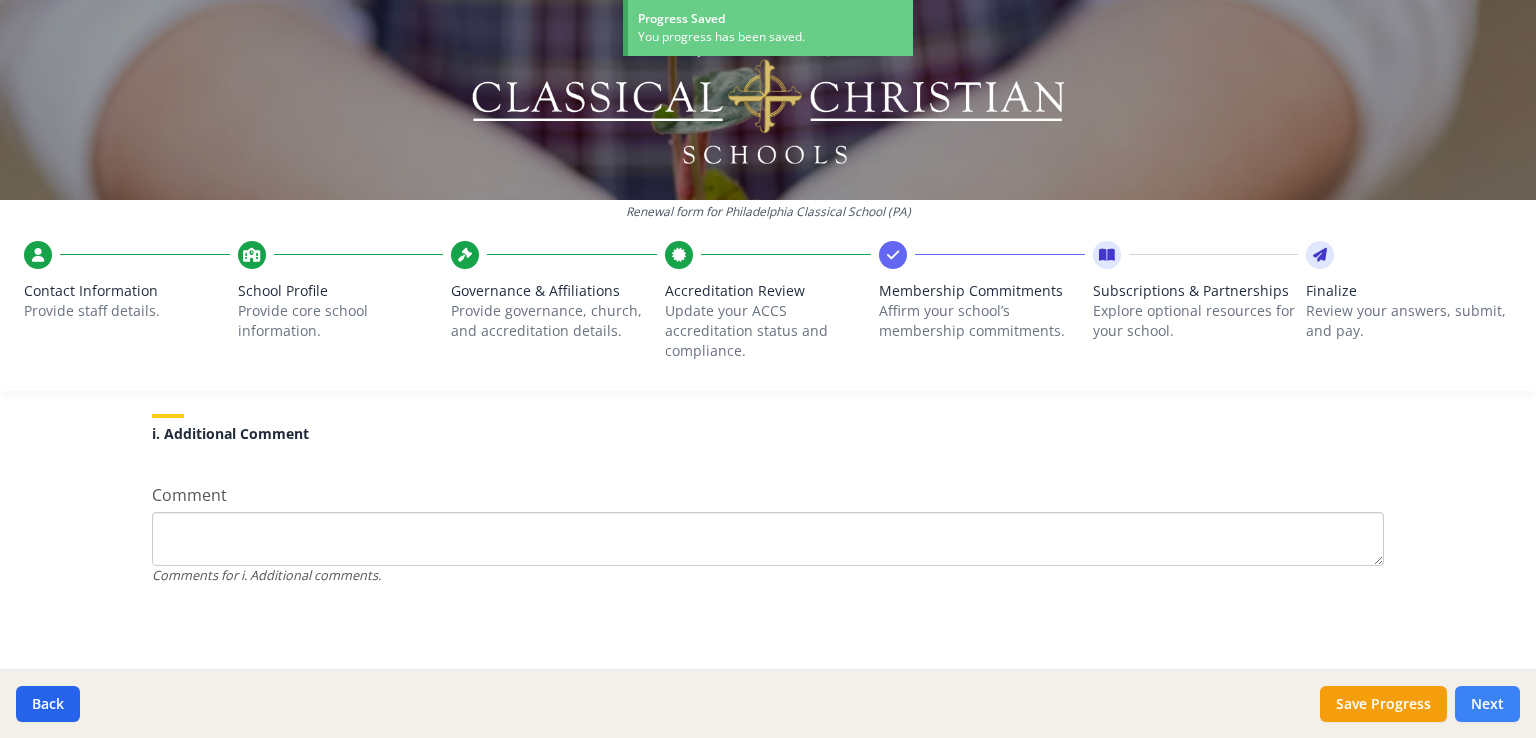 click on "Next" at bounding box center [1487, 704] 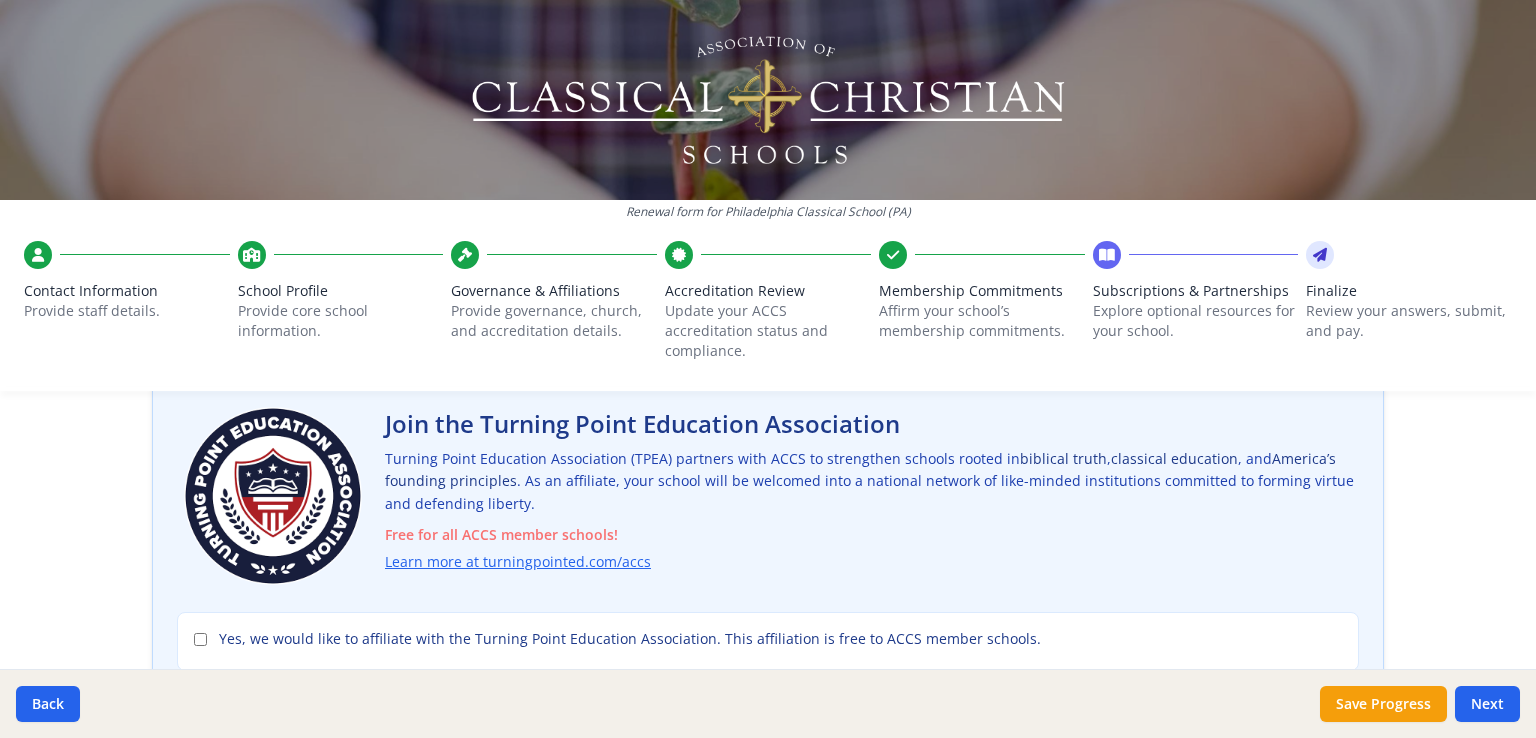 scroll, scrollTop: 136, scrollLeft: 0, axis: vertical 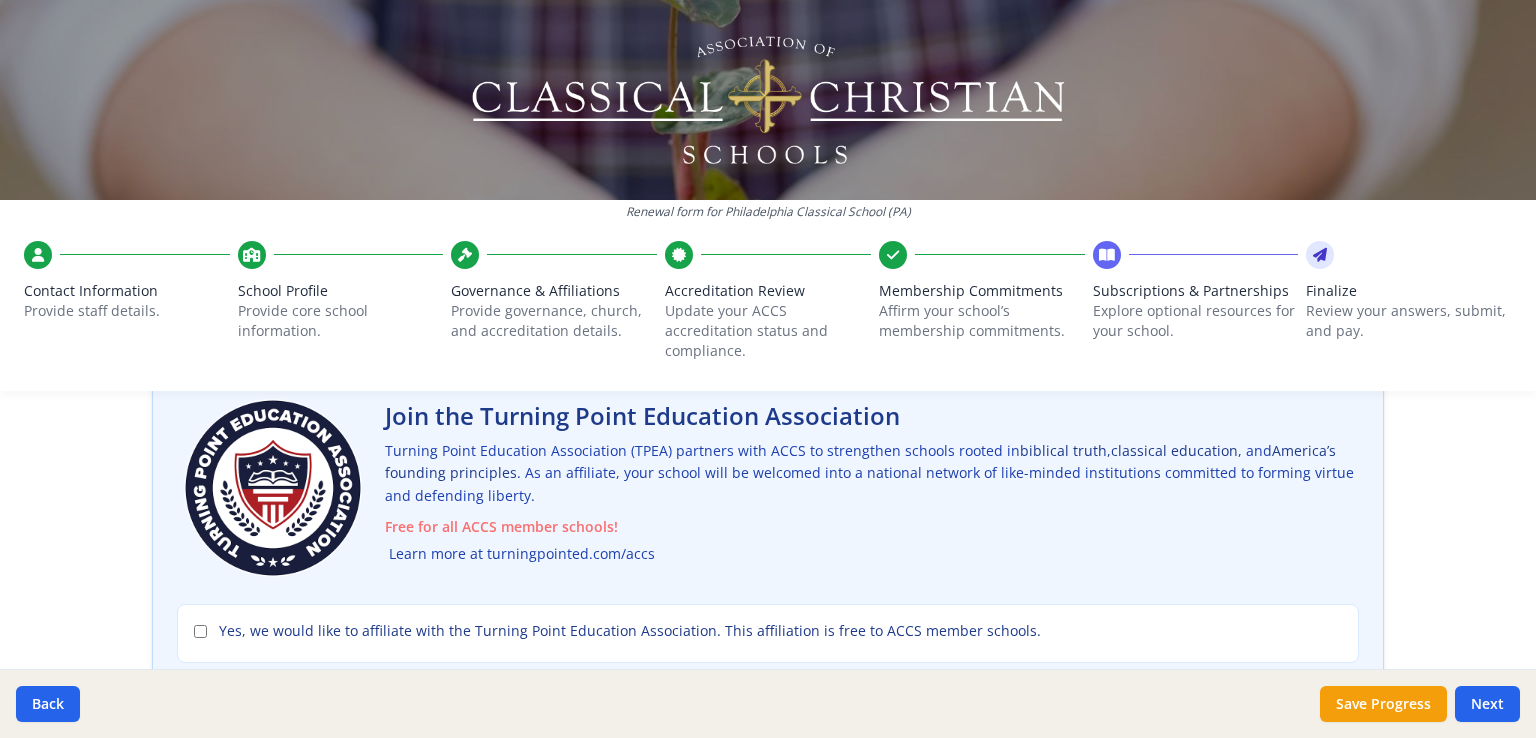 click on "Learn more at turningpointed.com/accs" at bounding box center [522, 554] 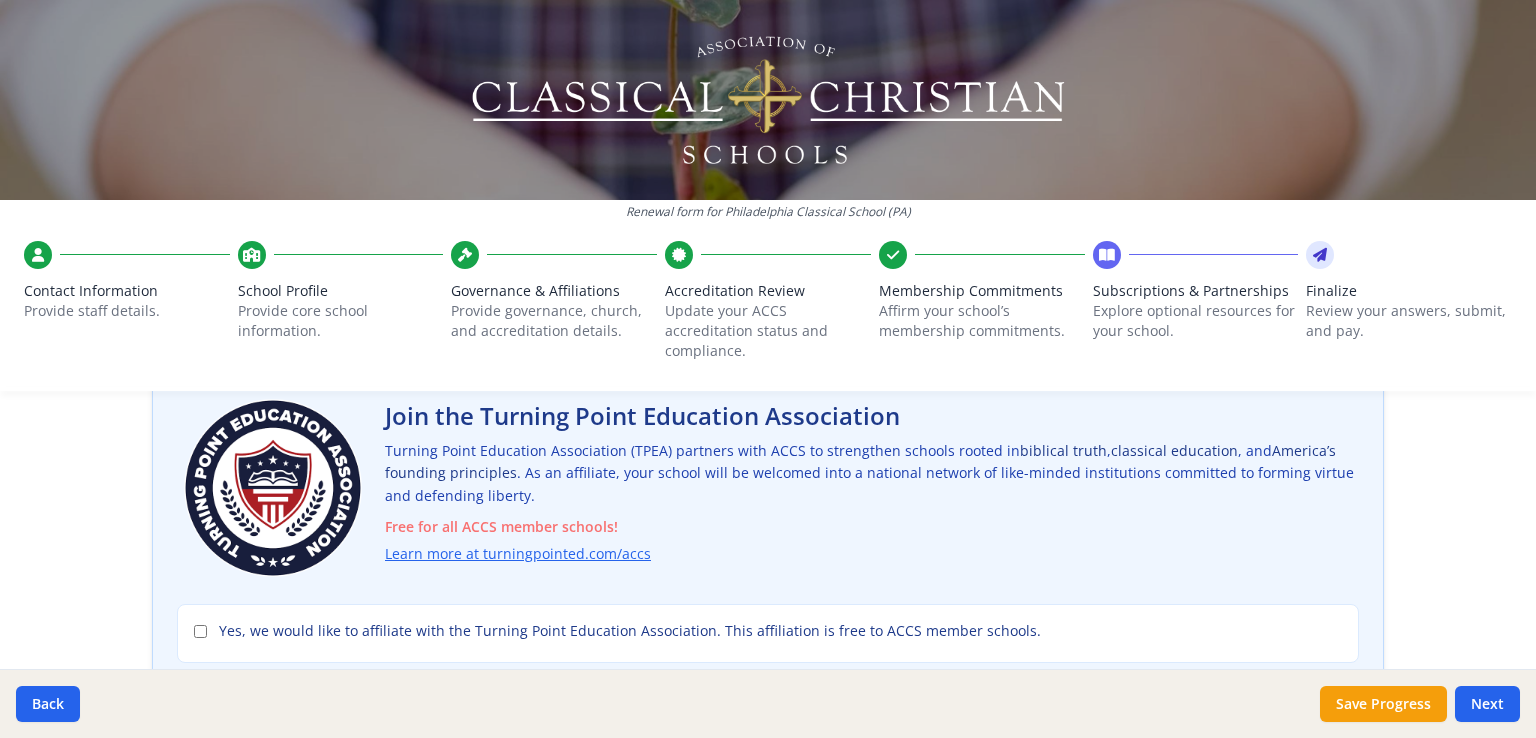 drag, startPoint x: 663, startPoint y: 563, endPoint x: 369, endPoint y: 410, distance: 331.4287 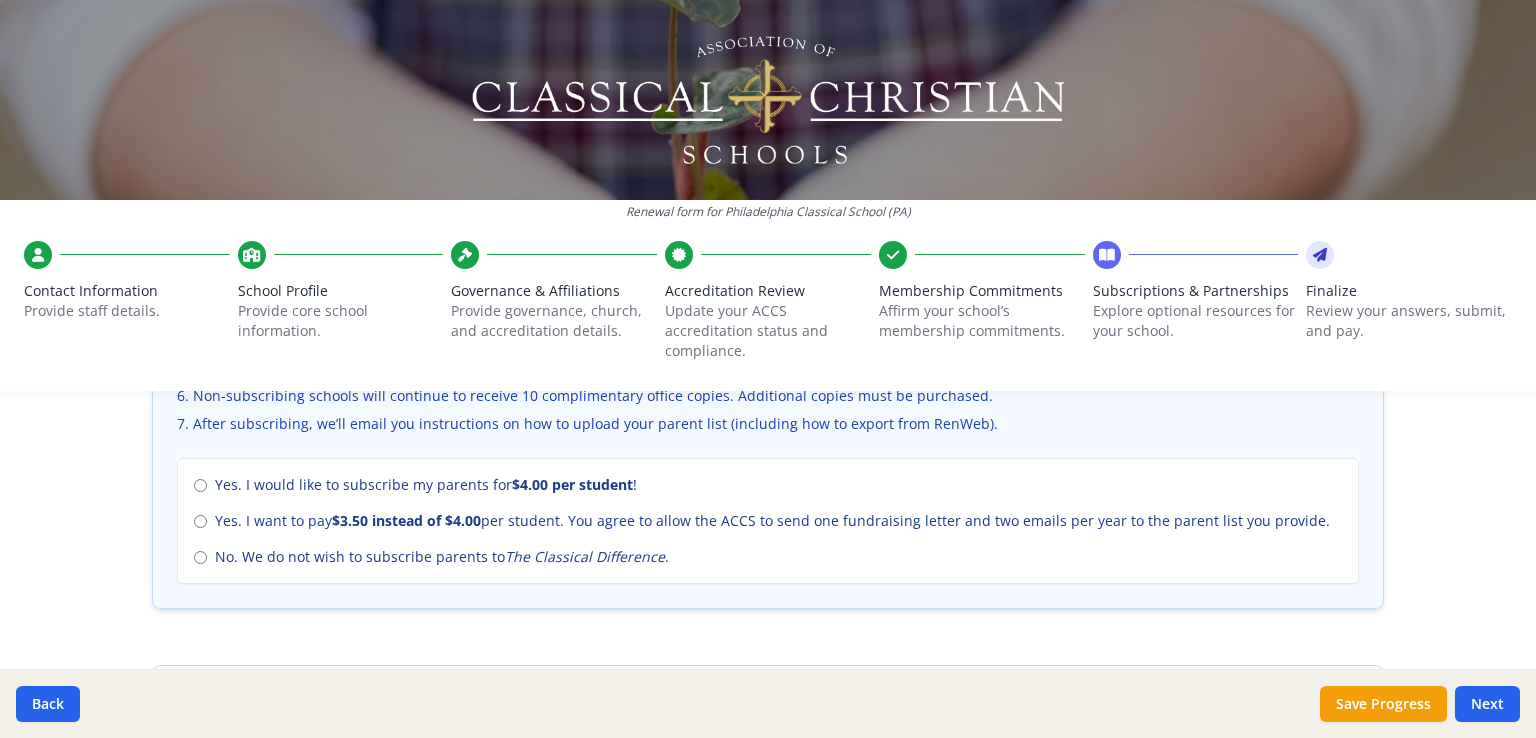 scroll, scrollTop: 884, scrollLeft: 0, axis: vertical 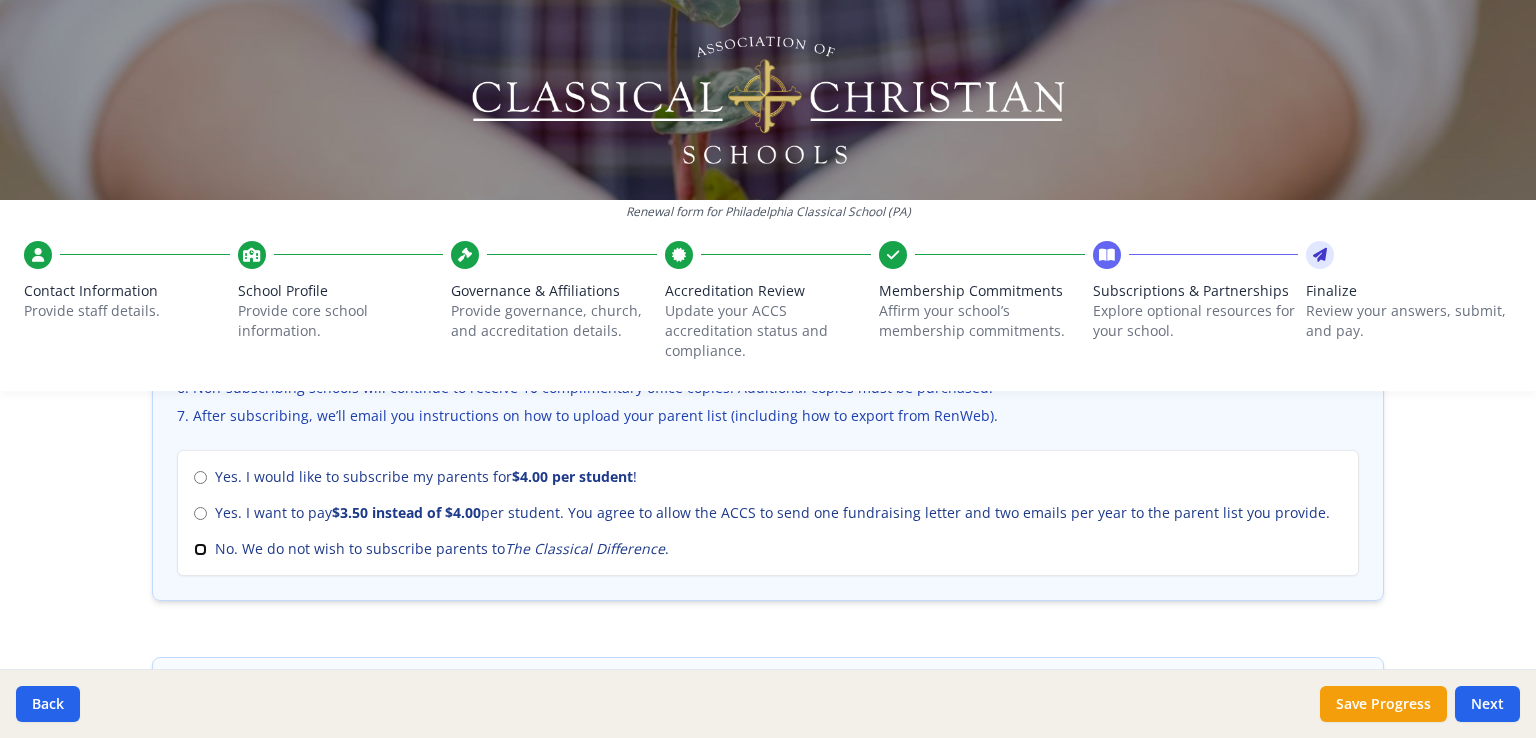click on "No. We do not wish to subscribe parents to  The Classical Difference ." at bounding box center [200, 549] 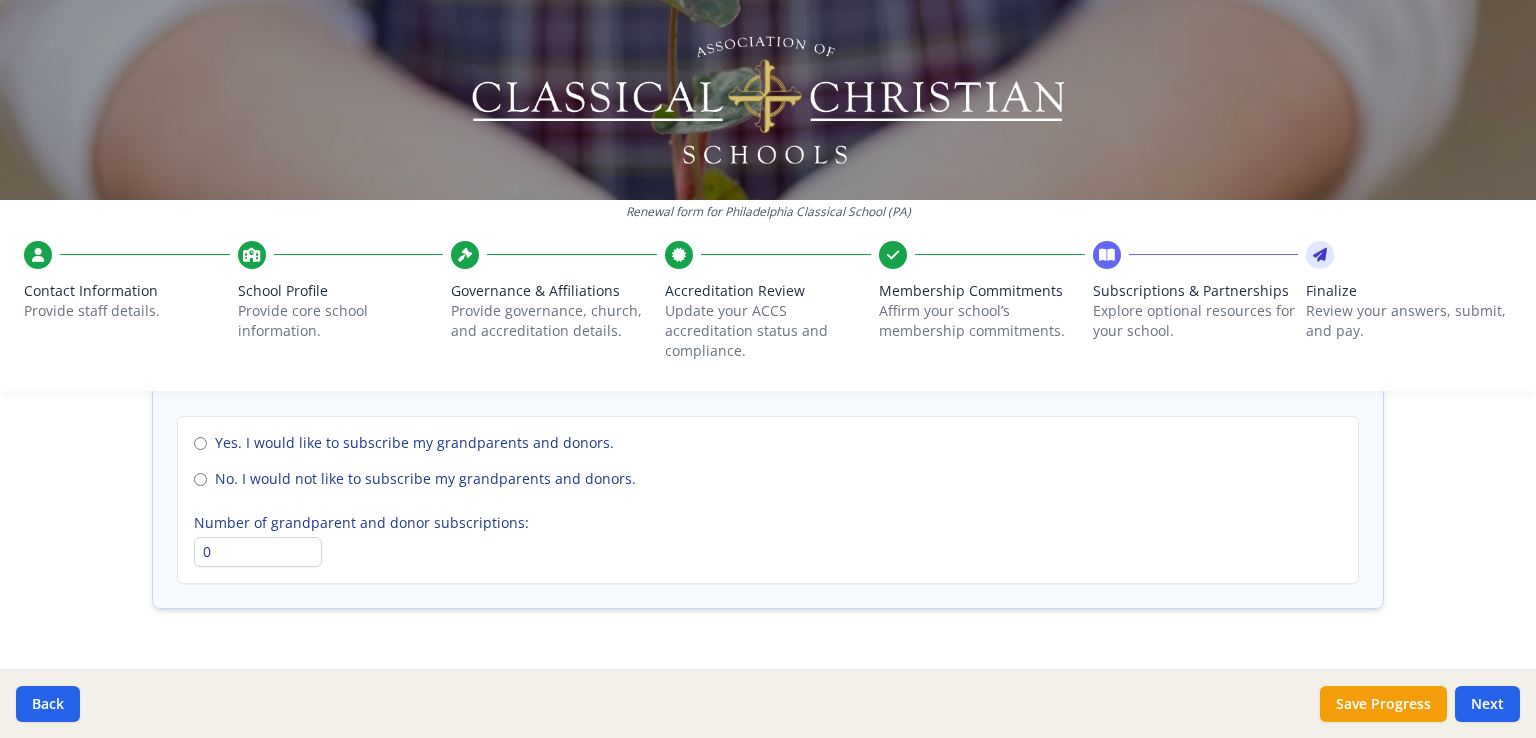 scroll, scrollTop: 1523, scrollLeft: 0, axis: vertical 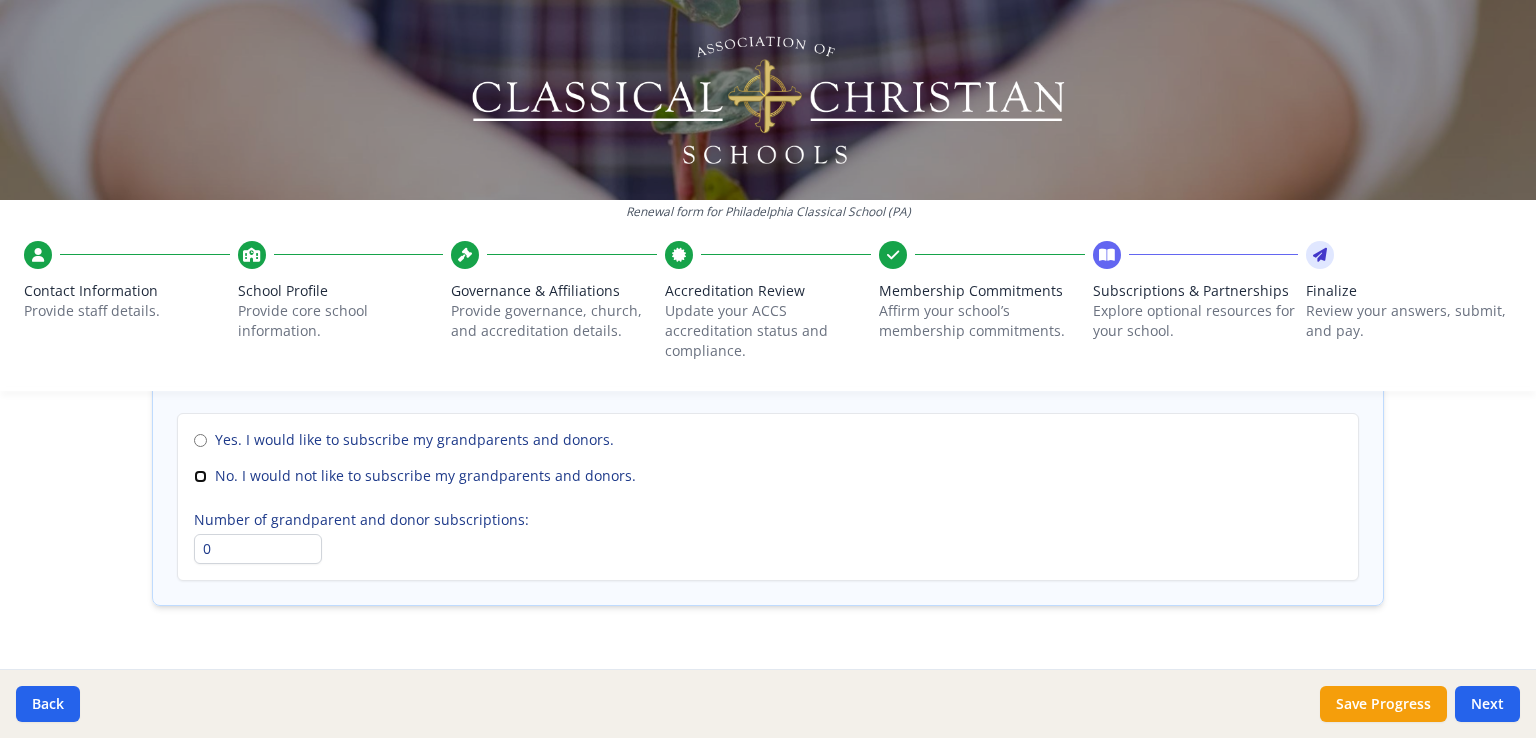 click on "No. I would not like to subscribe my grandparents and donors." at bounding box center [200, 476] 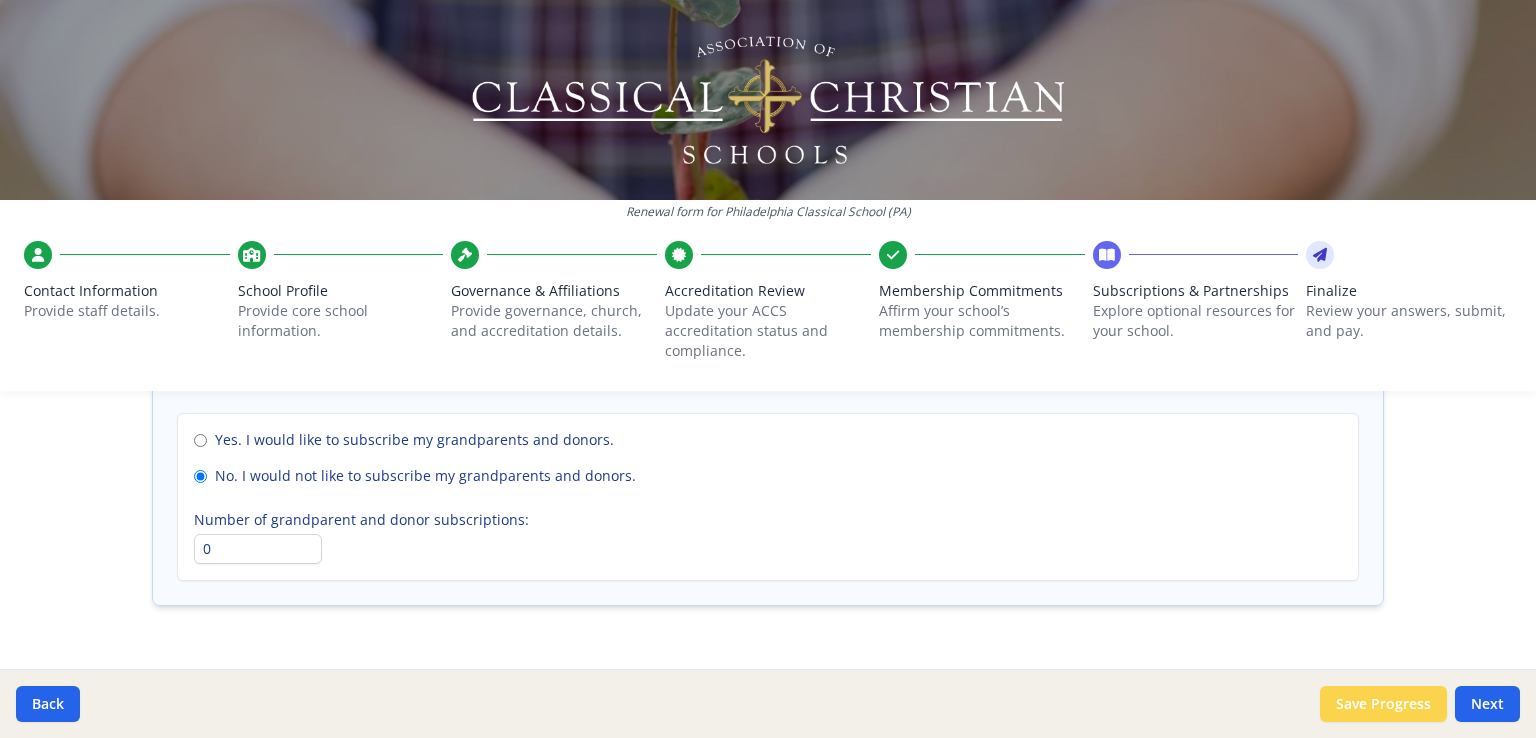 drag, startPoint x: 1356, startPoint y: 704, endPoint x: 1389, endPoint y: 701, distance: 33.13608 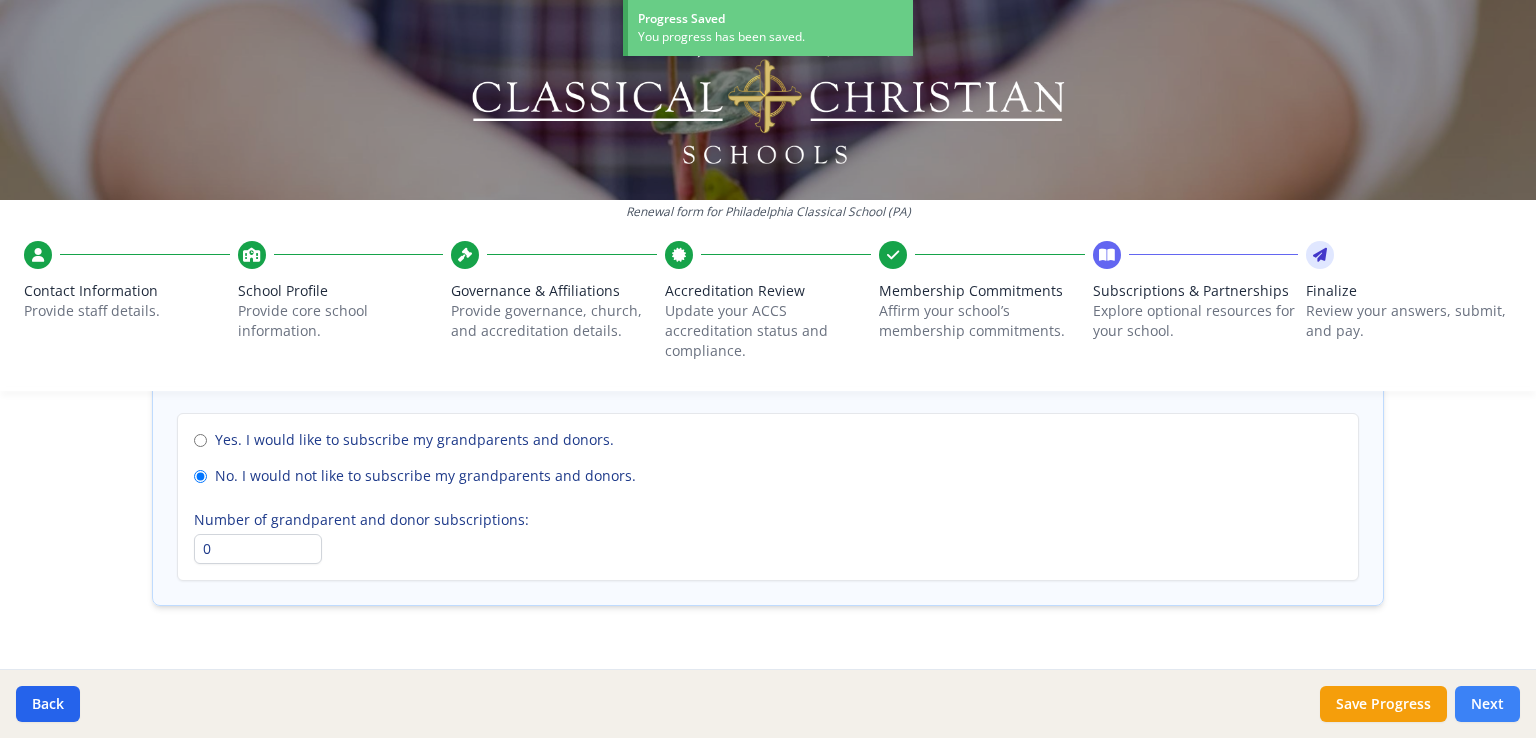 click on "Next" at bounding box center [1487, 704] 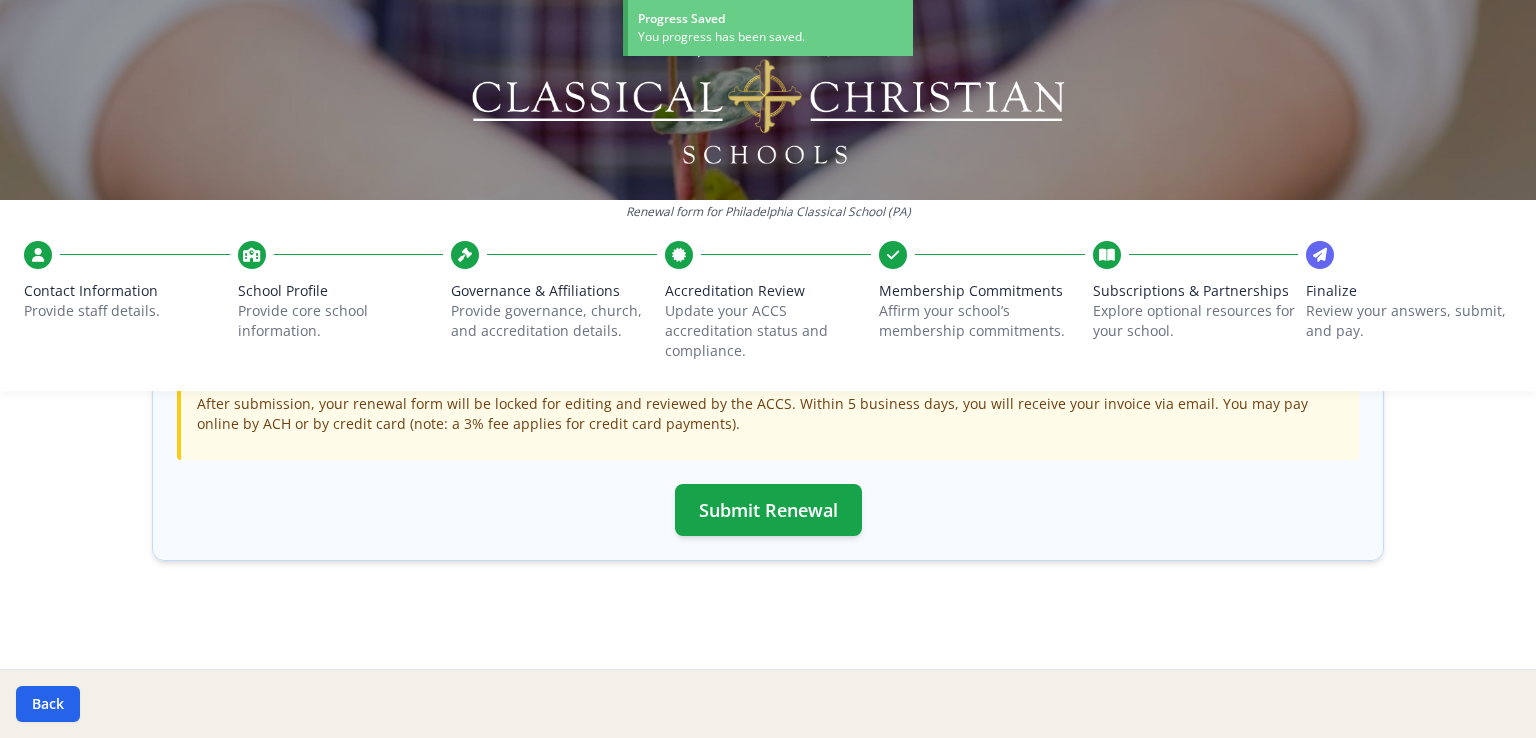 scroll, scrollTop: 722, scrollLeft: 0, axis: vertical 